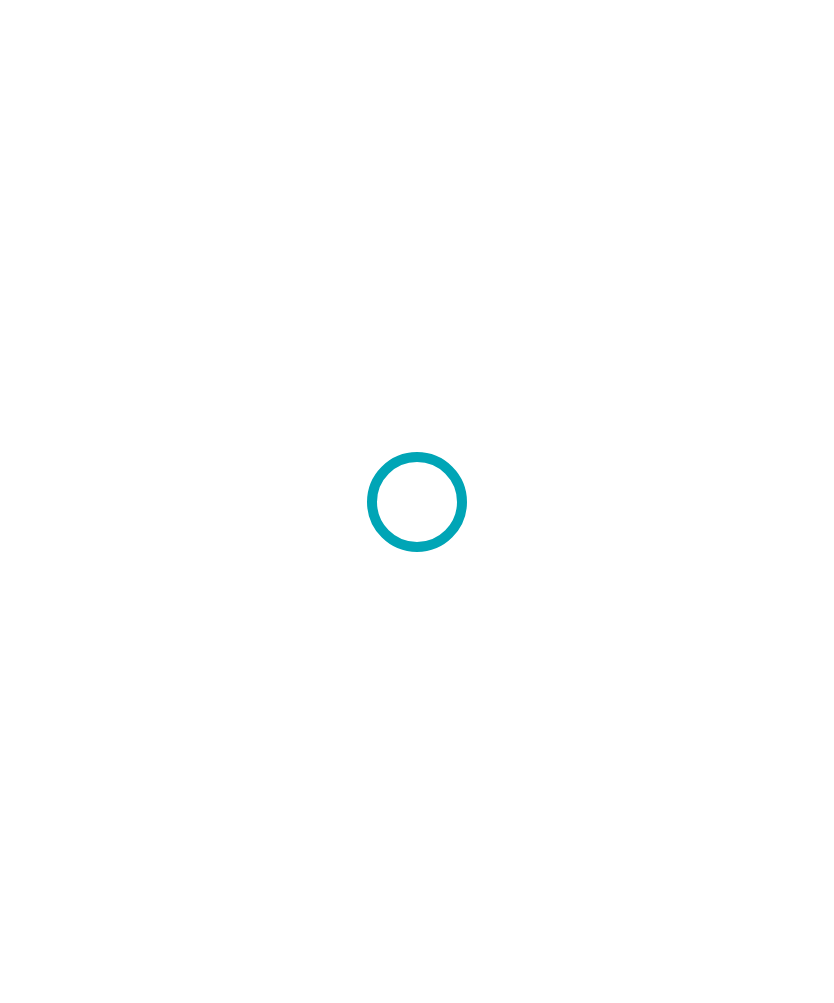 scroll, scrollTop: 0, scrollLeft: 0, axis: both 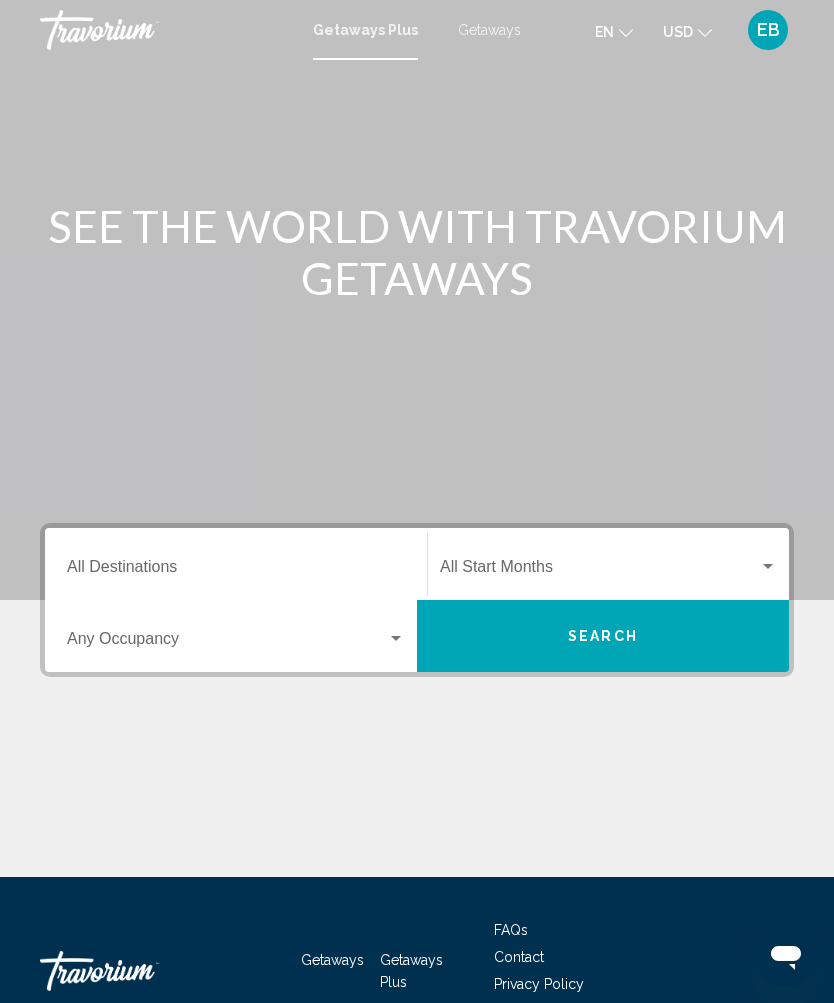click on "Destination All Destinations" at bounding box center (236, 571) 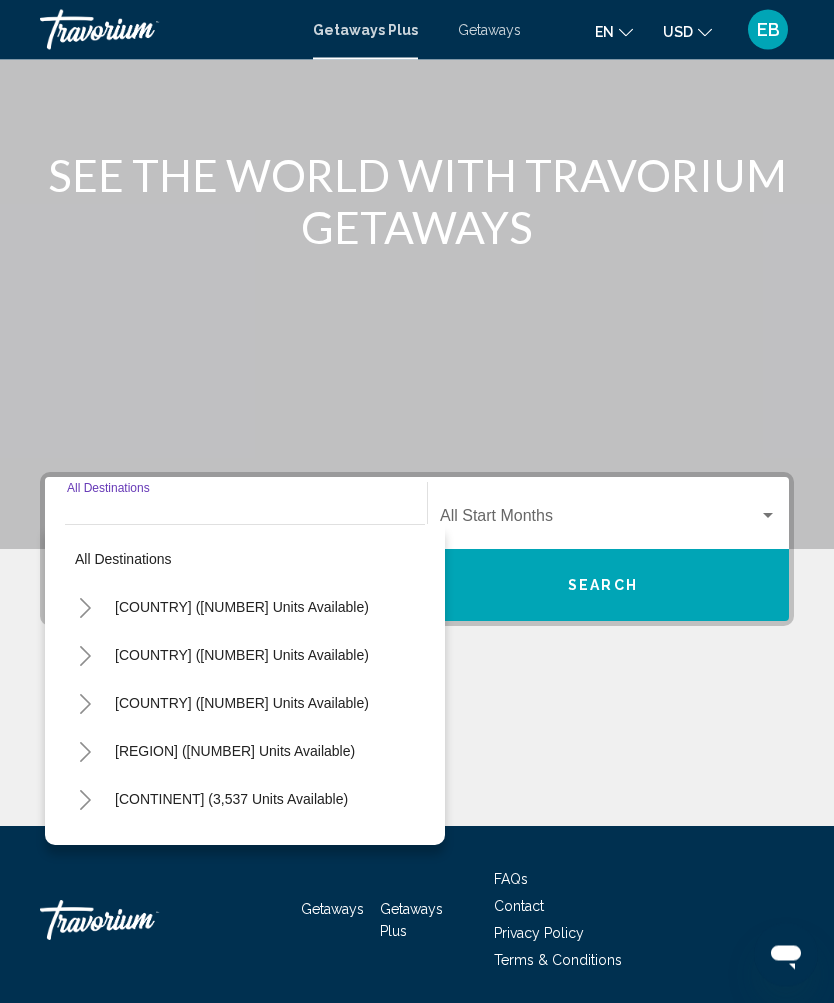 scroll, scrollTop: 119, scrollLeft: 0, axis: vertical 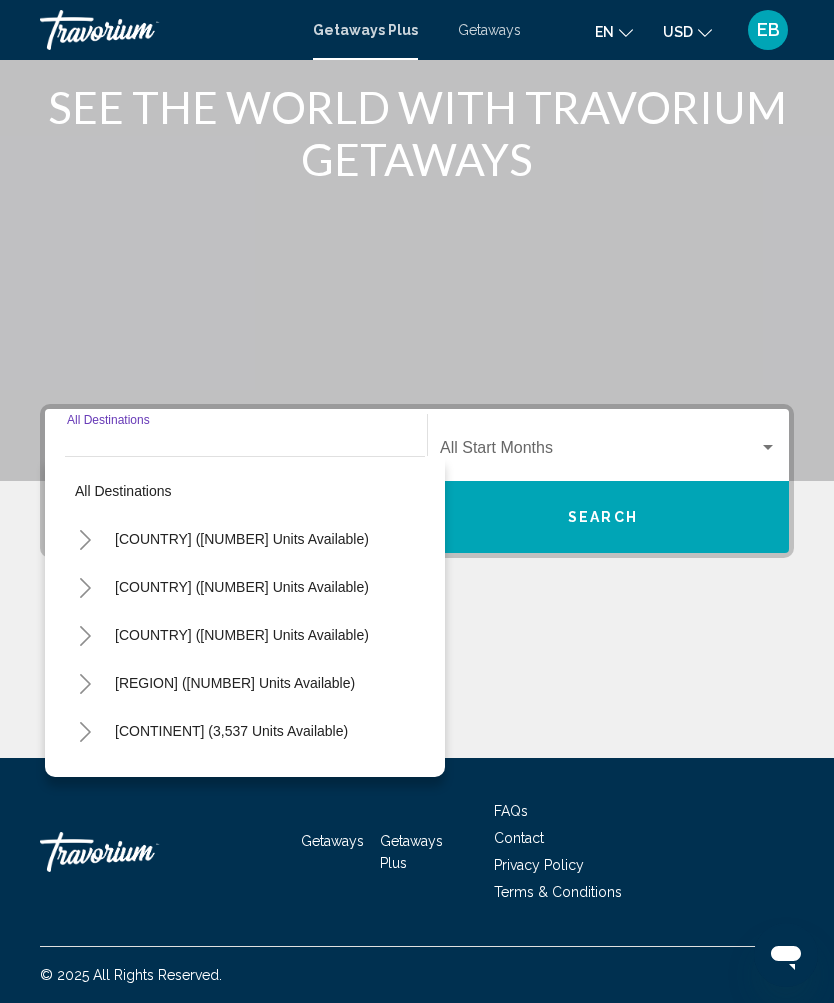 click on "[COUNTRY] ([NUMBER] units available)" at bounding box center (242, 587) 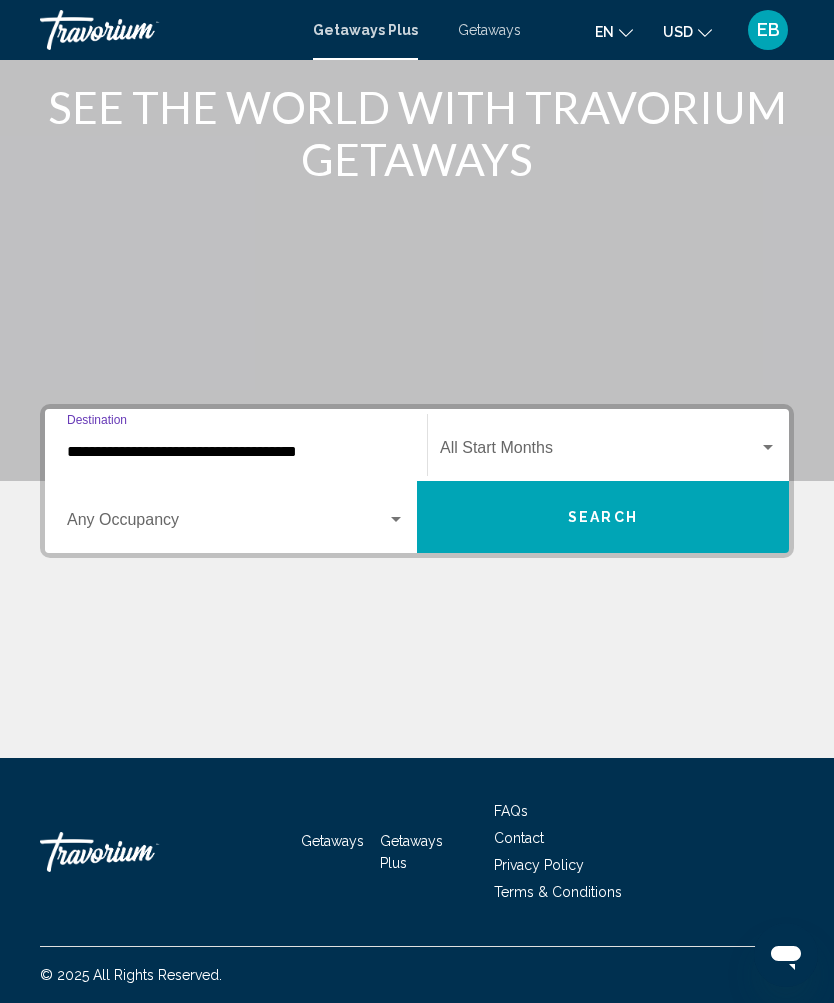 click on "**********" at bounding box center (236, 452) 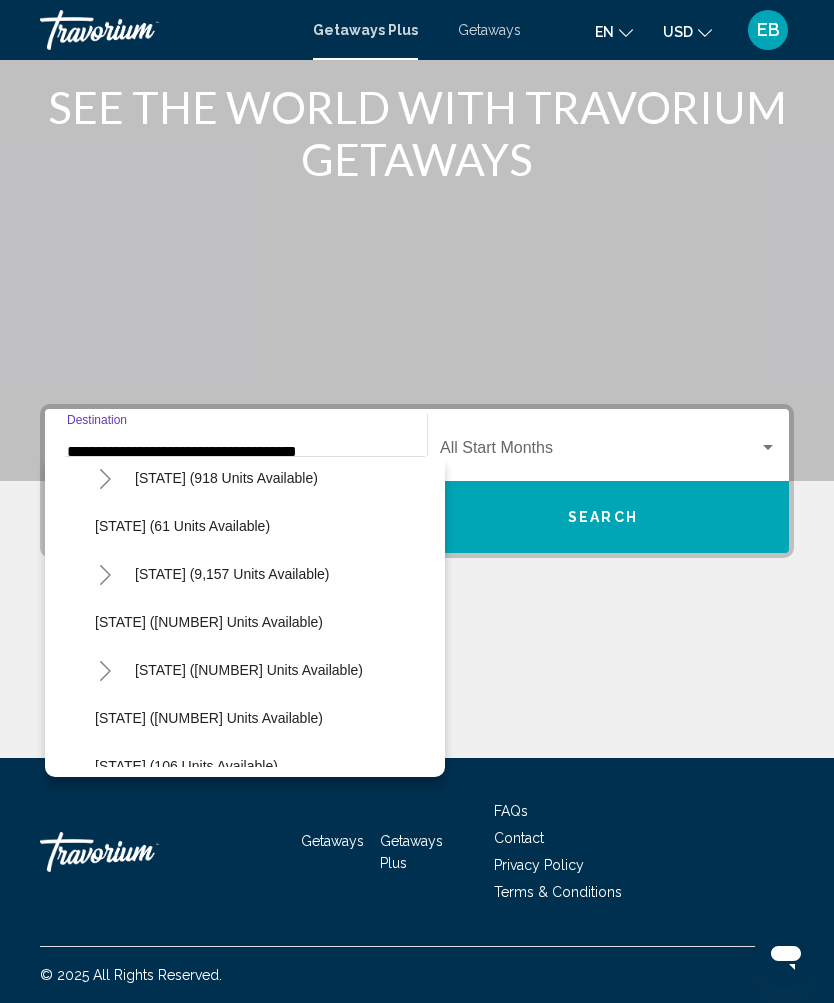 scroll, scrollTop: 256, scrollLeft: 9, axis: both 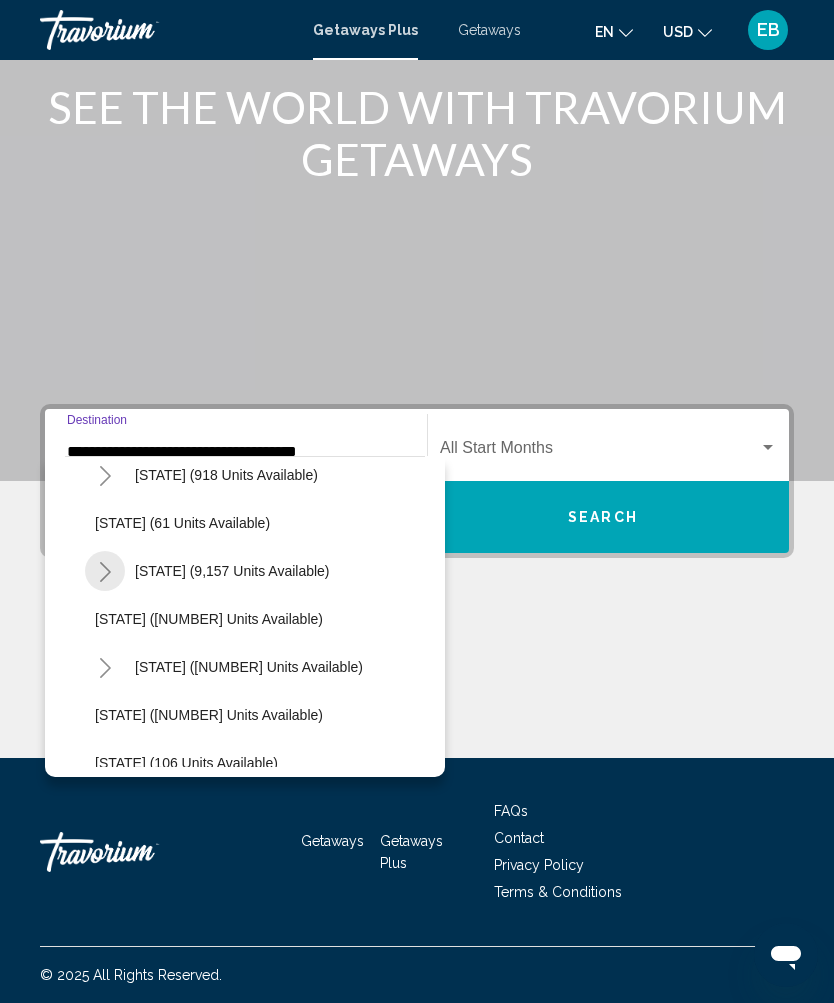 click 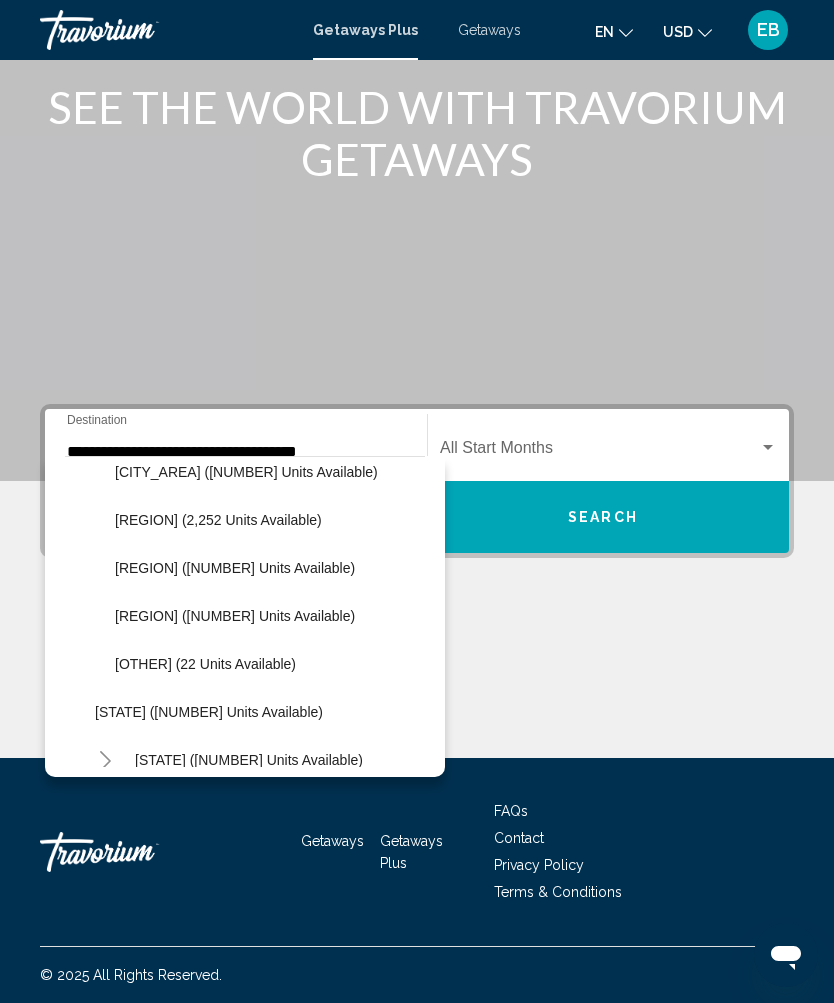 scroll, scrollTop: 403, scrollLeft: 10, axis: both 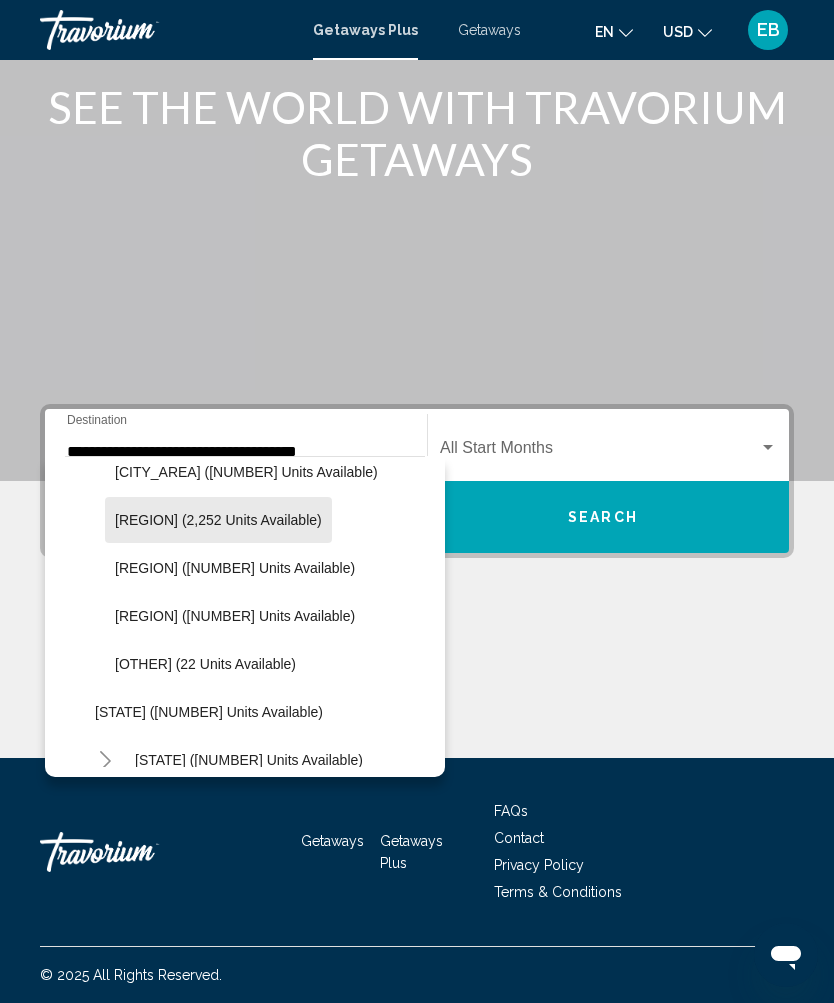 click on "[REGION] (2,252 units available)" 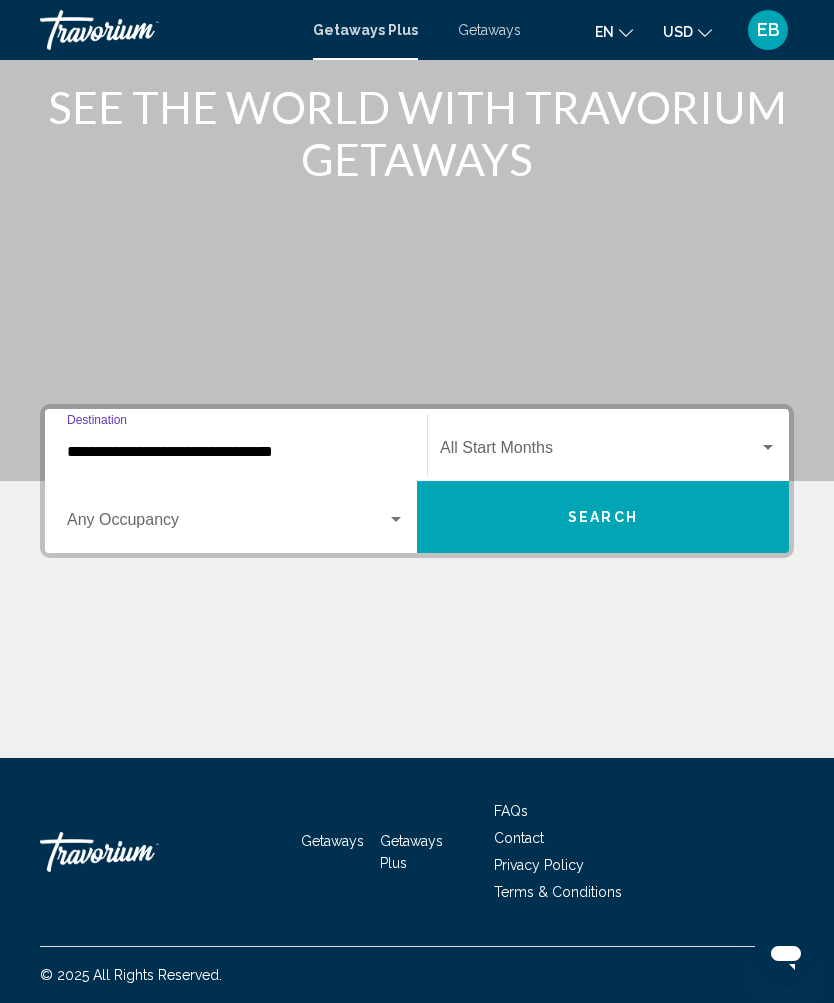 click at bounding box center [227, 524] 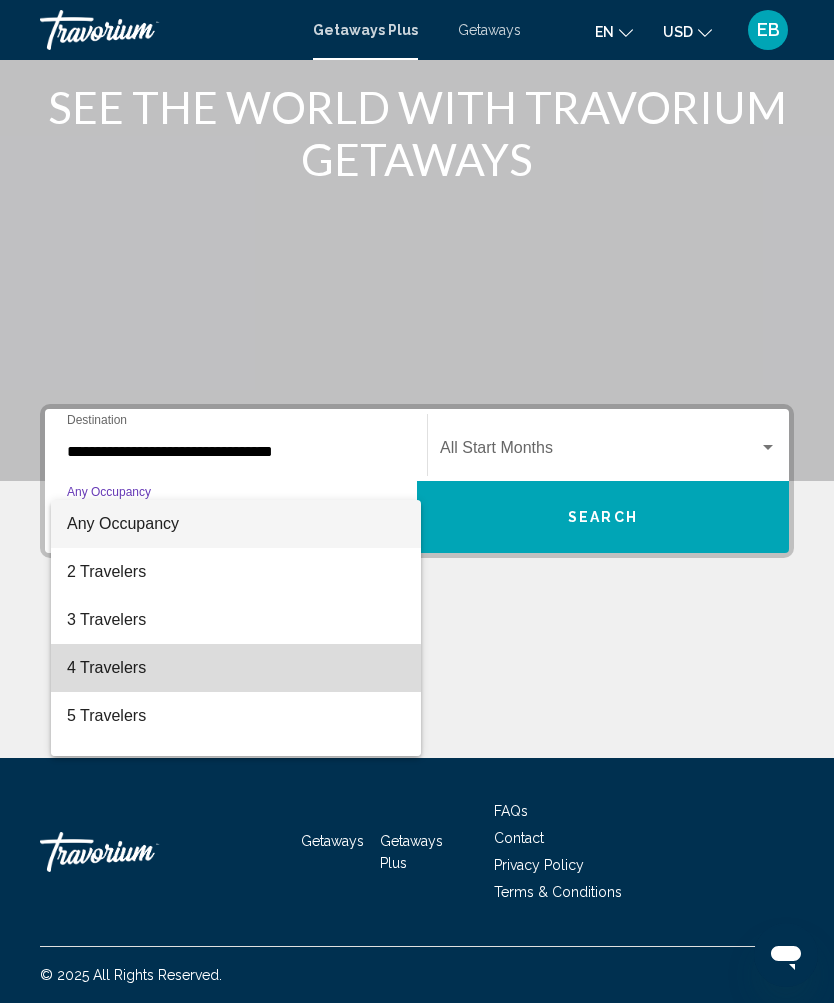 click on "4 Travelers" at bounding box center (236, 668) 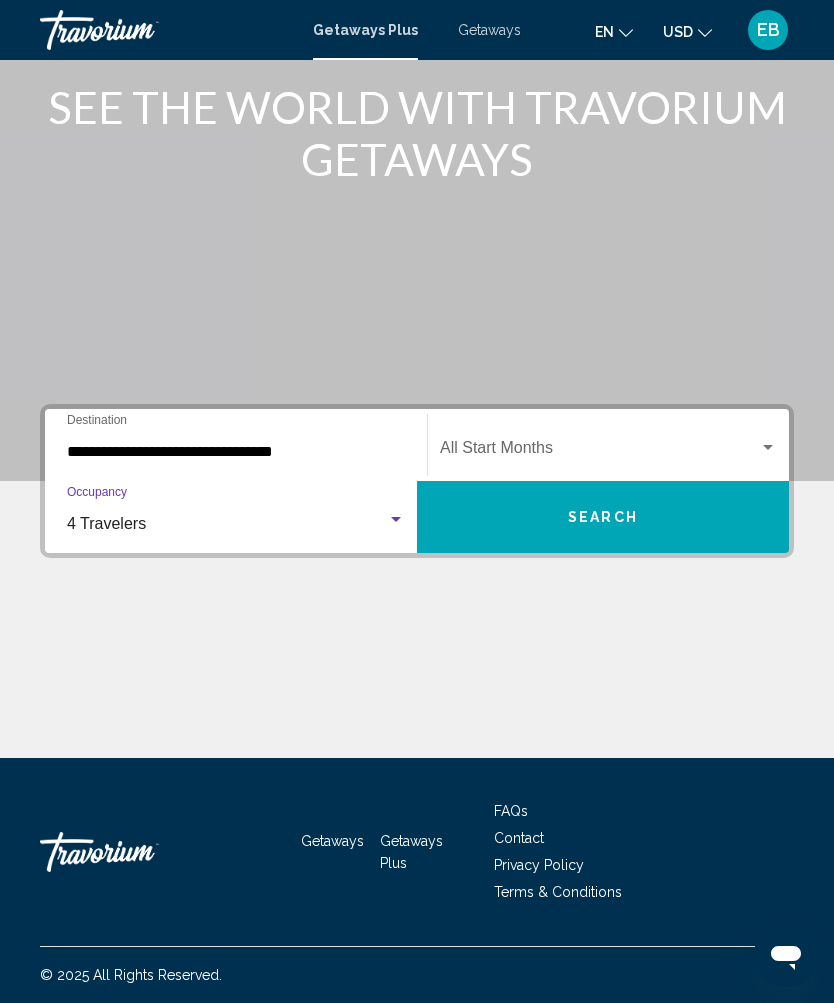 click at bounding box center (599, 452) 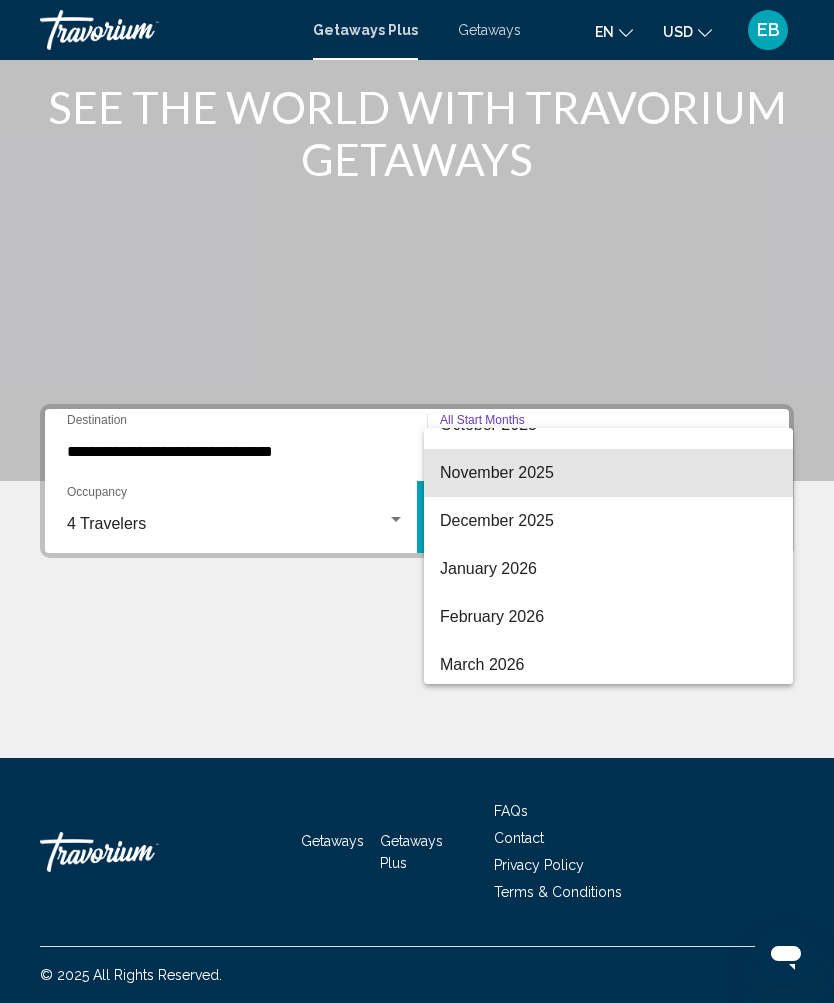 scroll, scrollTop: 194, scrollLeft: 0, axis: vertical 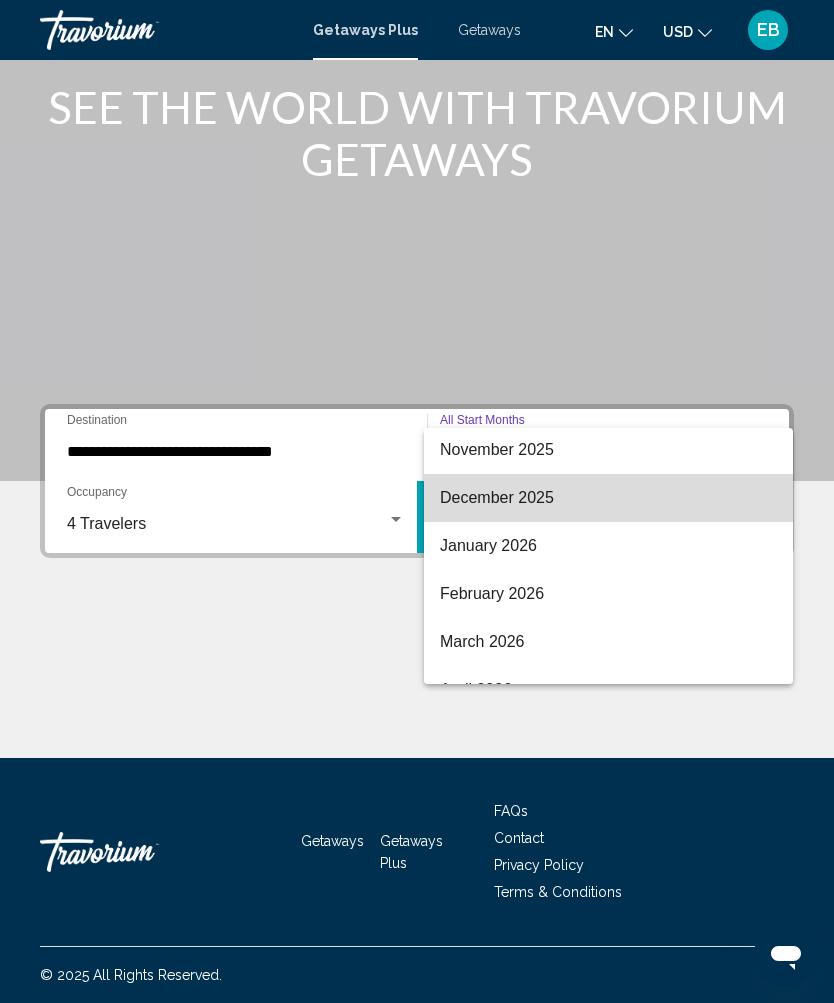 click on "December 2025" at bounding box center (608, 498) 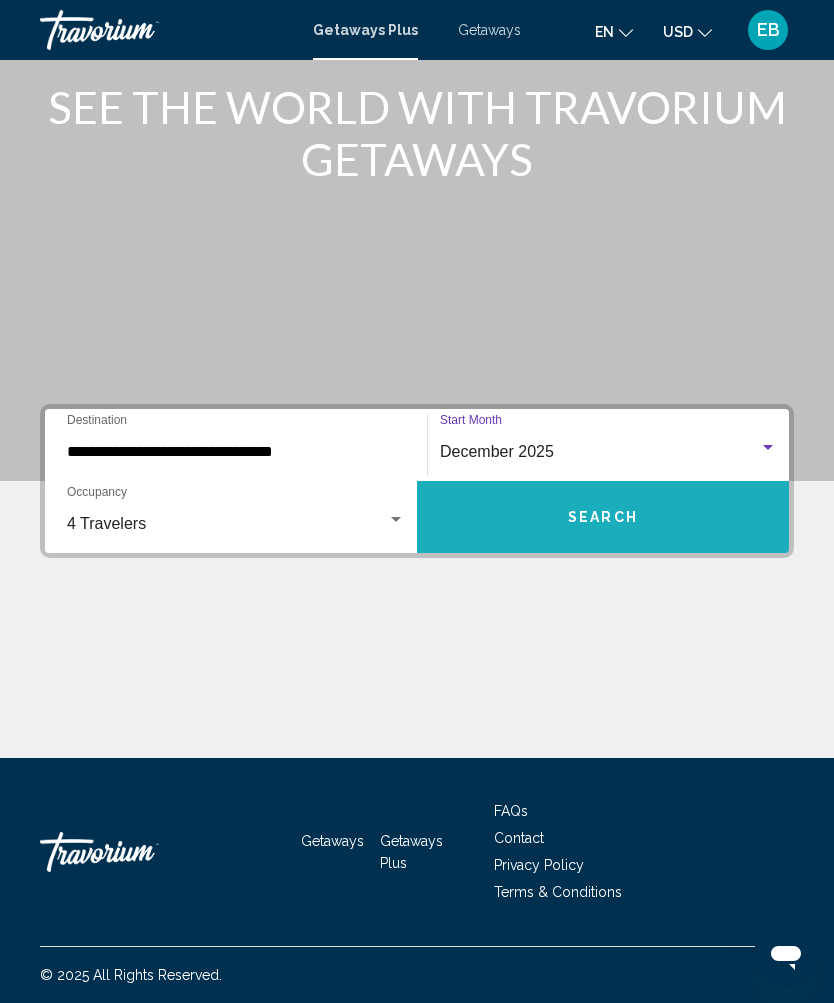 click on "Search" at bounding box center [603, 517] 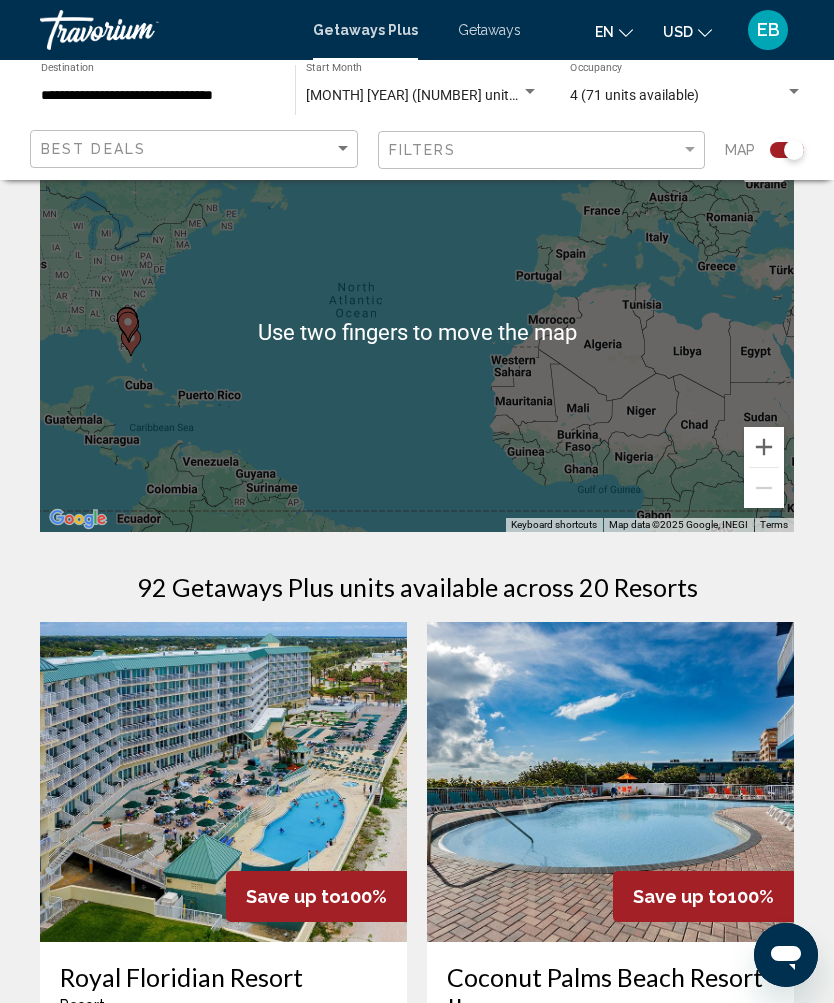 scroll, scrollTop: 67, scrollLeft: 0, axis: vertical 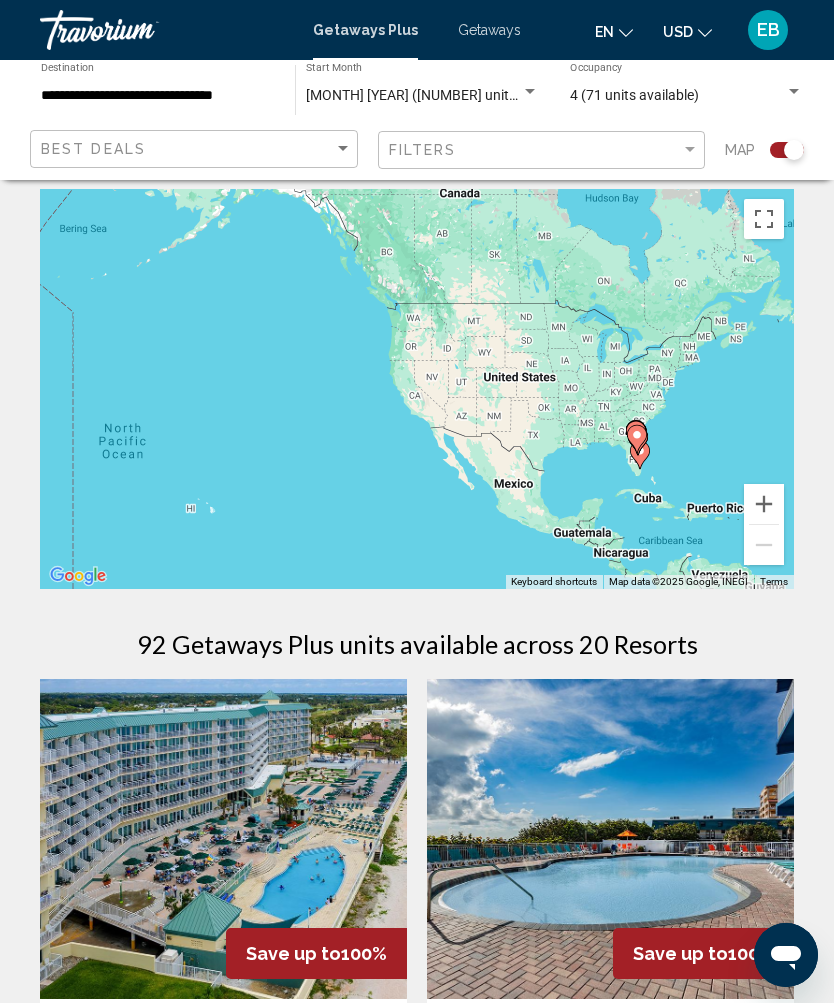 click at bounding box center (764, 504) 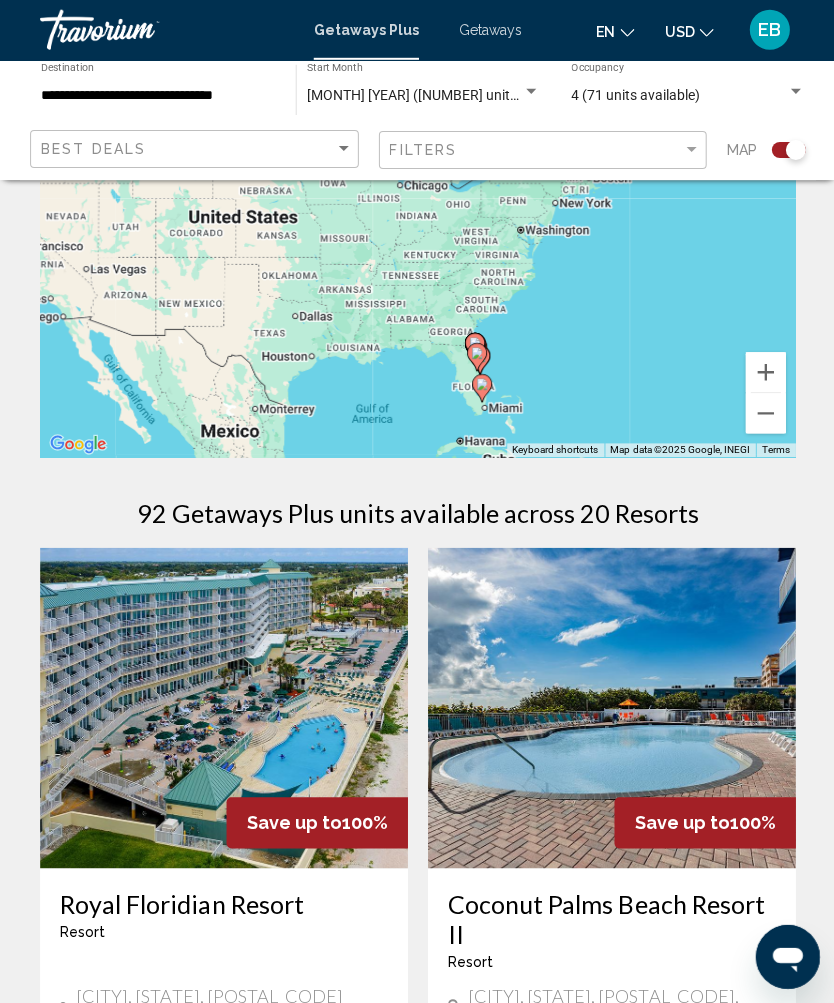 scroll, scrollTop: 143, scrollLeft: 0, axis: vertical 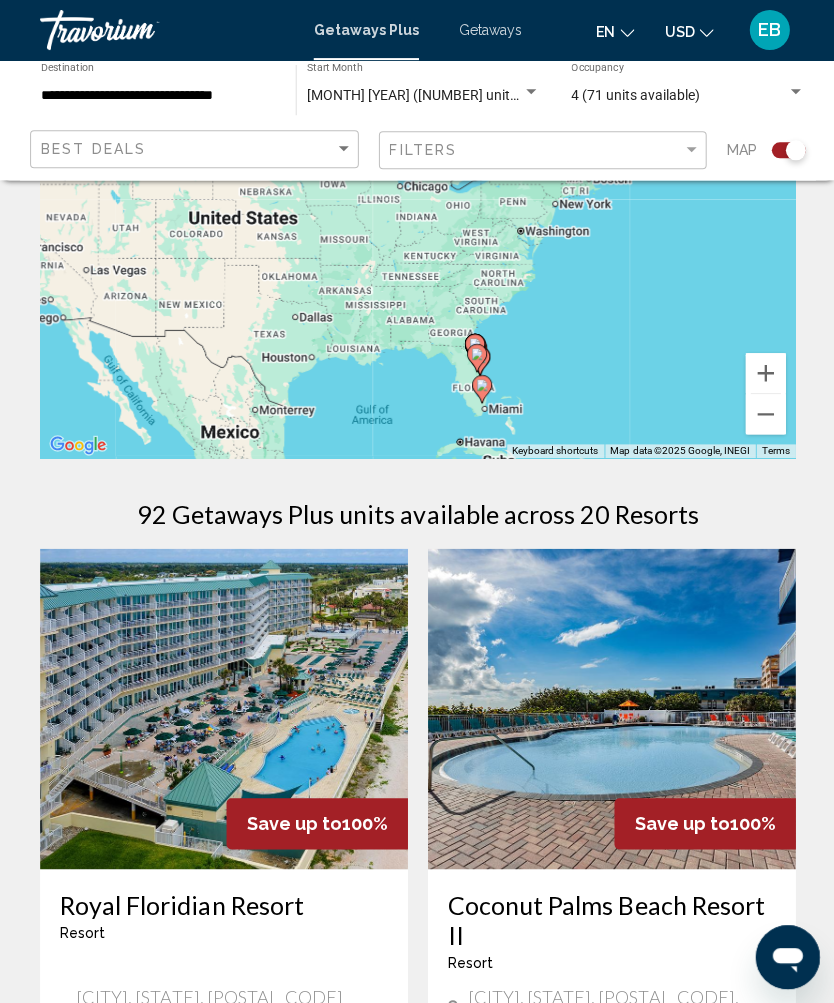 click at bounding box center (764, 372) 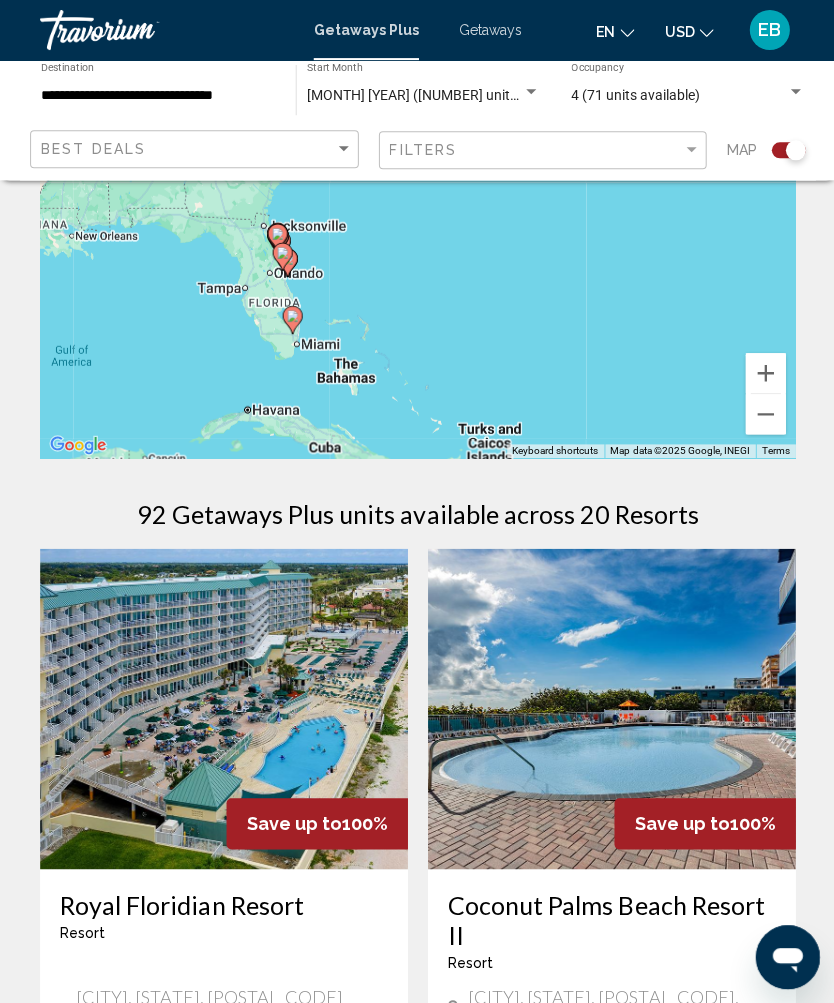 click at bounding box center [764, 372] 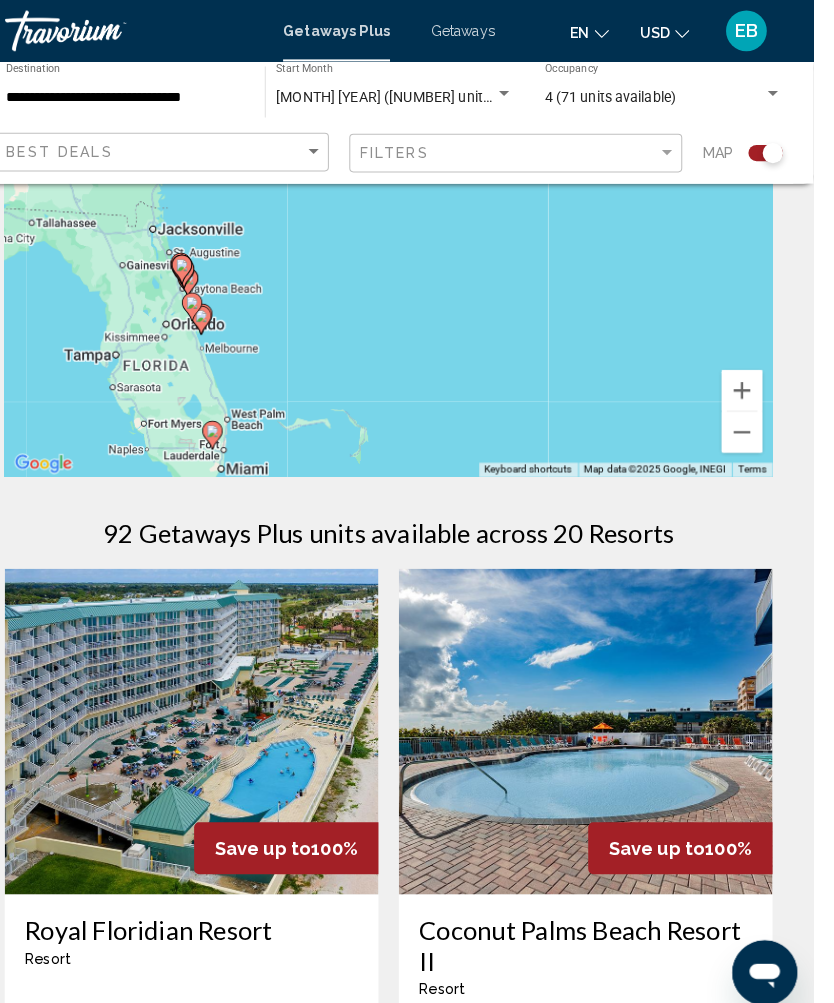 scroll, scrollTop: 132, scrollLeft: 0, axis: vertical 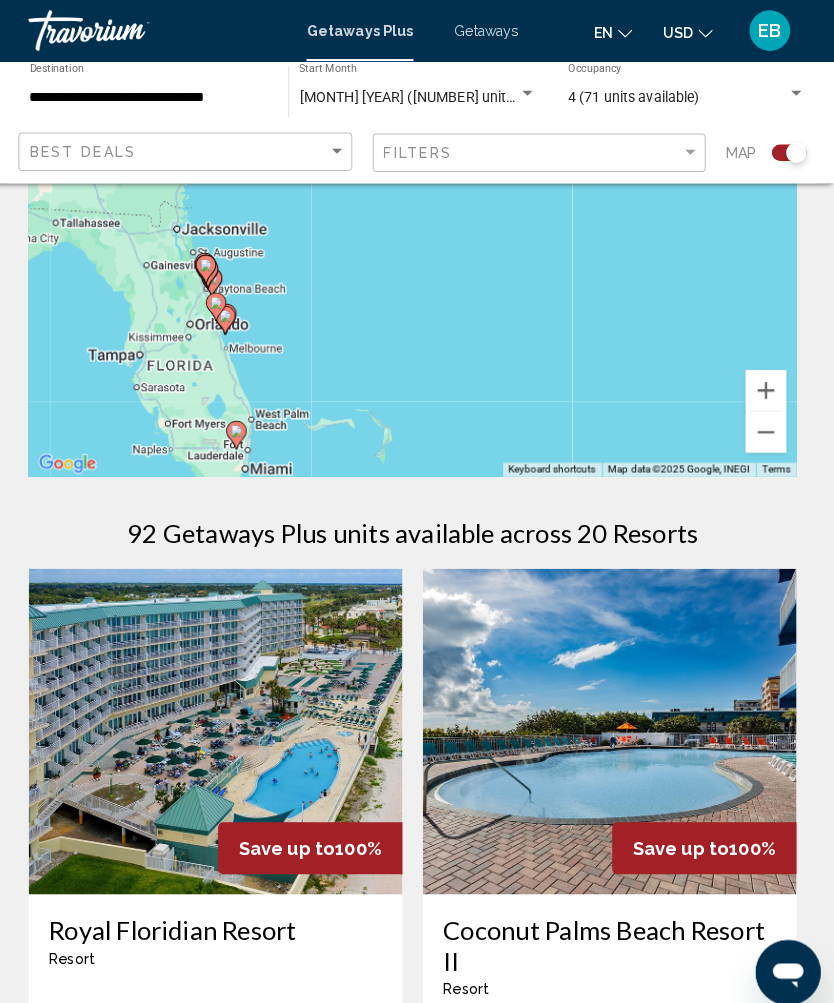 click at bounding box center [764, 383] 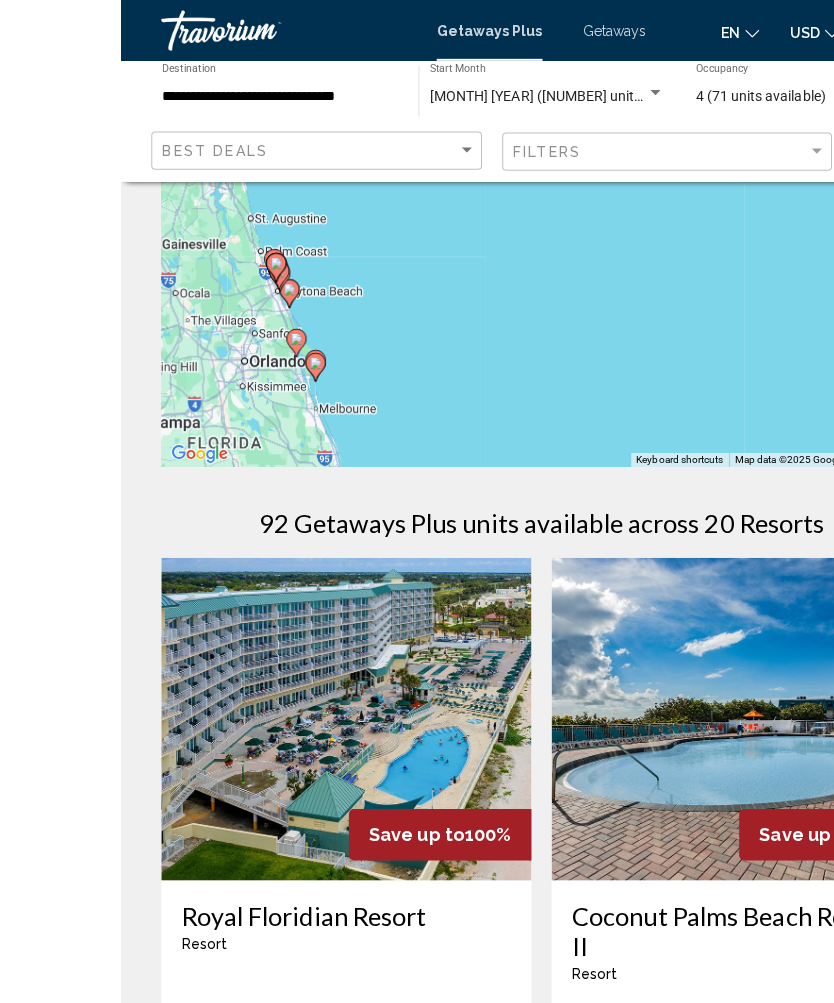 scroll, scrollTop: 137, scrollLeft: 0, axis: vertical 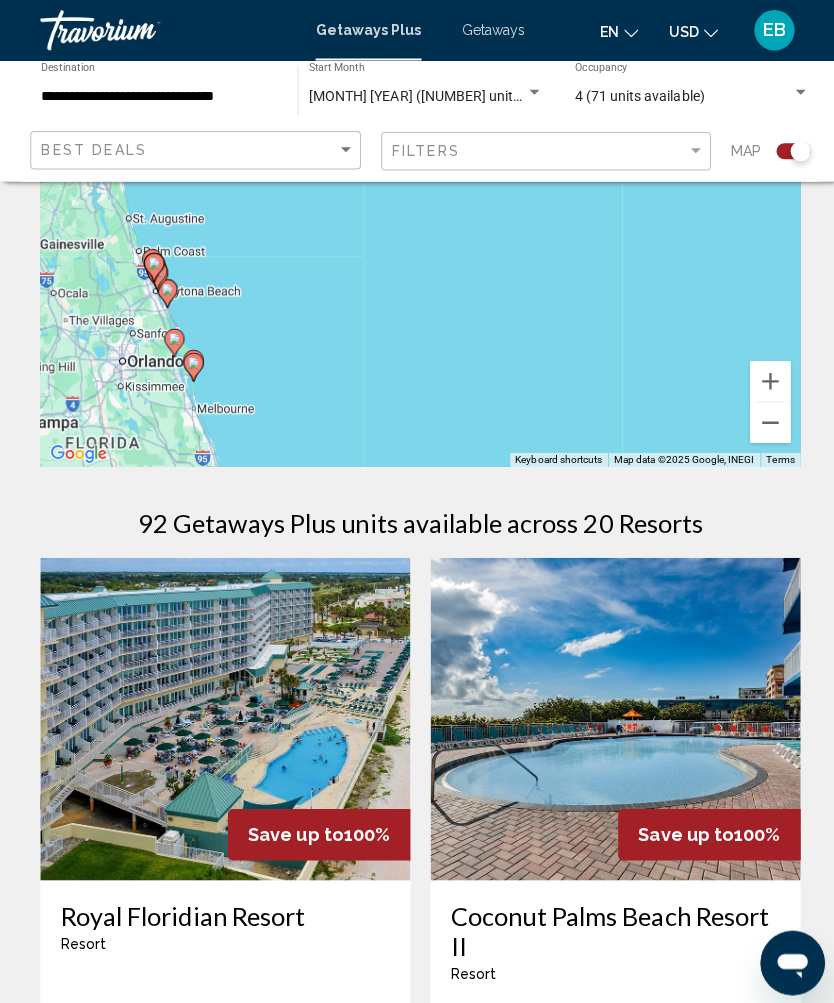 click at bounding box center [764, 378] 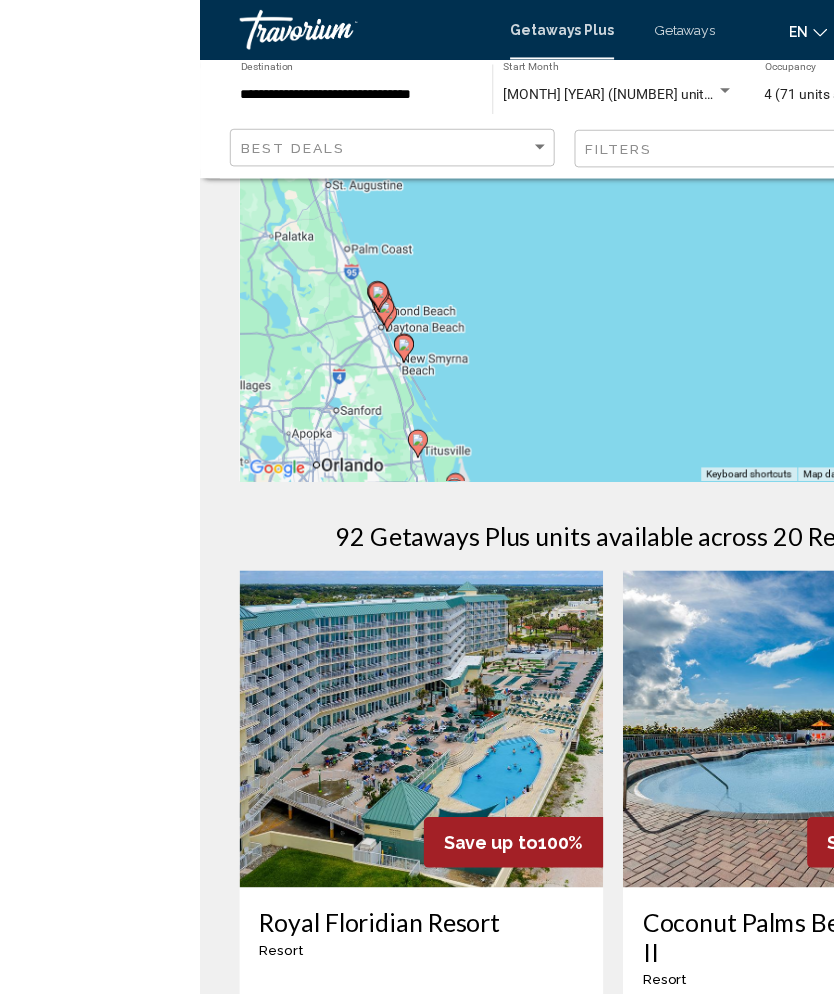 scroll, scrollTop: 117, scrollLeft: 0, axis: vertical 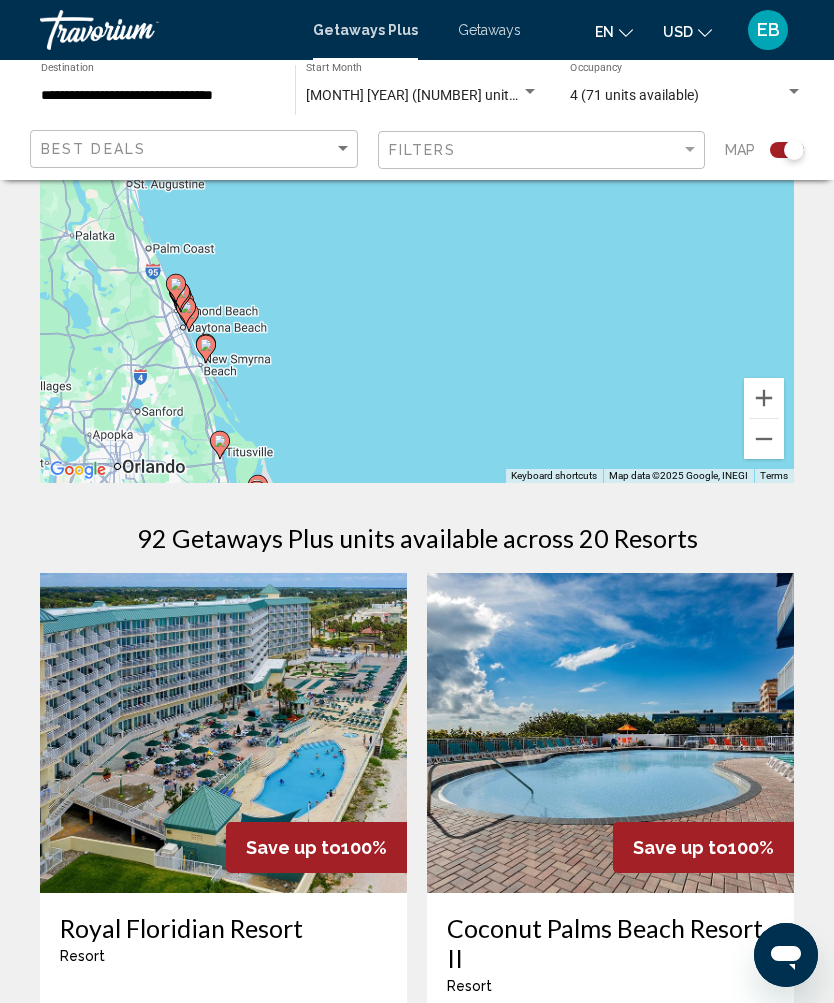 click at bounding box center [764, 398] 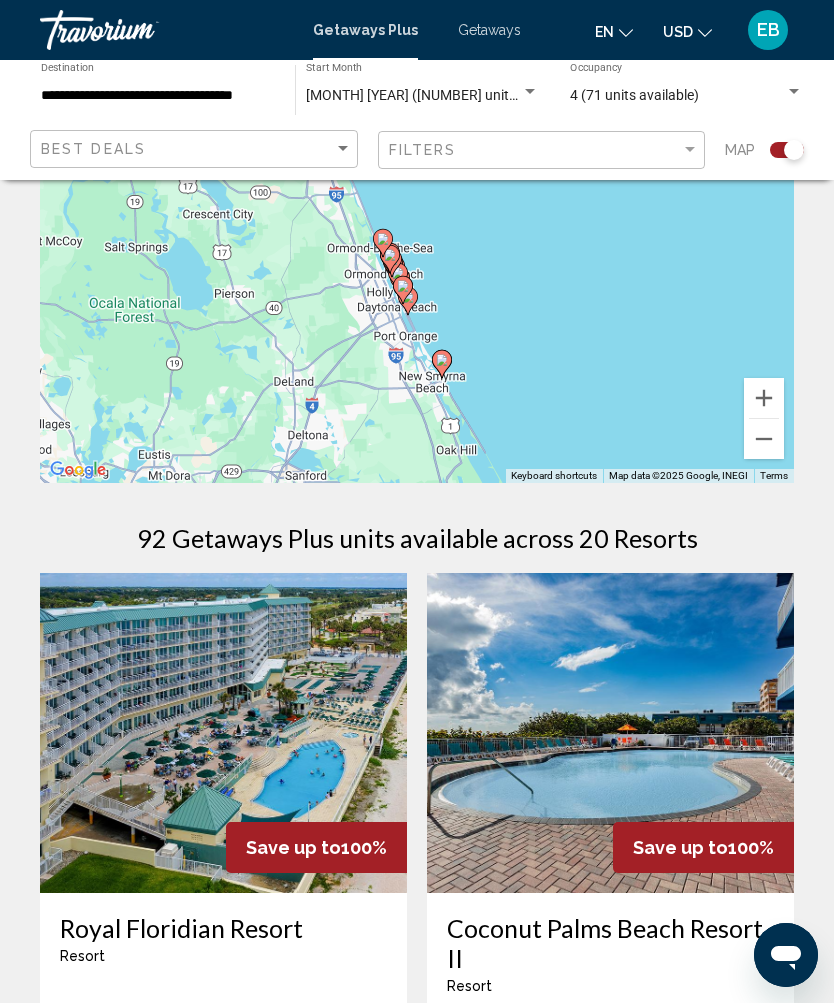 click 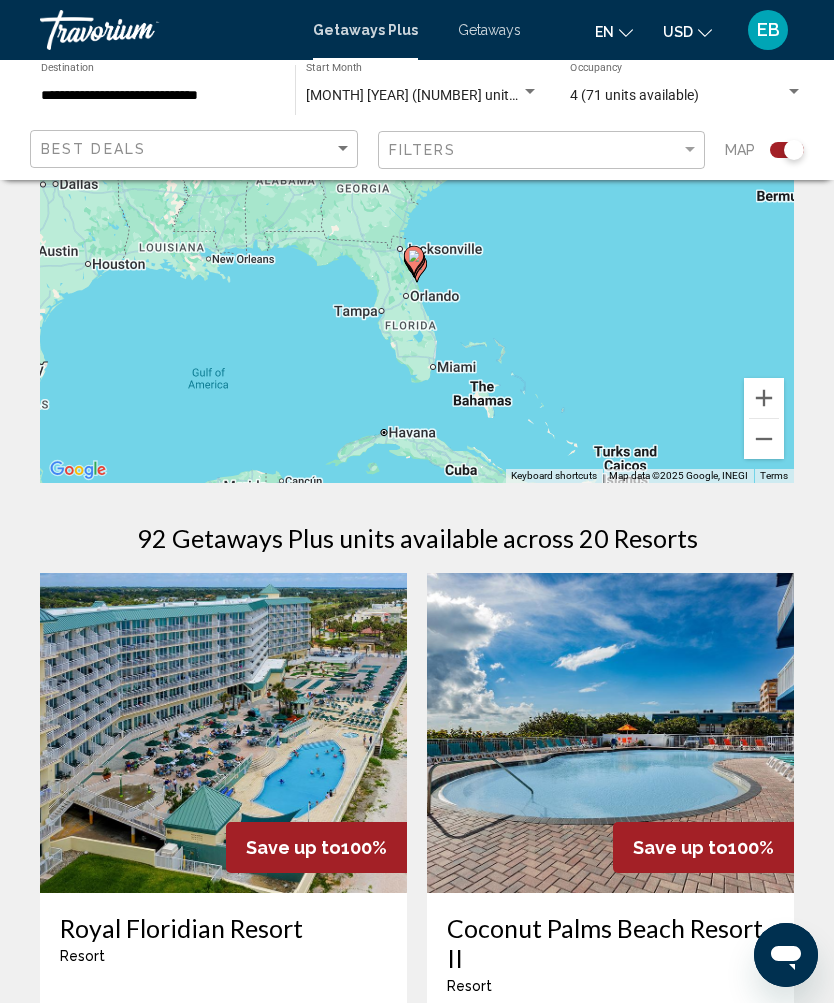 click 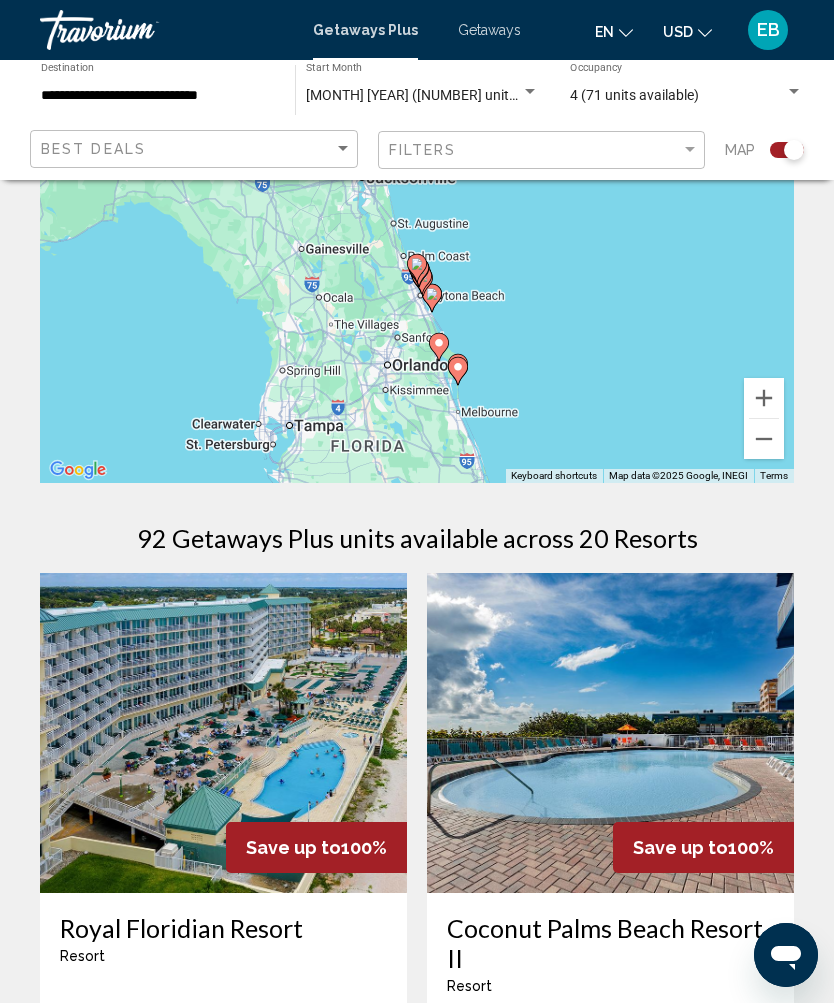 scroll, scrollTop: 131, scrollLeft: 0, axis: vertical 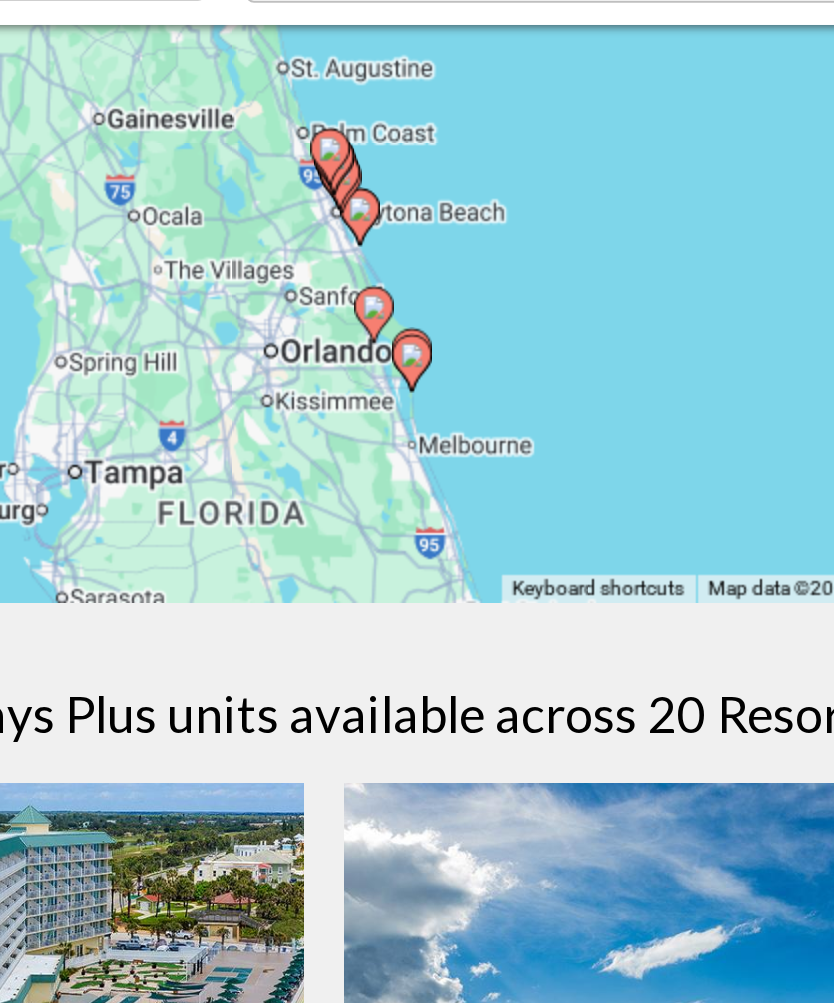 type on "**********" 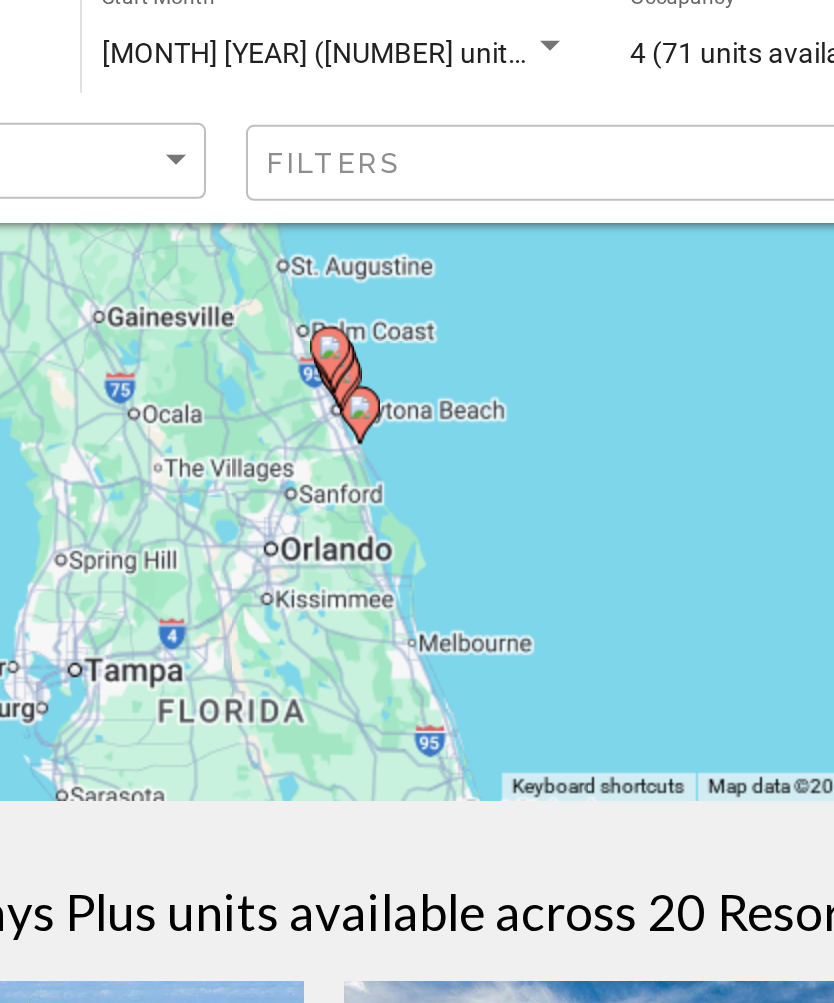 click on "To activate drag with keyboard, press Alt + Enter. Once in keyboard drag state, use the arrow keys to move the marker. To complete the drag, press the Enter key. To cancel, press Escape." at bounding box center (417, 269) 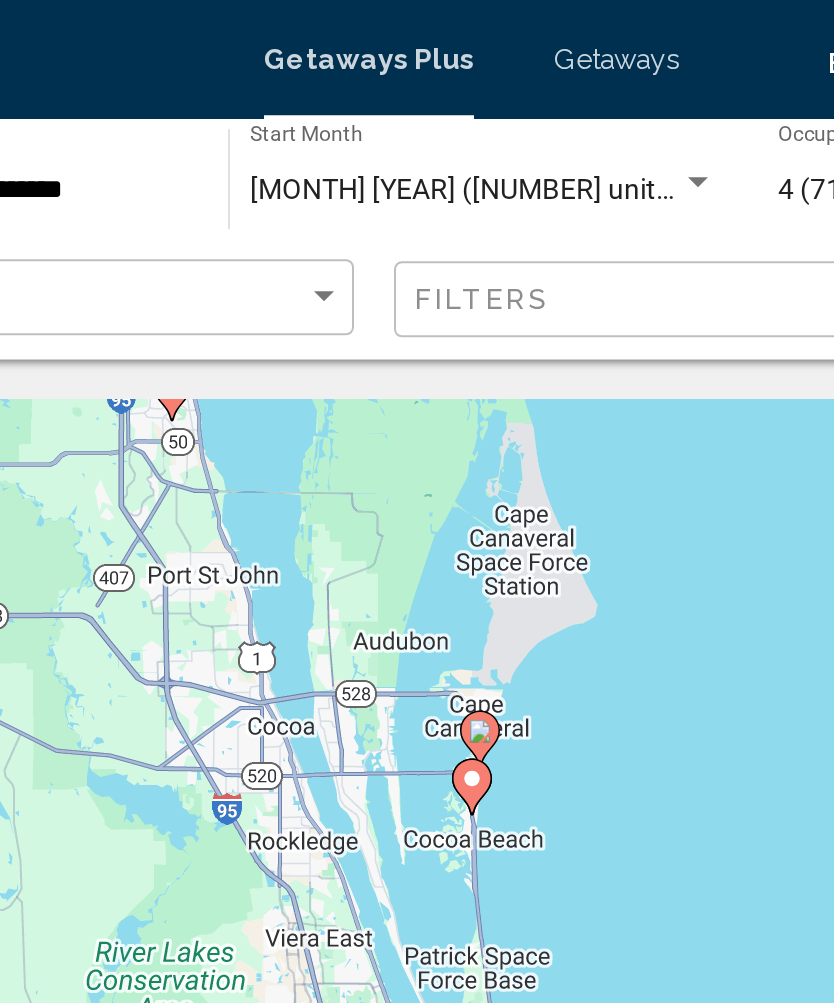 scroll, scrollTop: 0, scrollLeft: 0, axis: both 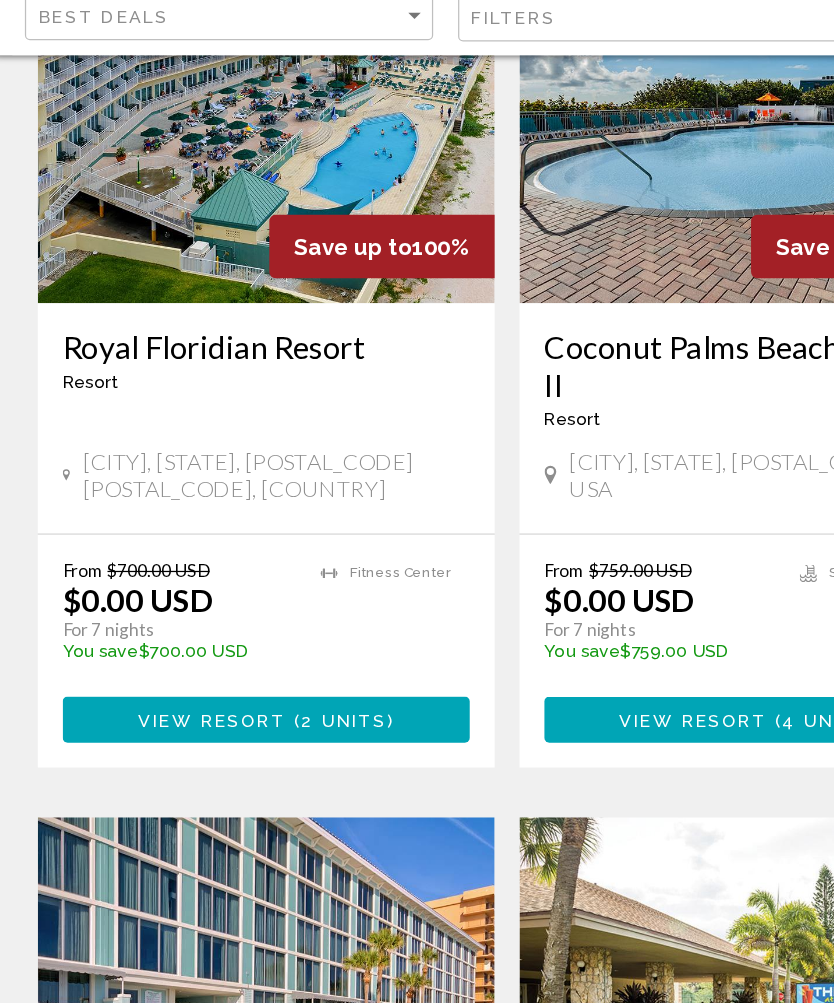 click at bounding box center (610, 219) 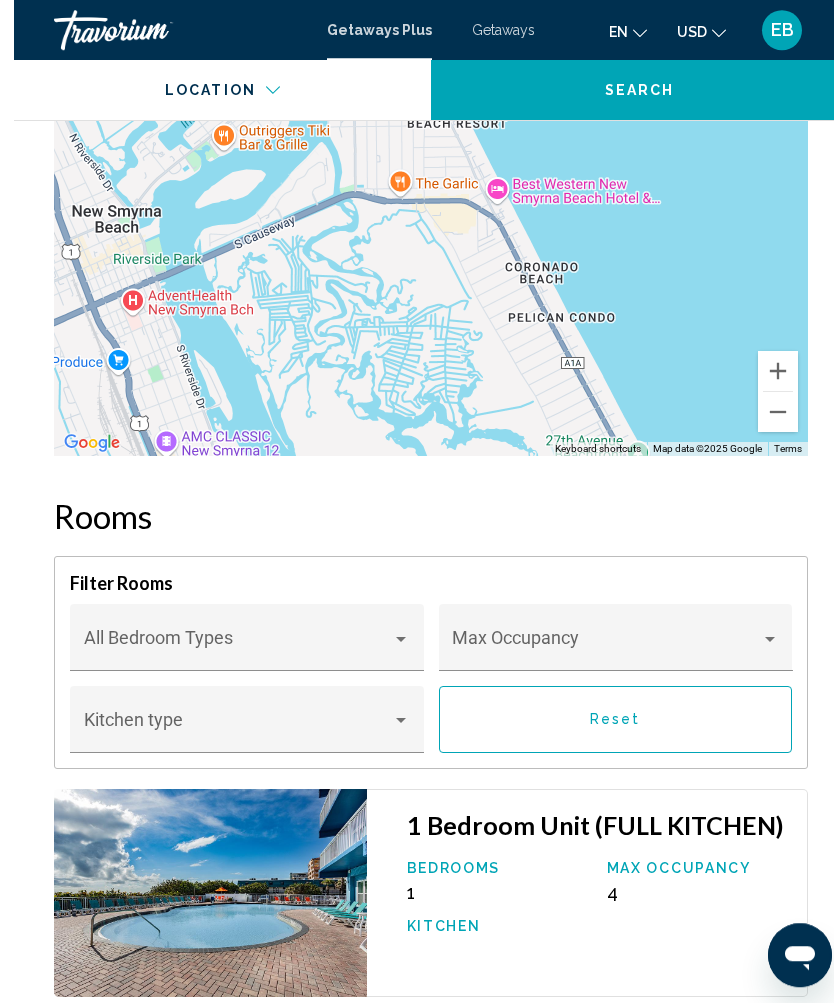 scroll, scrollTop: 3842, scrollLeft: 0, axis: vertical 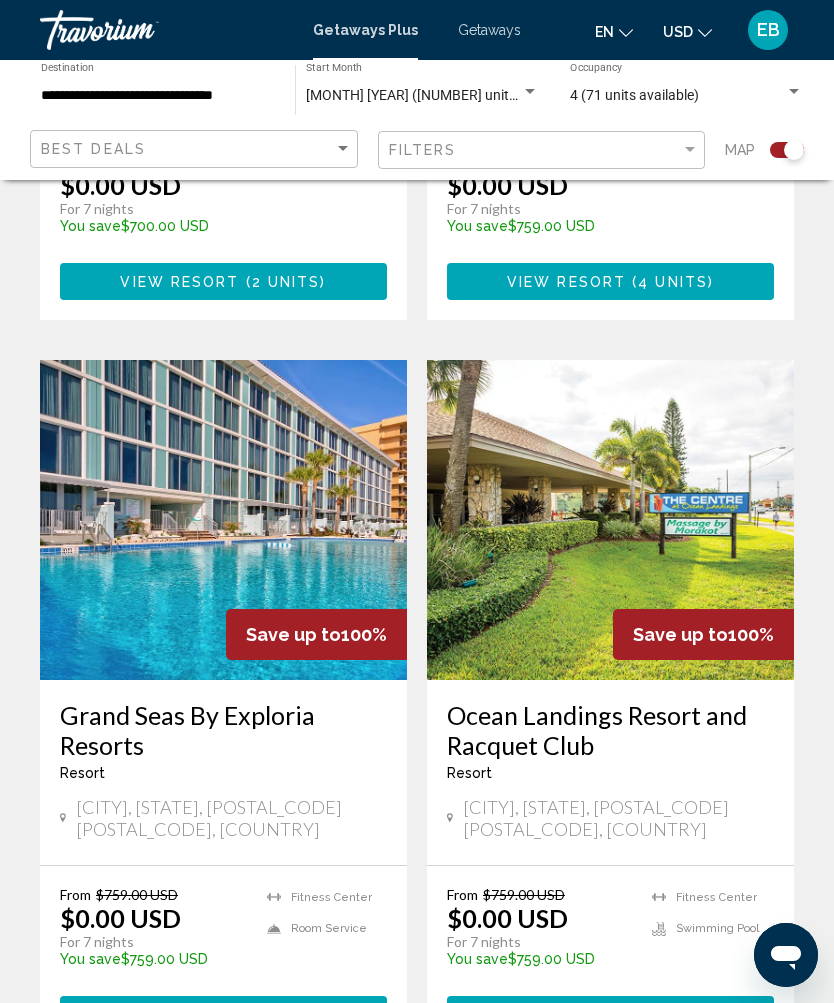 click at bounding box center [223, 520] 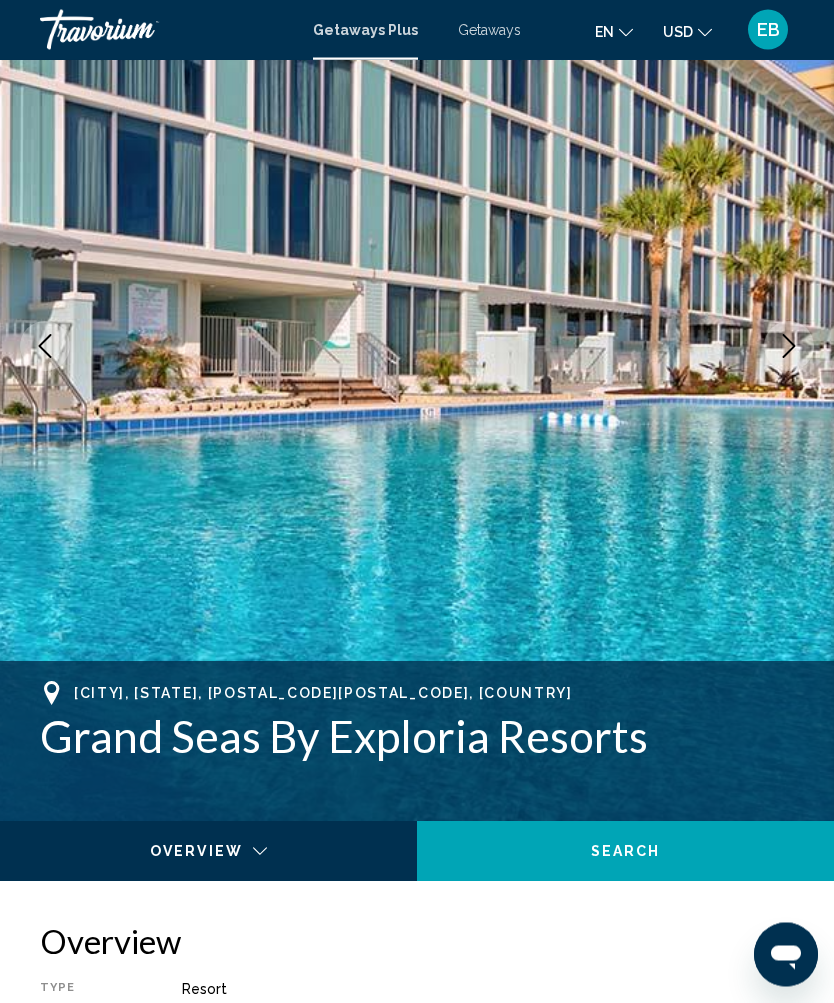 scroll, scrollTop: 0, scrollLeft: 0, axis: both 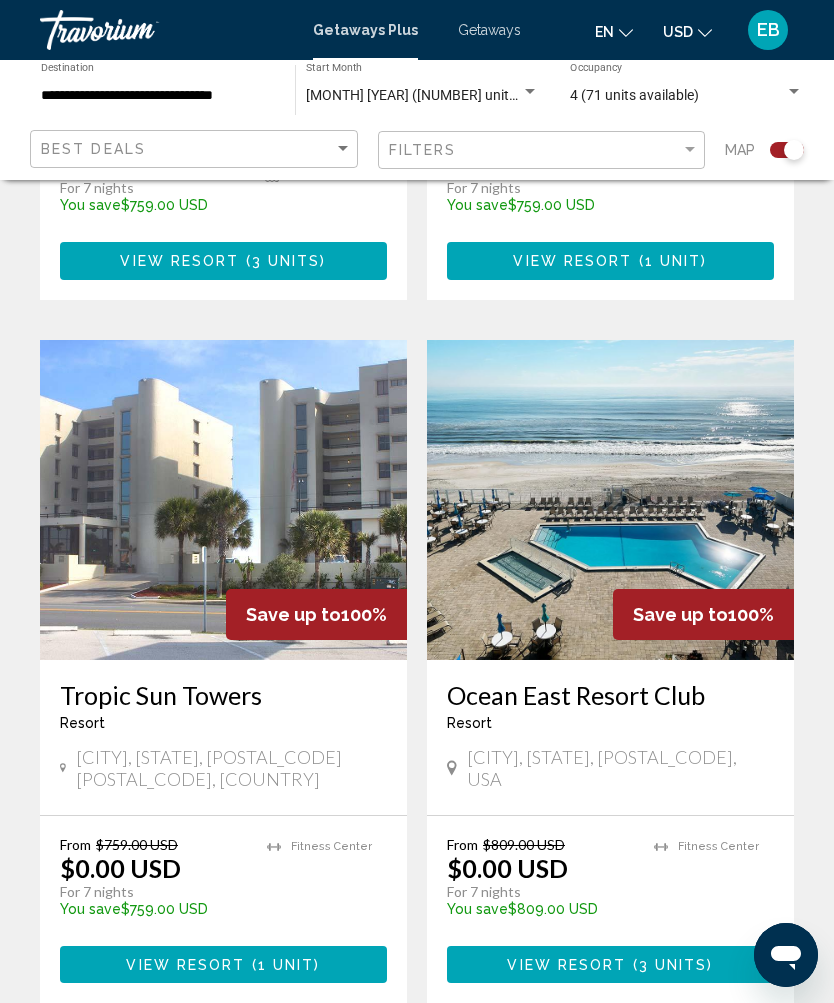 click on "page  2" at bounding box center (452, 1063) 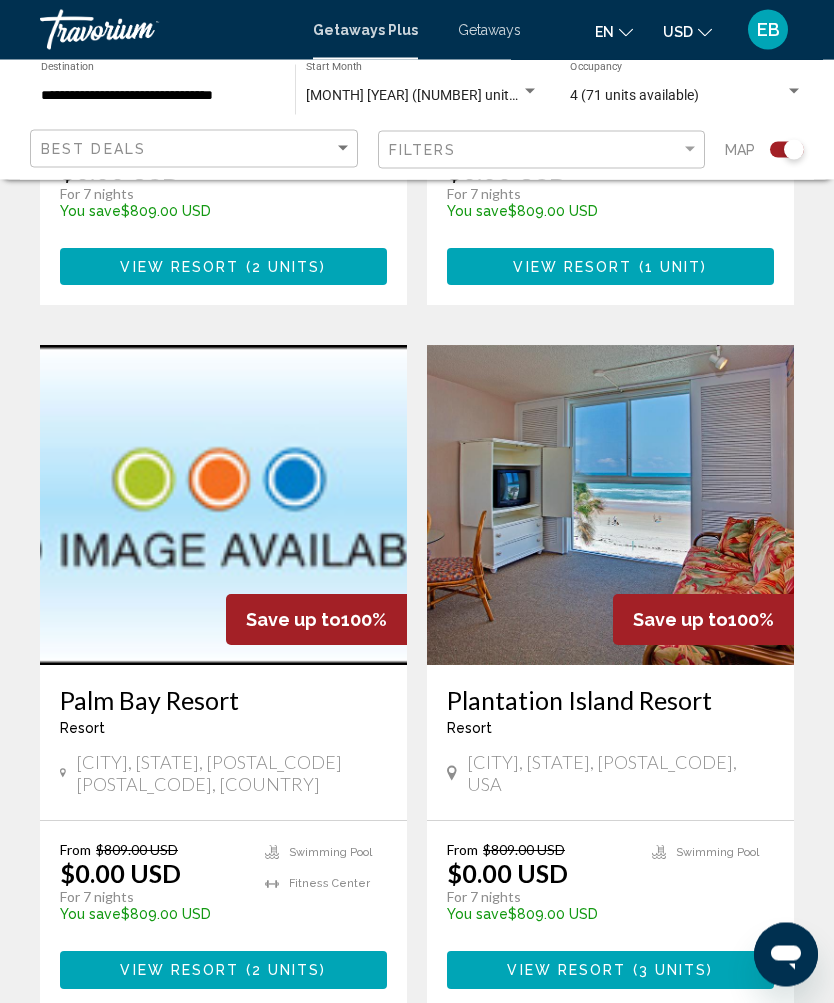 scroll, scrollTop: 1079, scrollLeft: 0, axis: vertical 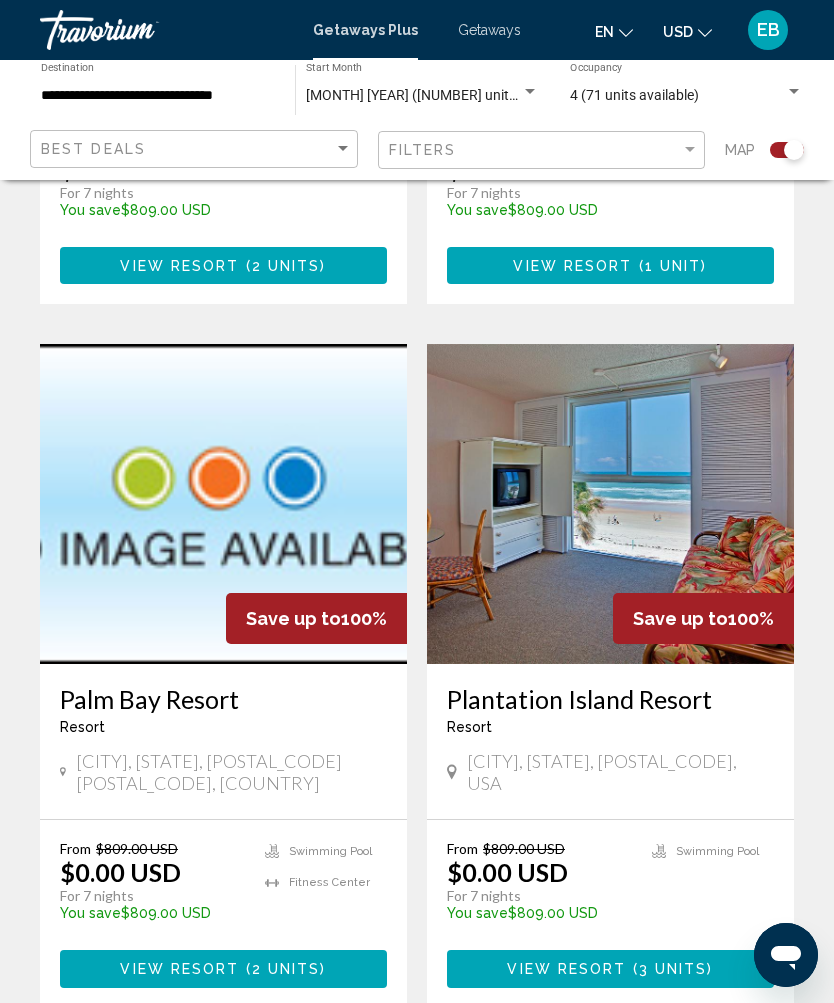 click at bounding box center [610, 504] 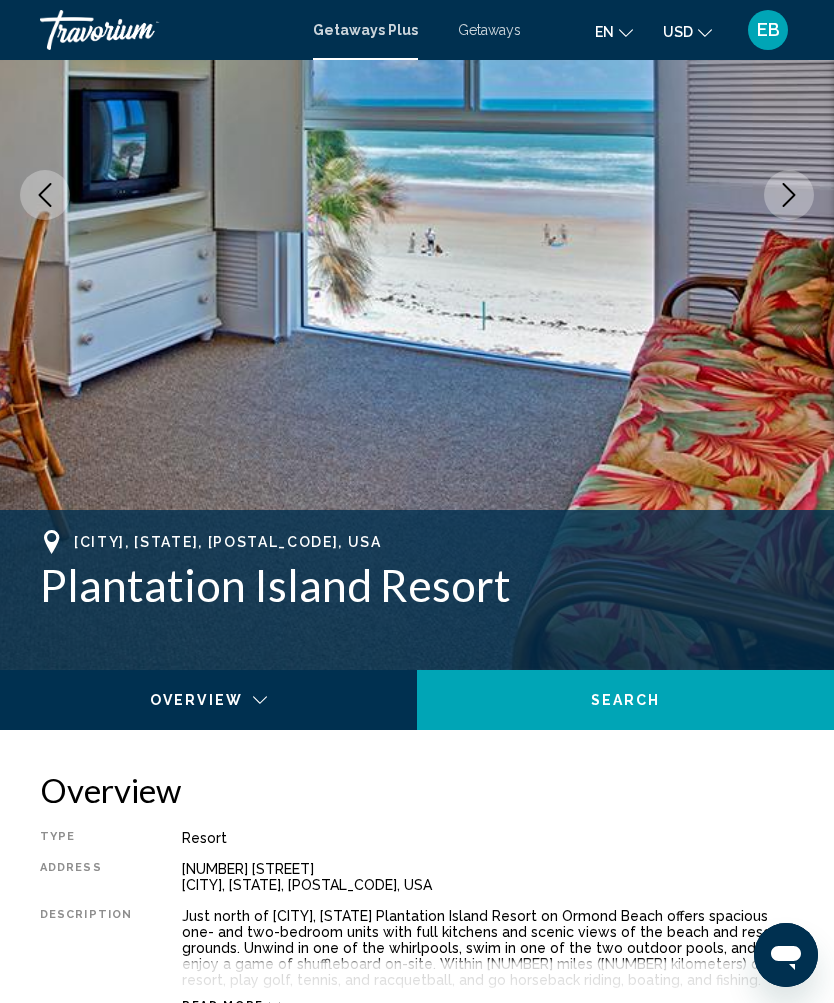 scroll, scrollTop: 0, scrollLeft: 0, axis: both 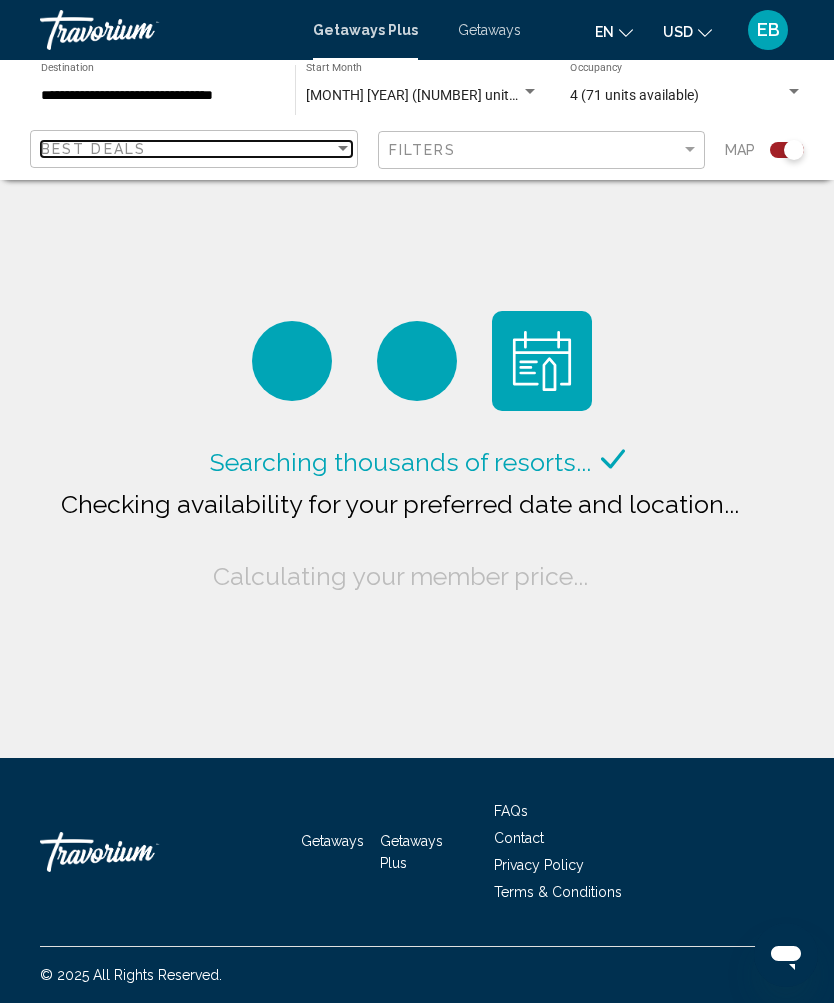 click at bounding box center [343, 149] 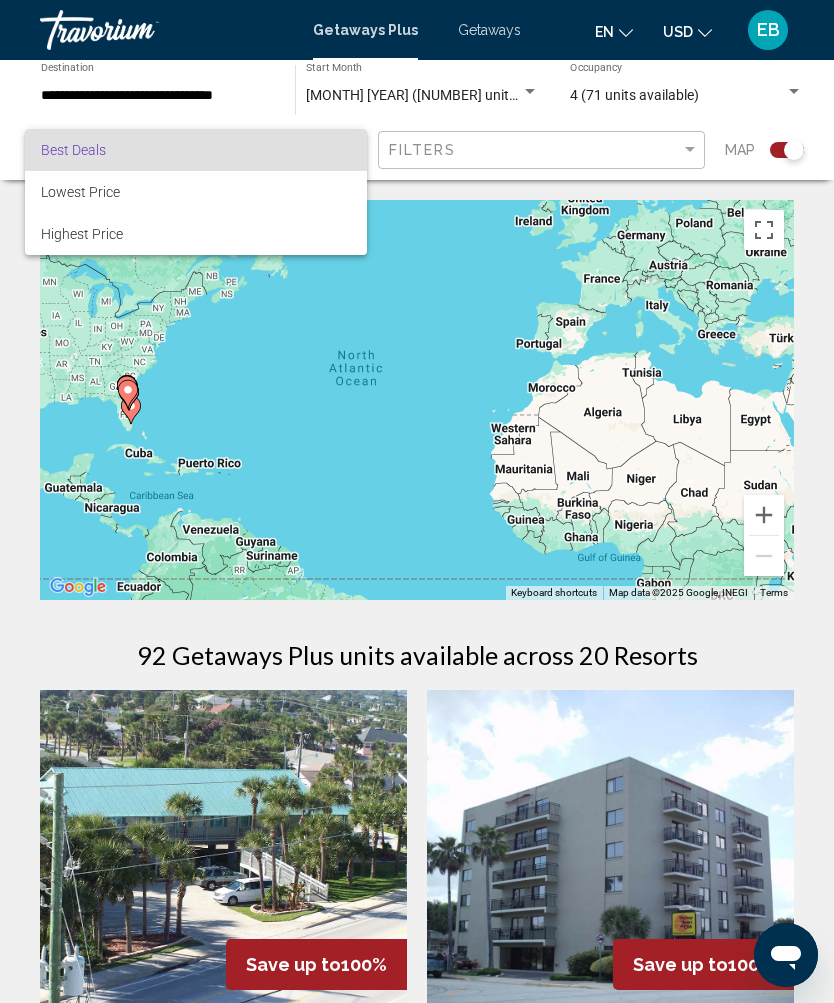 click at bounding box center (417, 501) 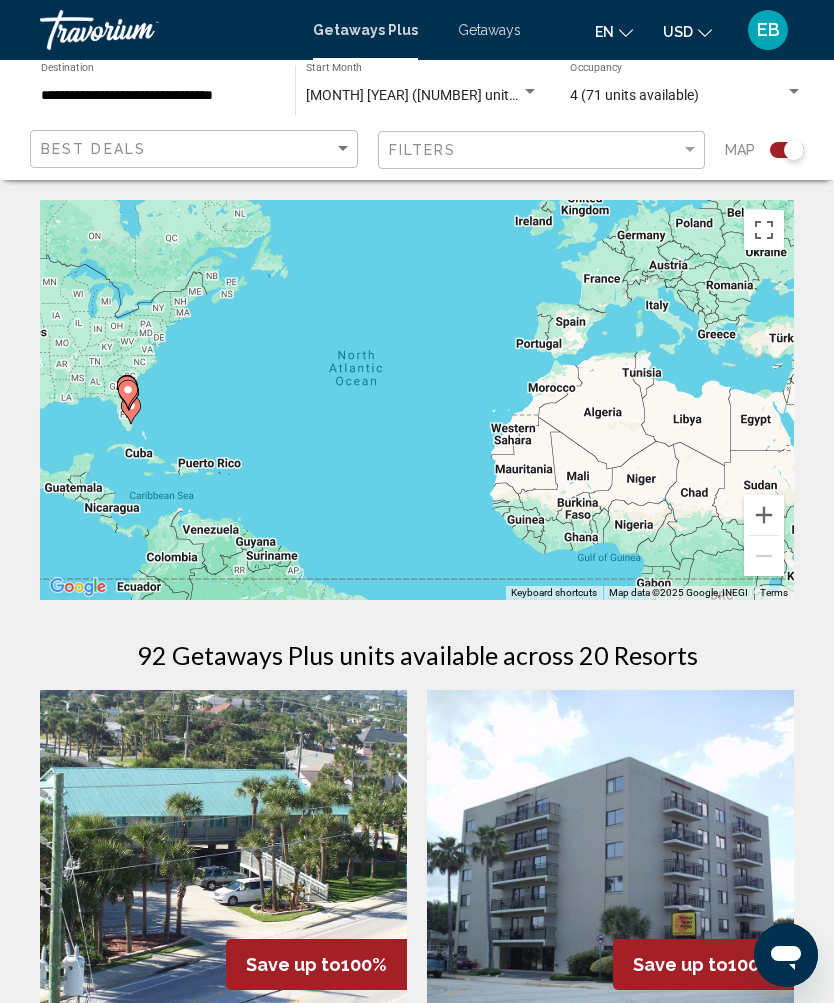 click on "December 2025 (92 units available)" at bounding box center (442, 95) 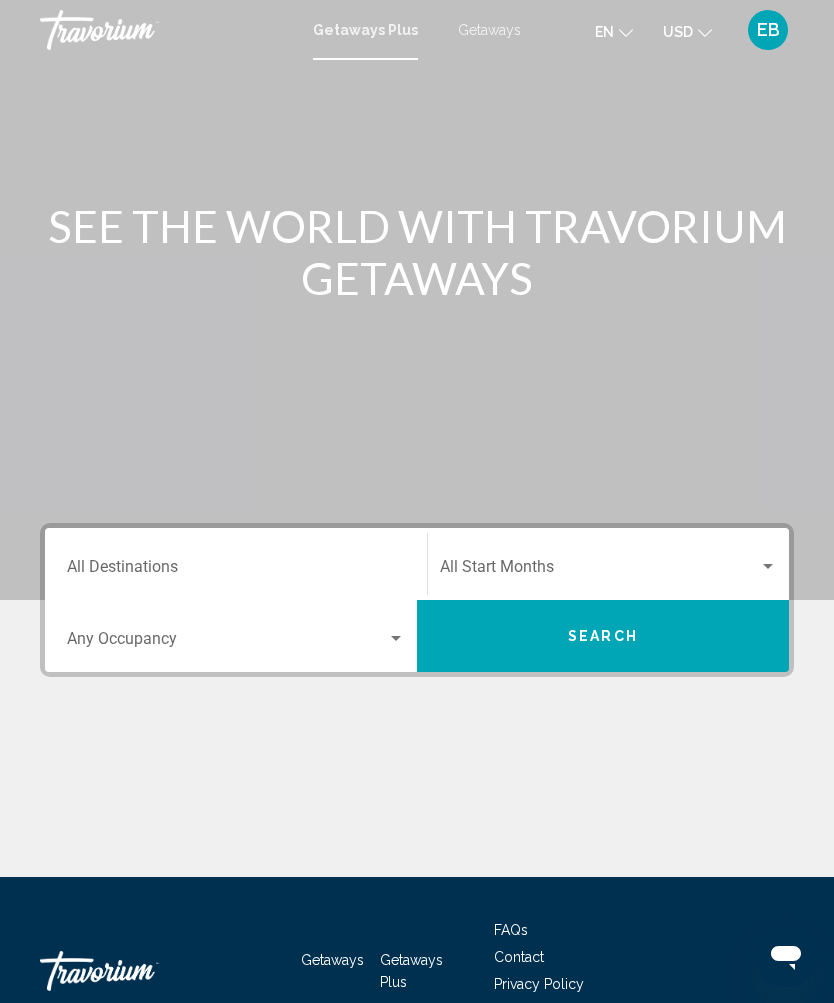 click at bounding box center [599, 571] 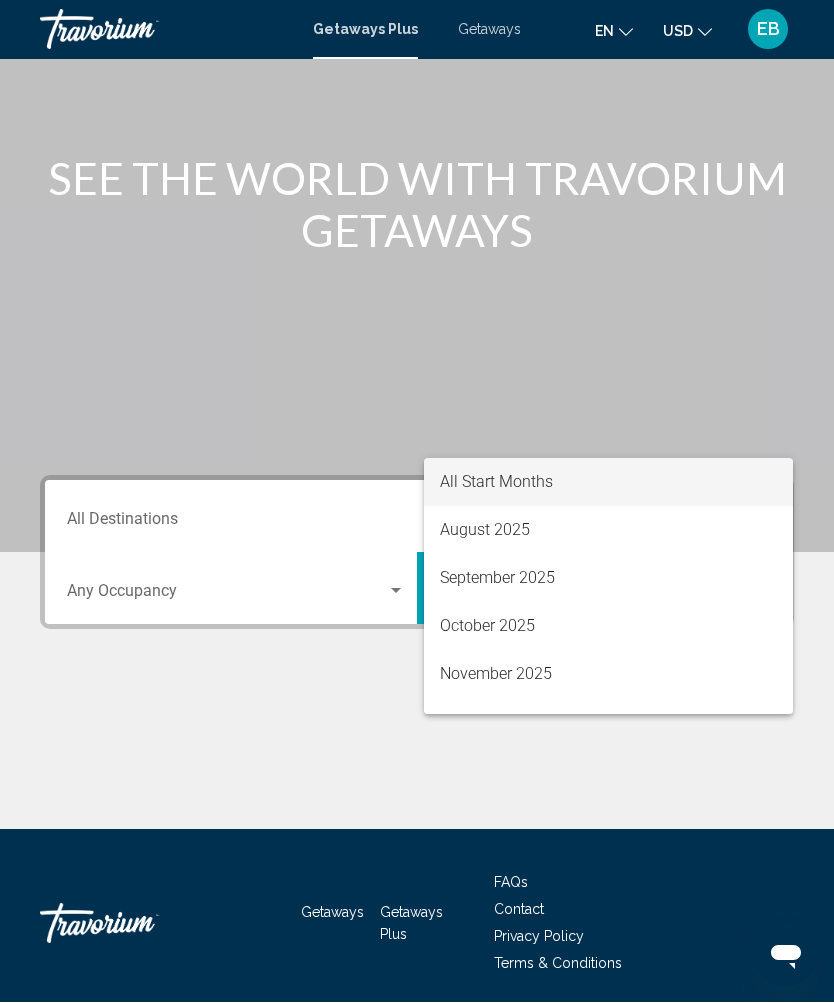 scroll, scrollTop: 119, scrollLeft: 0, axis: vertical 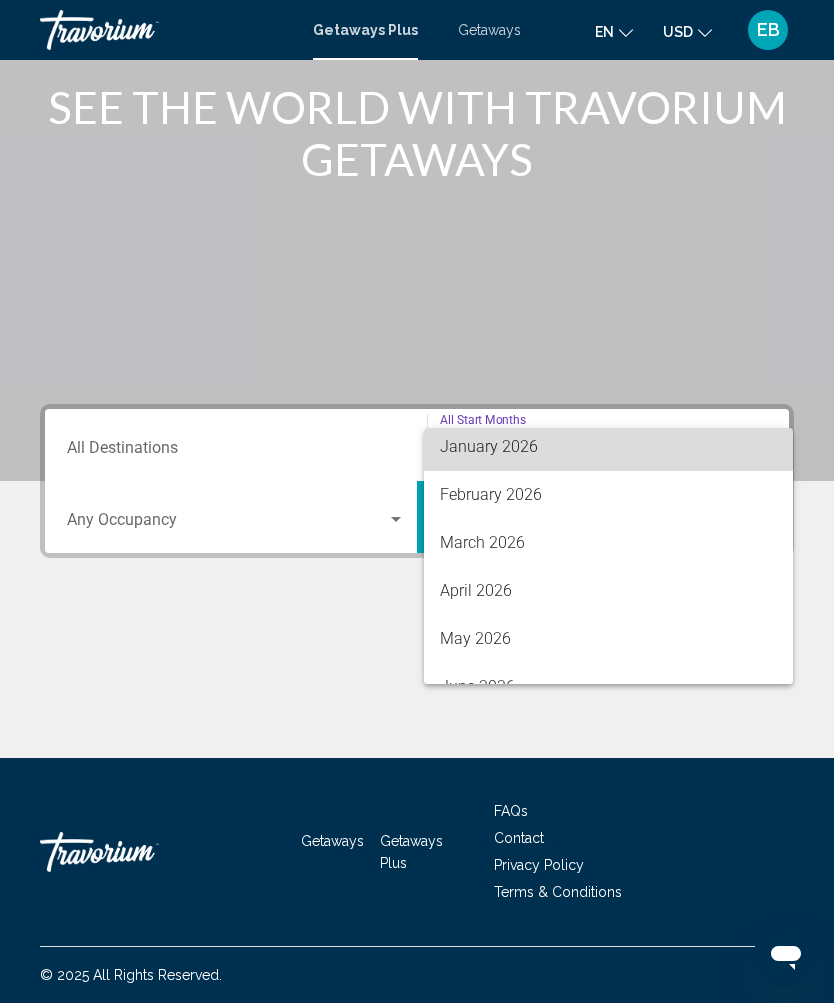 click on "January 2026" at bounding box center [608, 447] 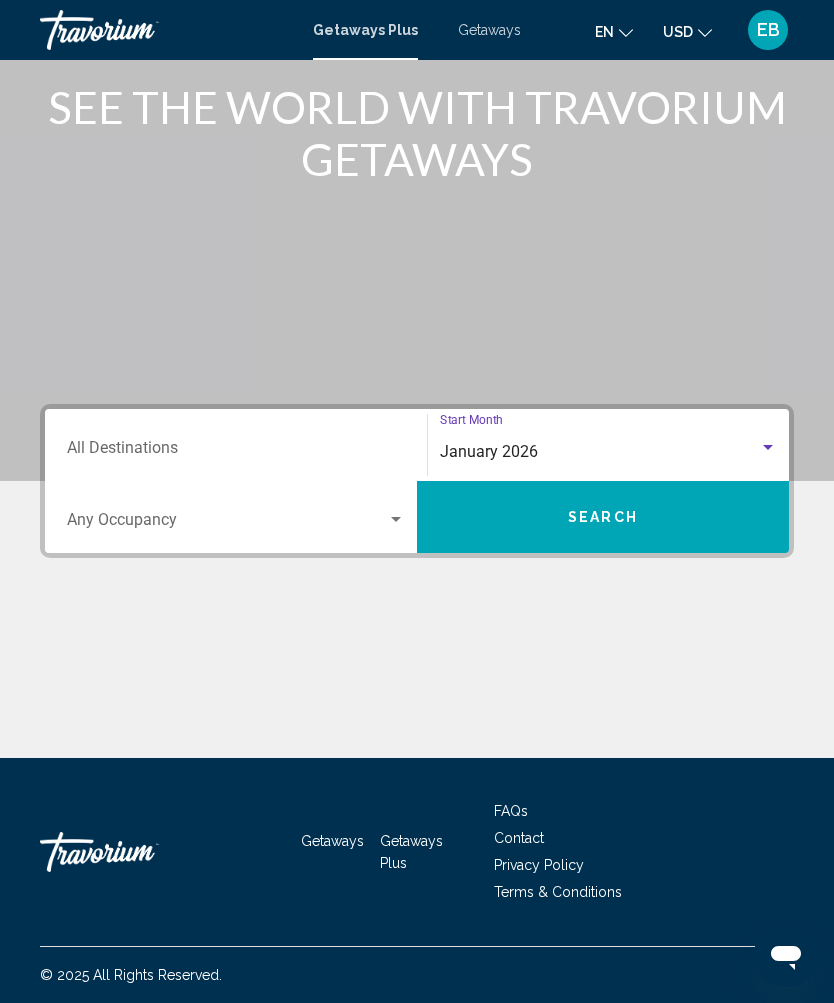 scroll, scrollTop: 288, scrollLeft: 0, axis: vertical 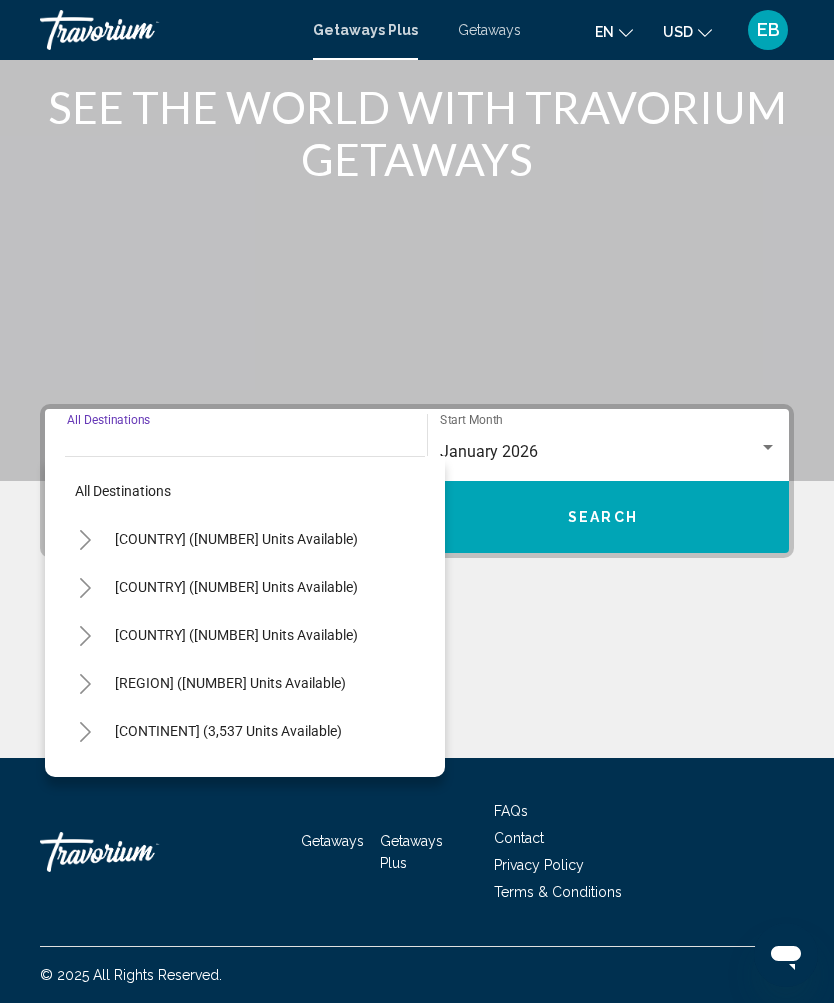click 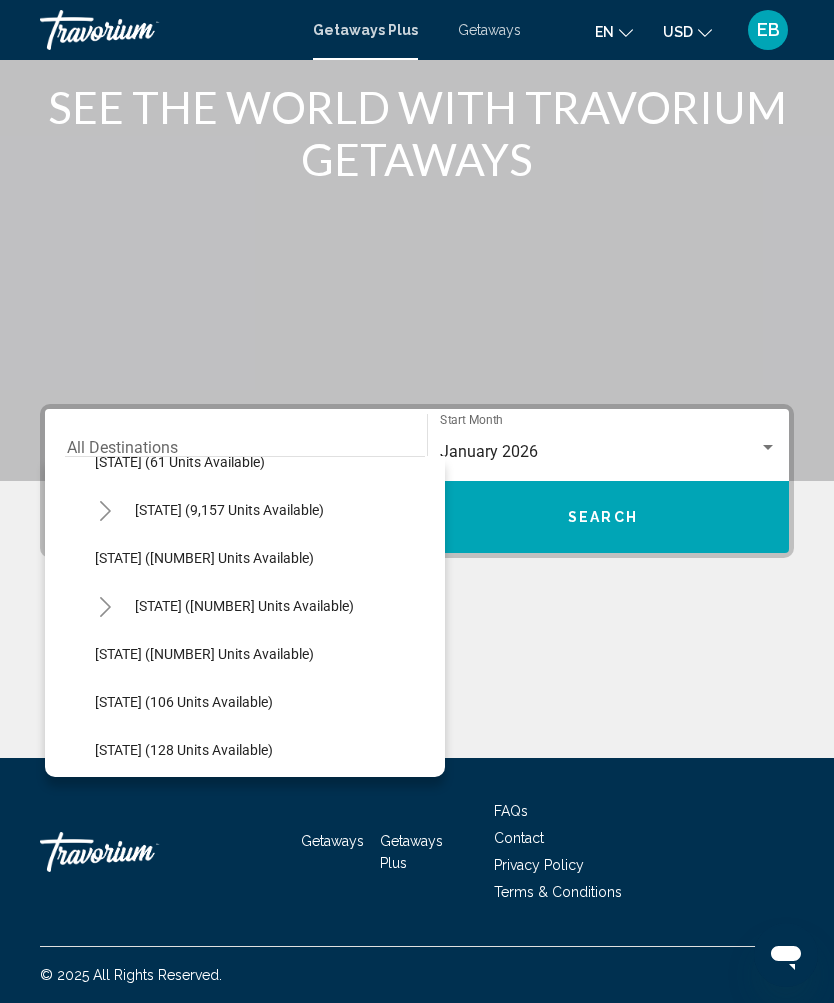 scroll, scrollTop: 317, scrollLeft: 0, axis: vertical 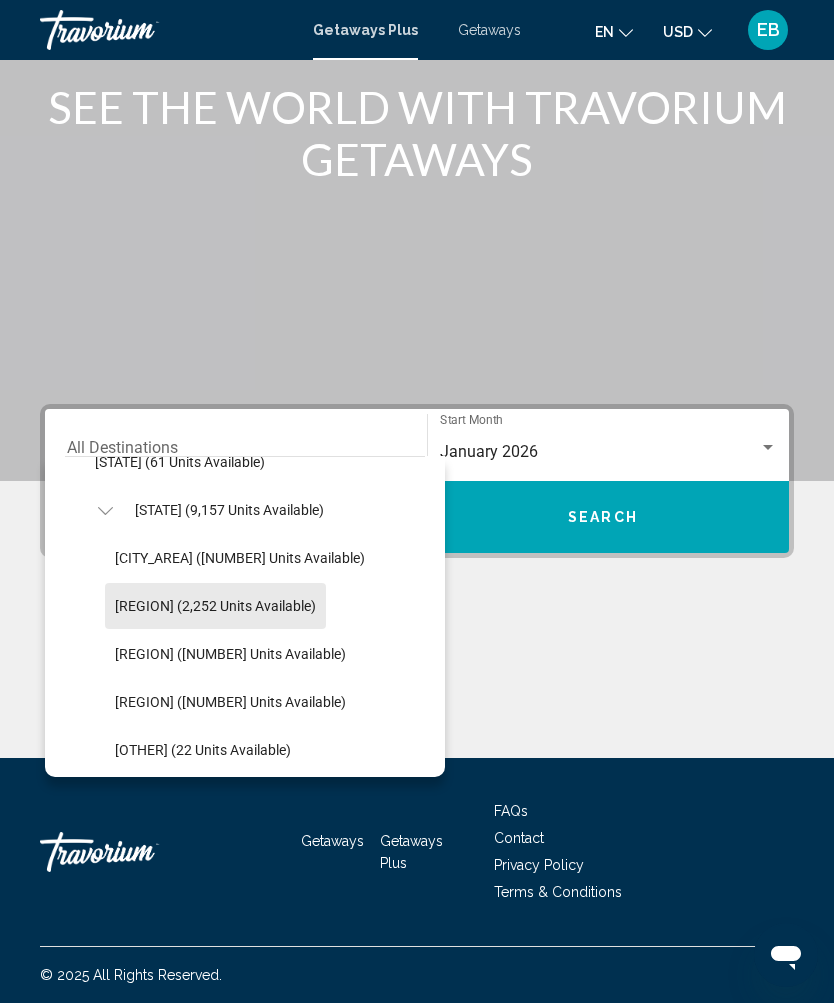 click on "East Coast (2,252 units available)" 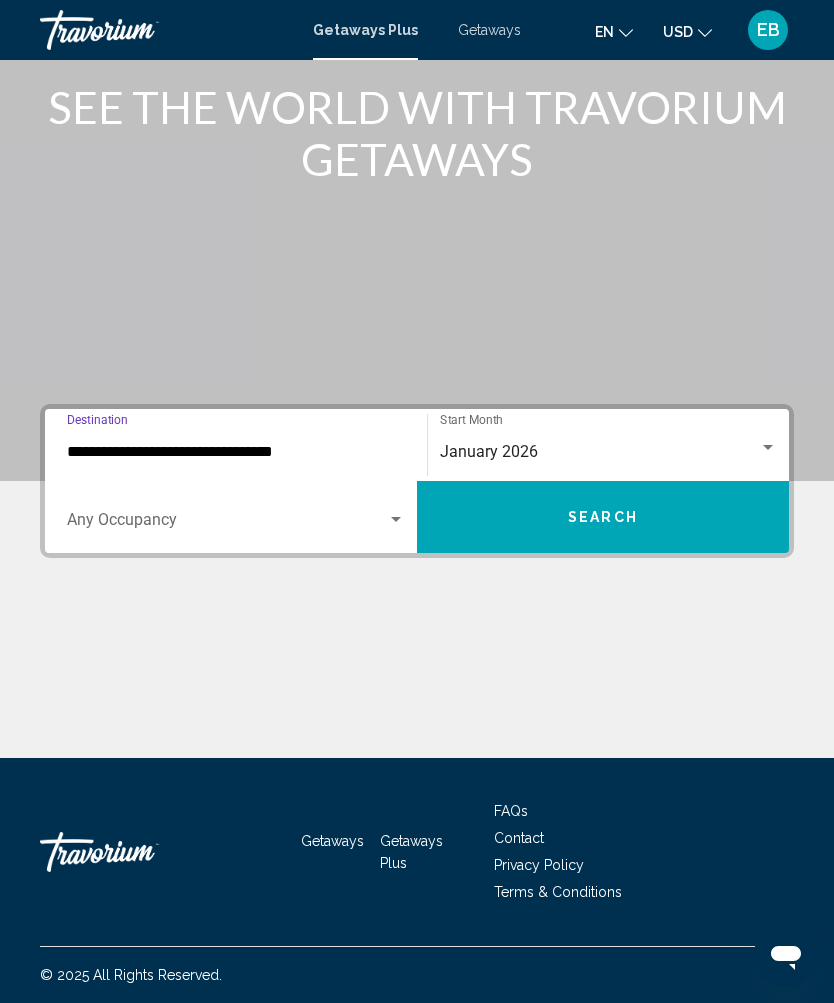 click at bounding box center [227, 524] 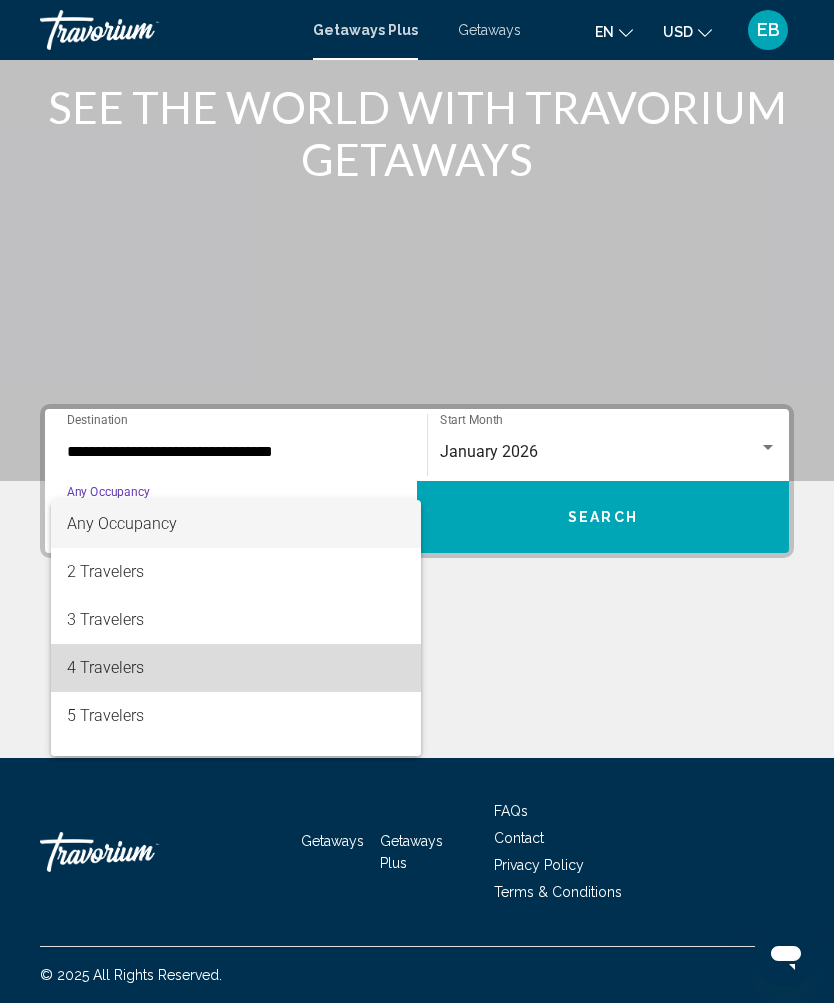 click on "4 Travelers" at bounding box center (236, 668) 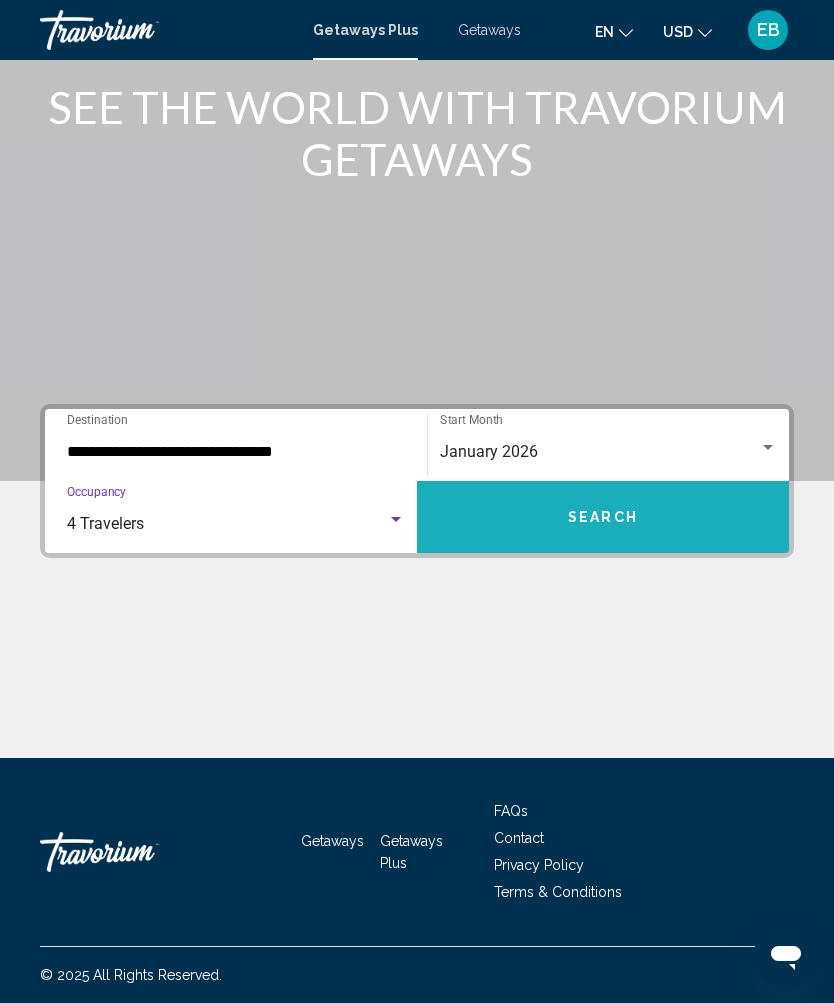 click on "Search" at bounding box center (603, 518) 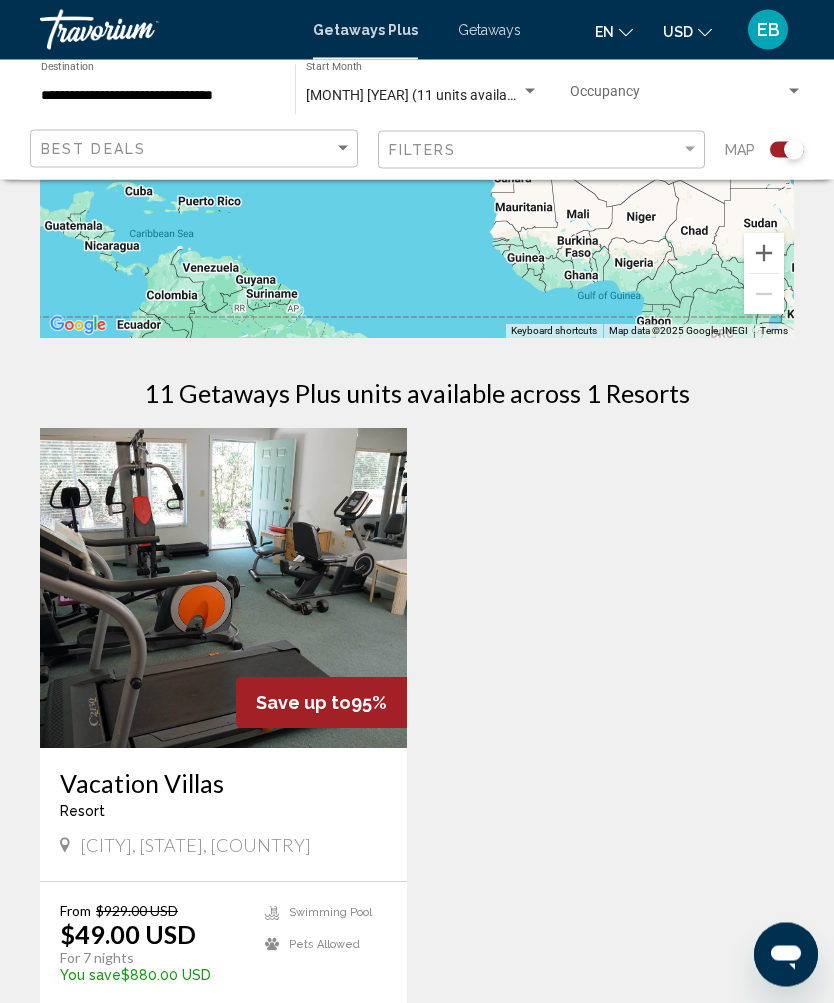 scroll, scrollTop: 279, scrollLeft: 0, axis: vertical 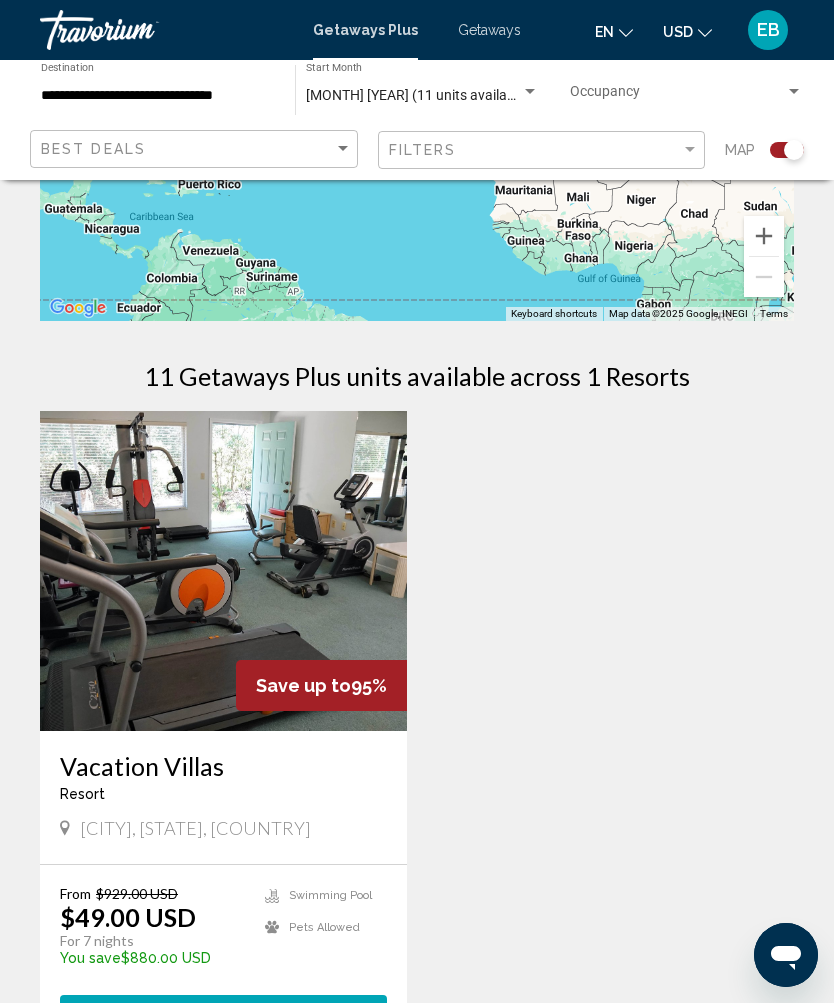 click at bounding box center [223, 571] 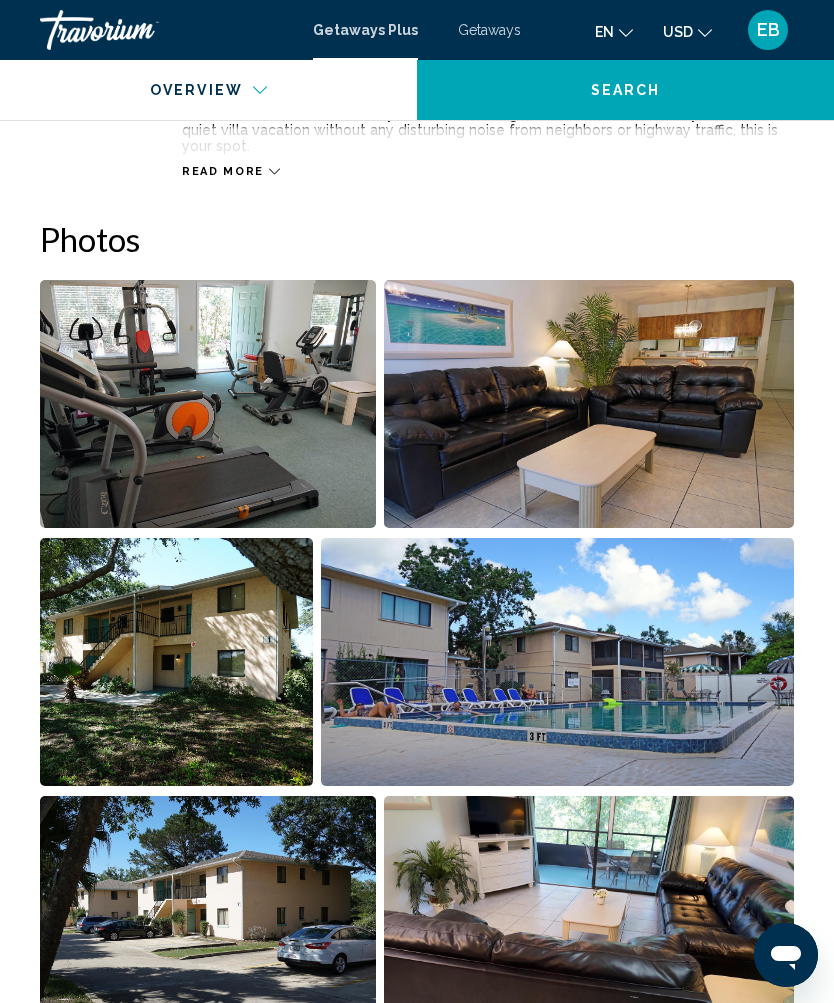 scroll, scrollTop: 1109, scrollLeft: 0, axis: vertical 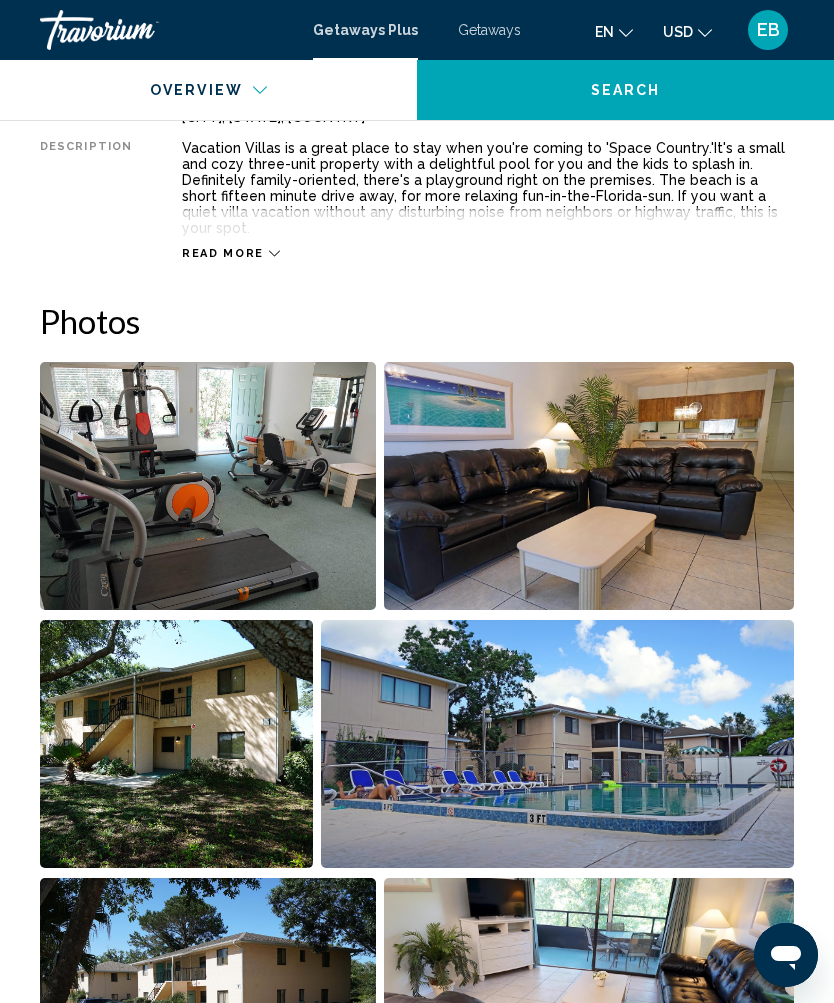 click on "Getaways" at bounding box center (489, 30) 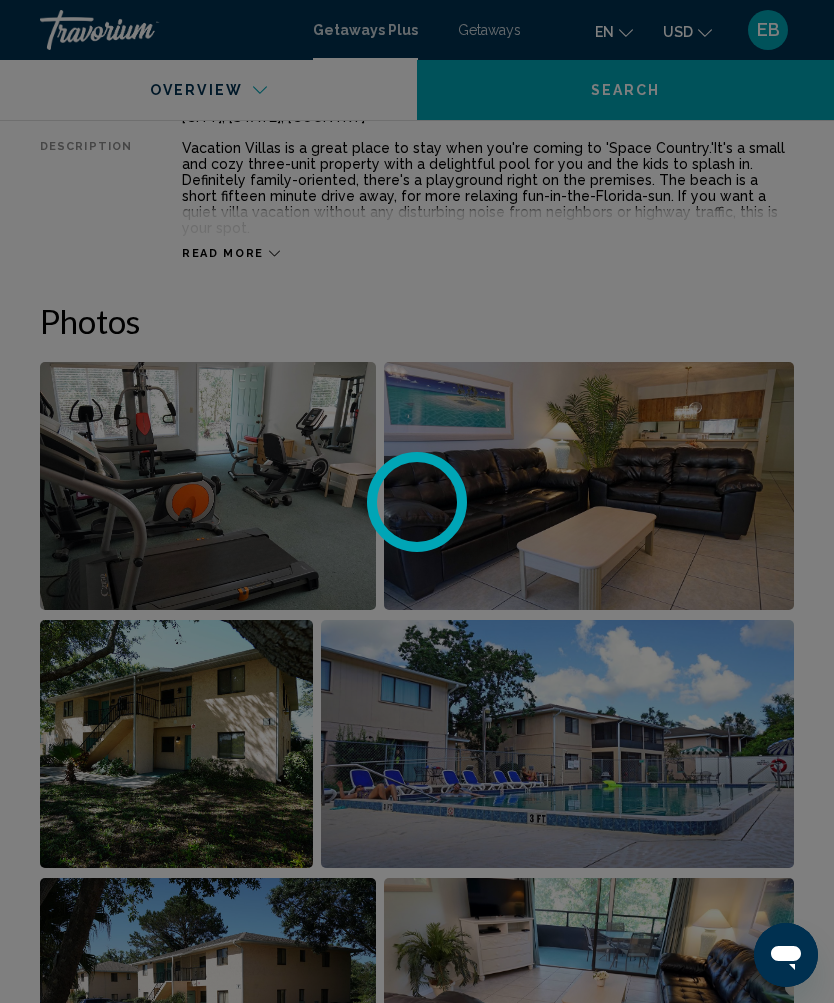 scroll, scrollTop: 0, scrollLeft: 0, axis: both 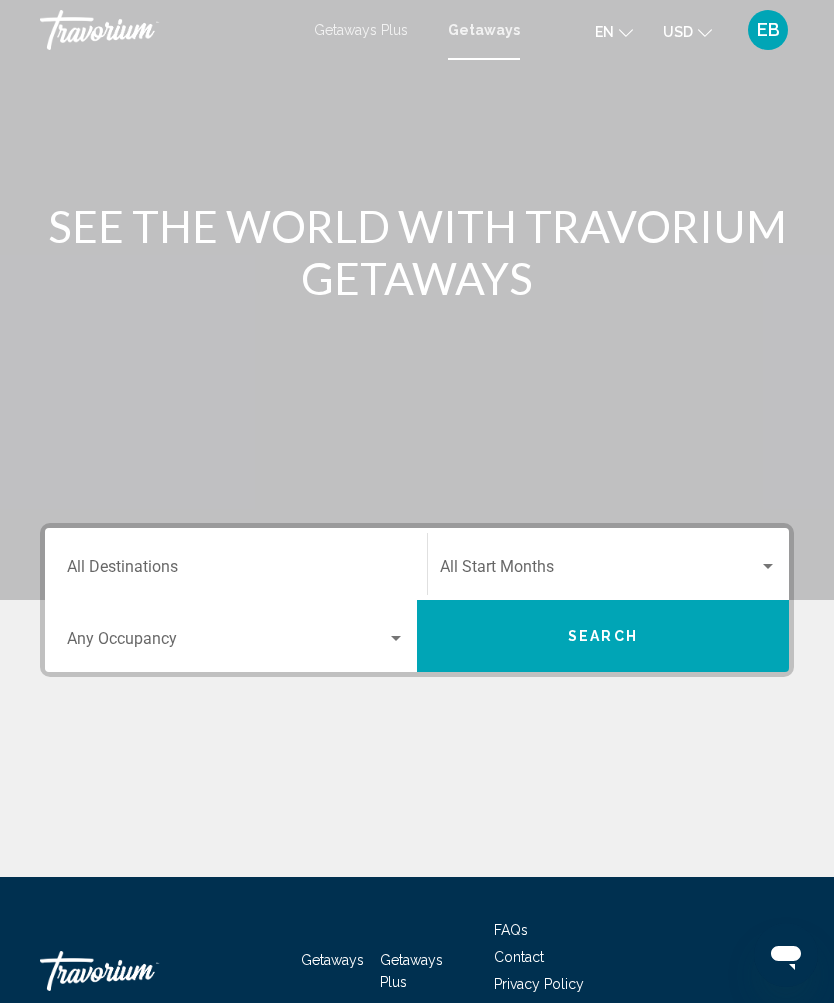 click on "Destination All Destinations" at bounding box center [236, 571] 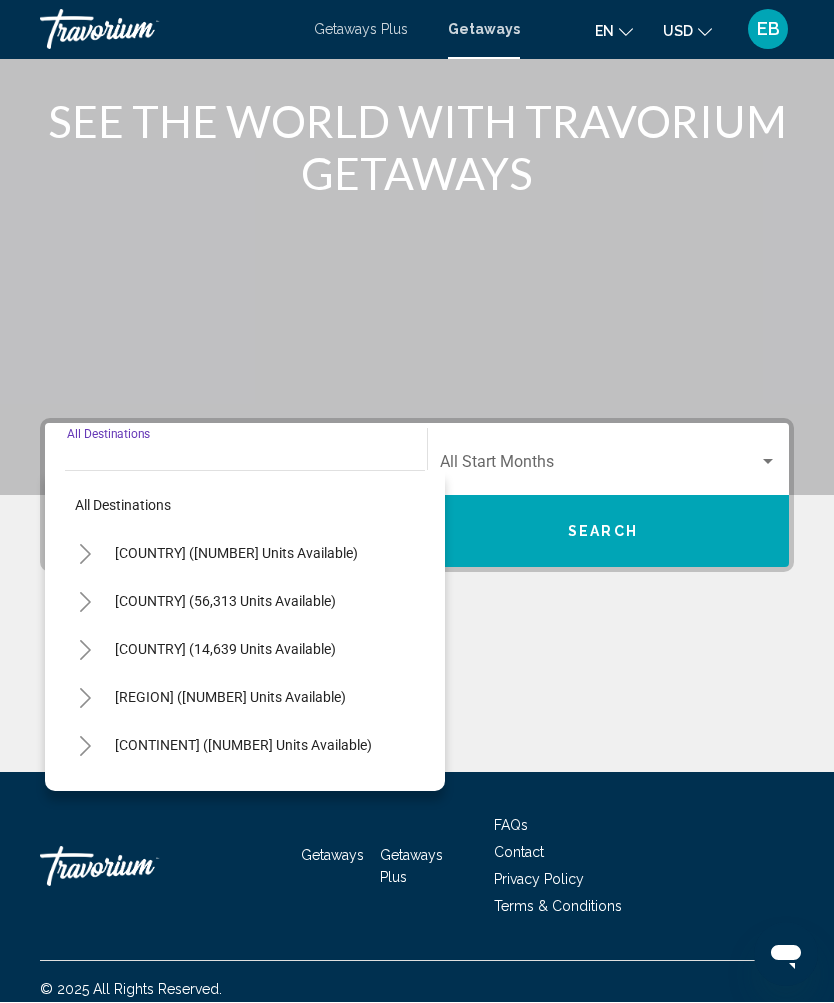 scroll, scrollTop: 119, scrollLeft: 0, axis: vertical 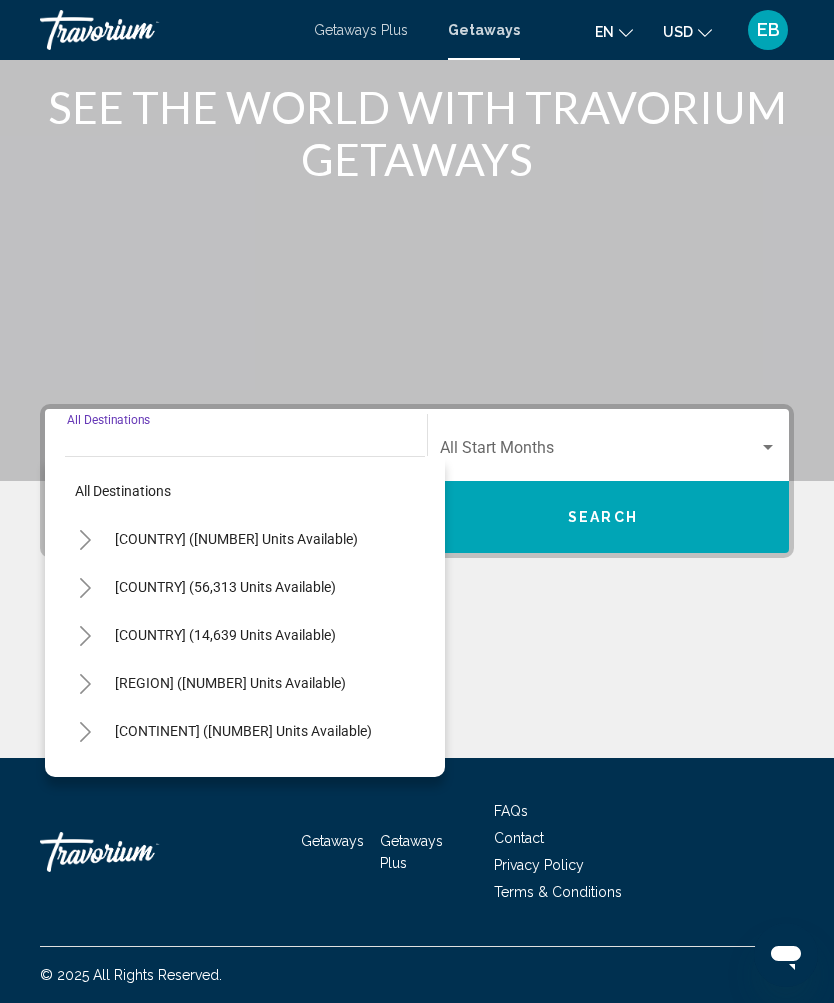 click 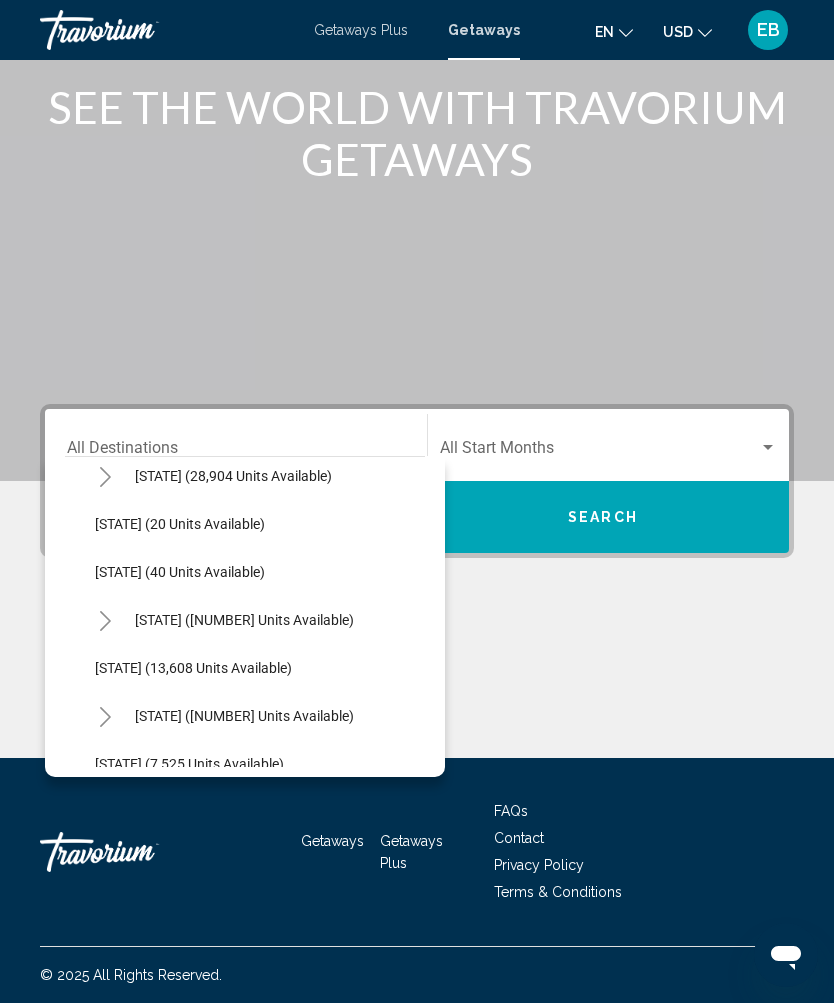 scroll, scrollTop: 257, scrollLeft: 0, axis: vertical 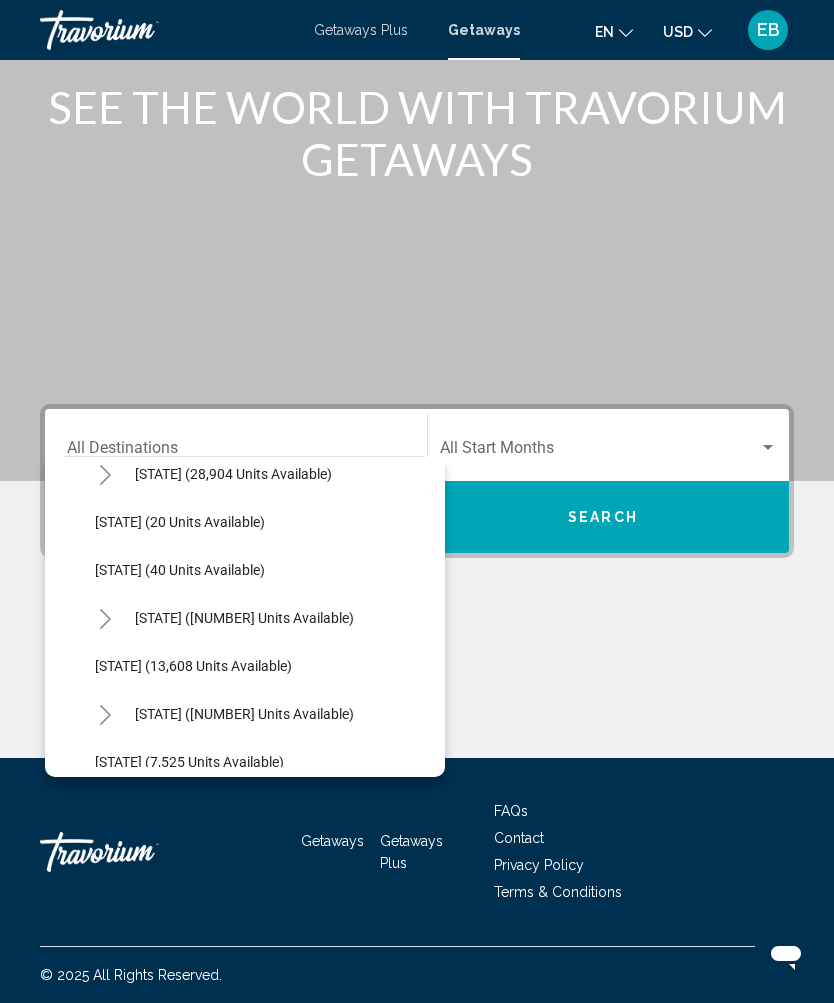 click 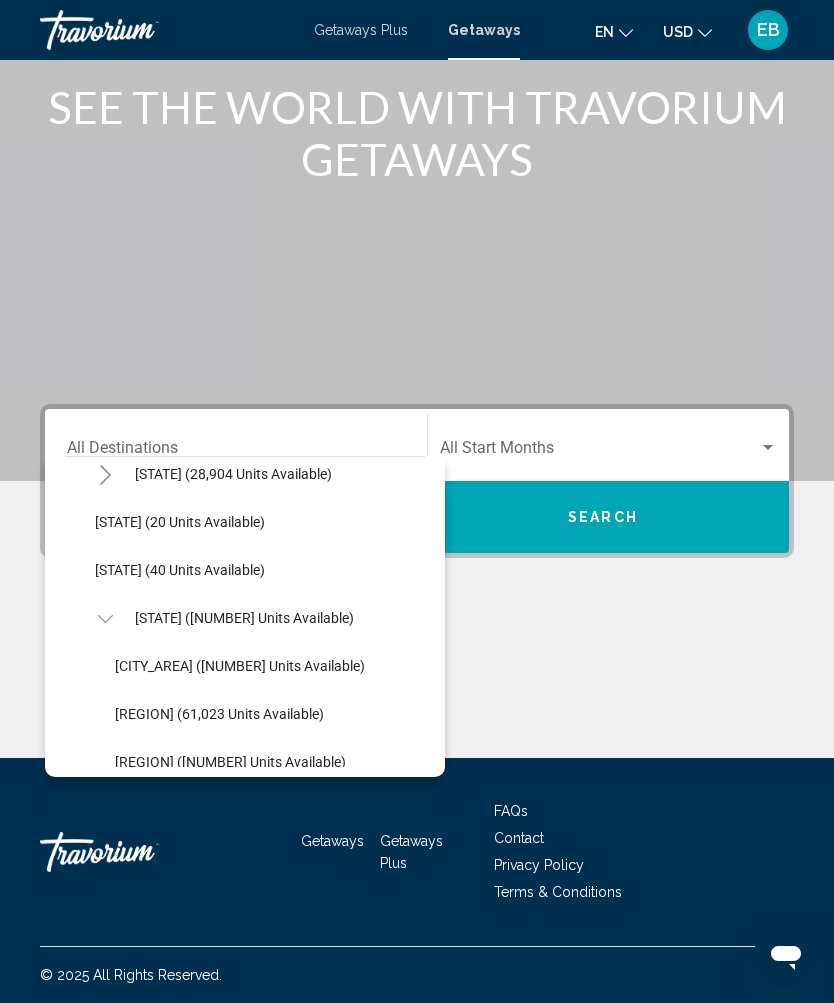 click on "East Coast (61,023 units available)" 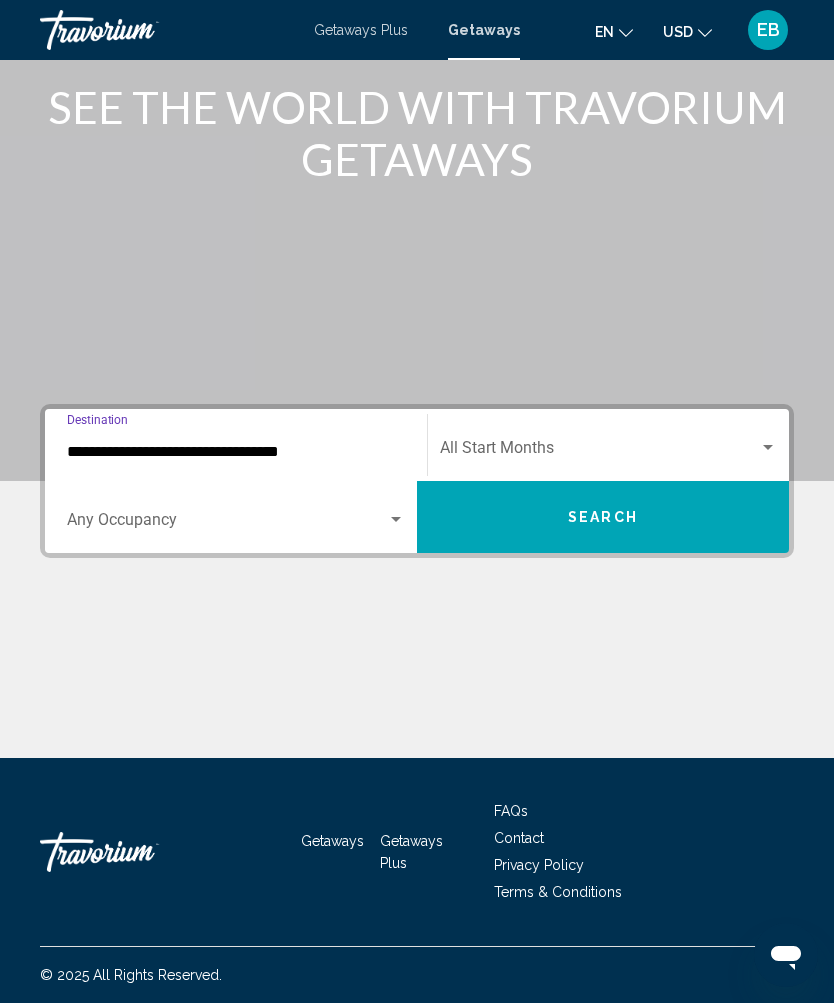 click at bounding box center (599, 452) 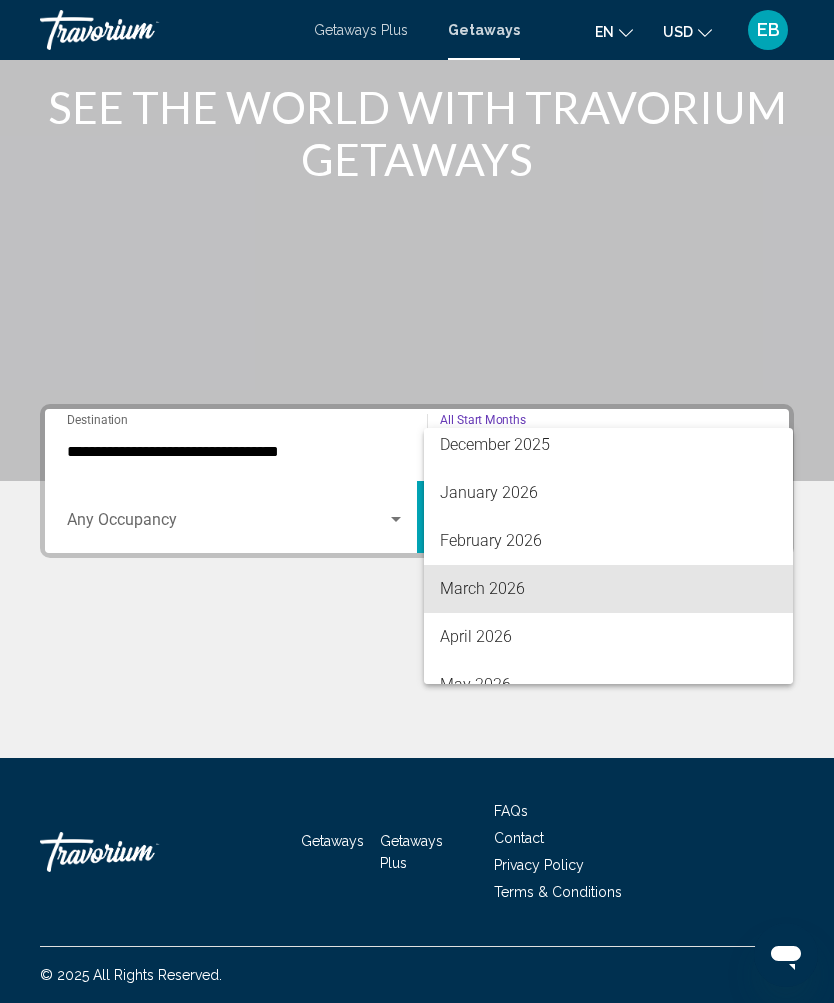 scroll, scrollTop: 238, scrollLeft: 0, axis: vertical 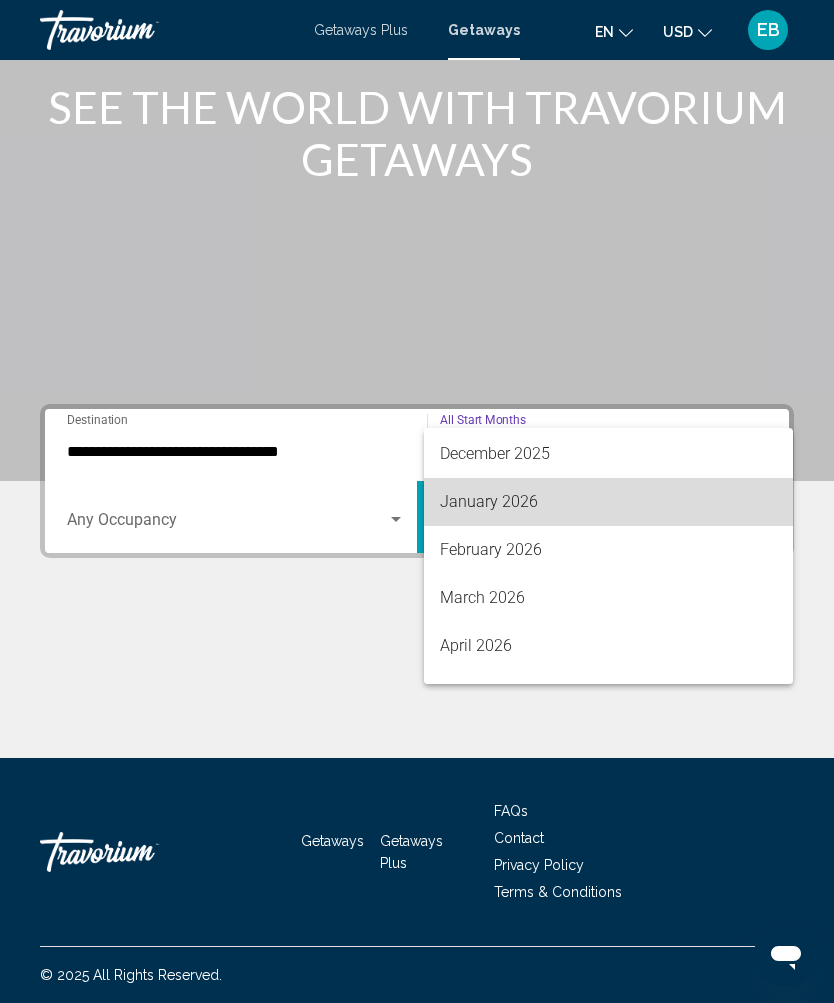 click on "January 2026" at bounding box center (608, 502) 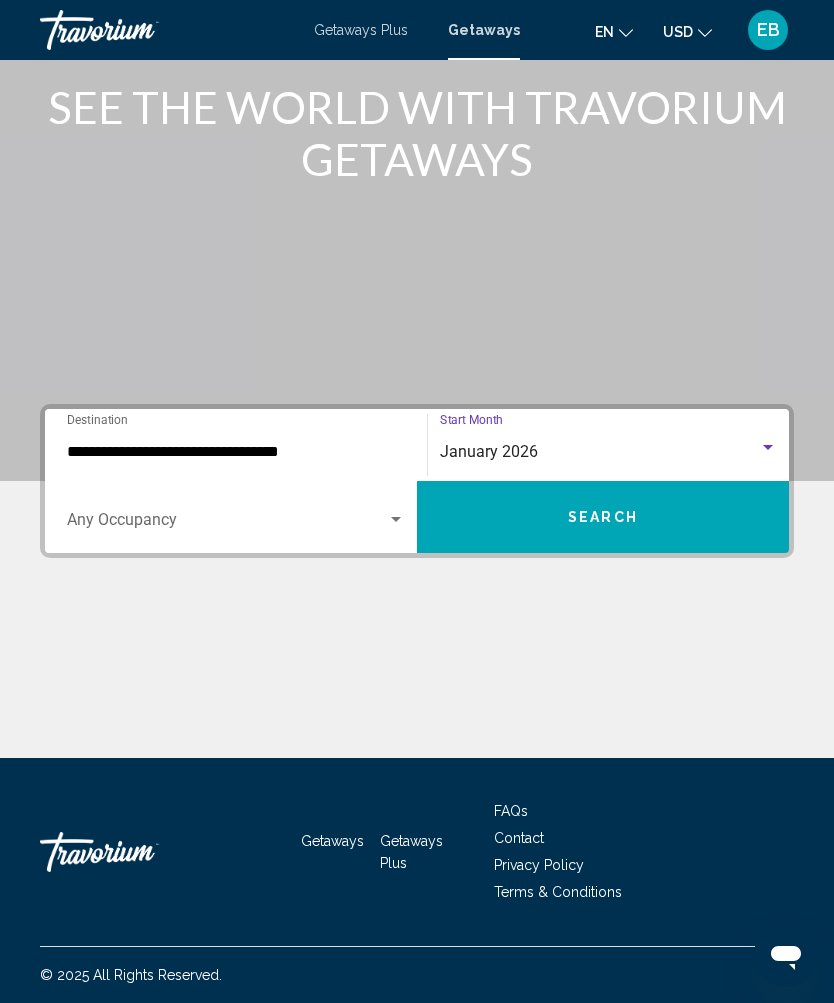 click at bounding box center (227, 524) 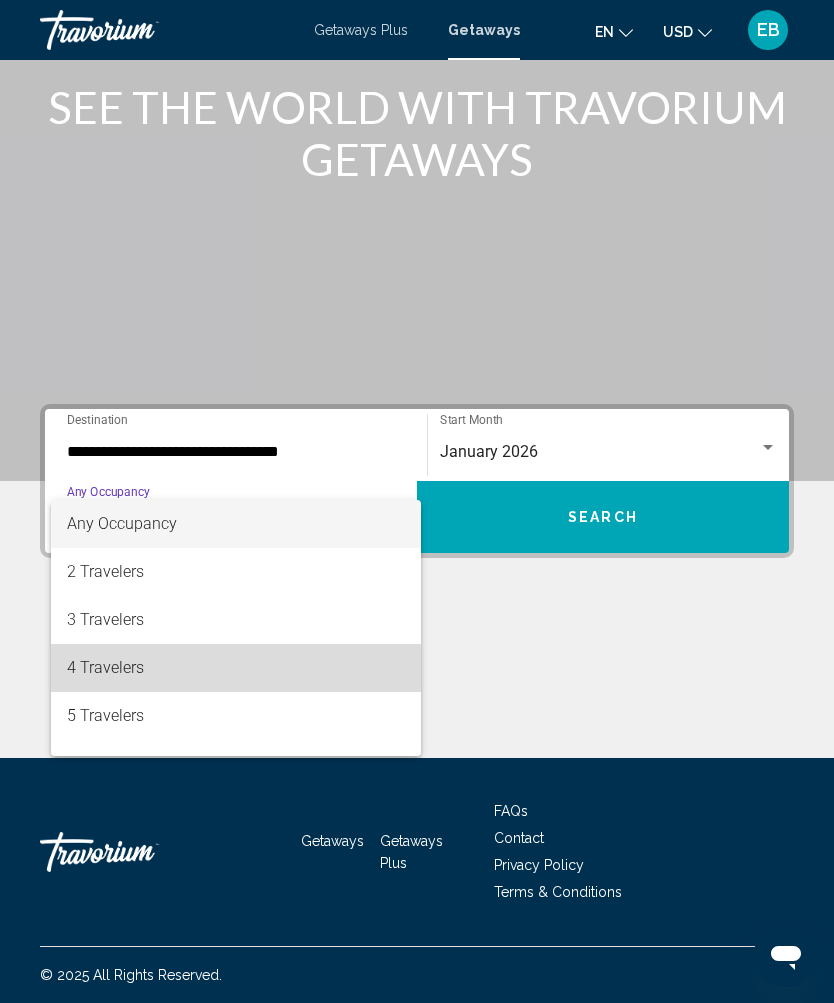 click on "4 Travelers" at bounding box center [236, 668] 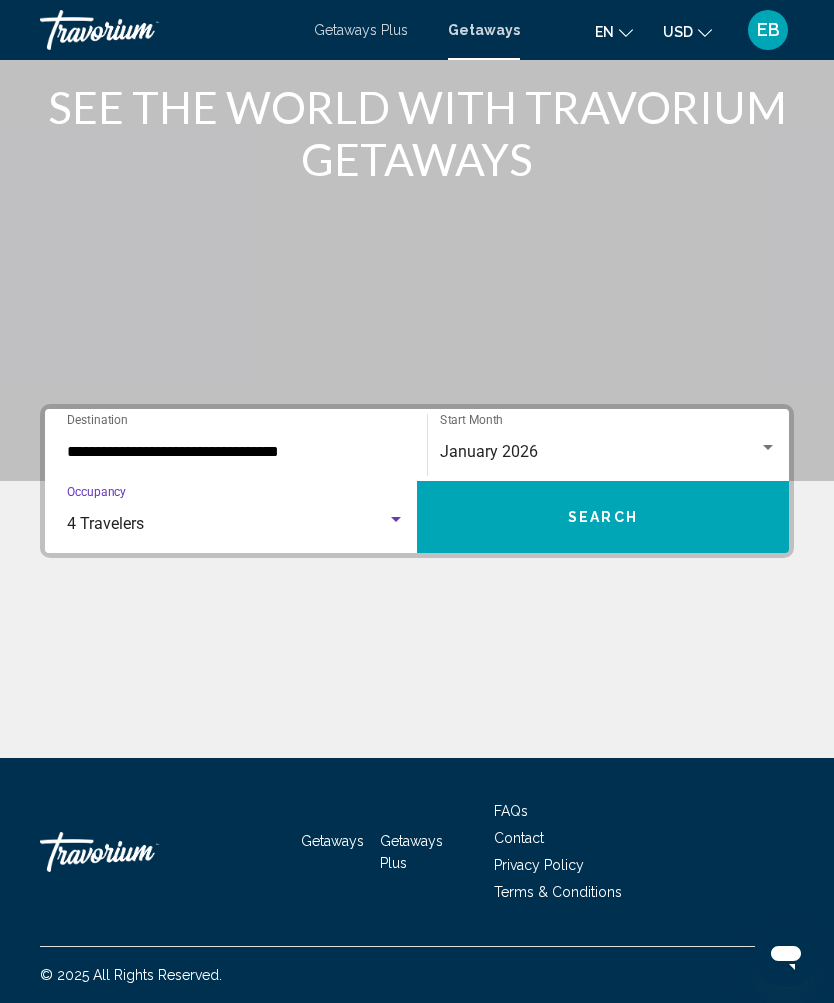 click on "Search" at bounding box center (603, 518) 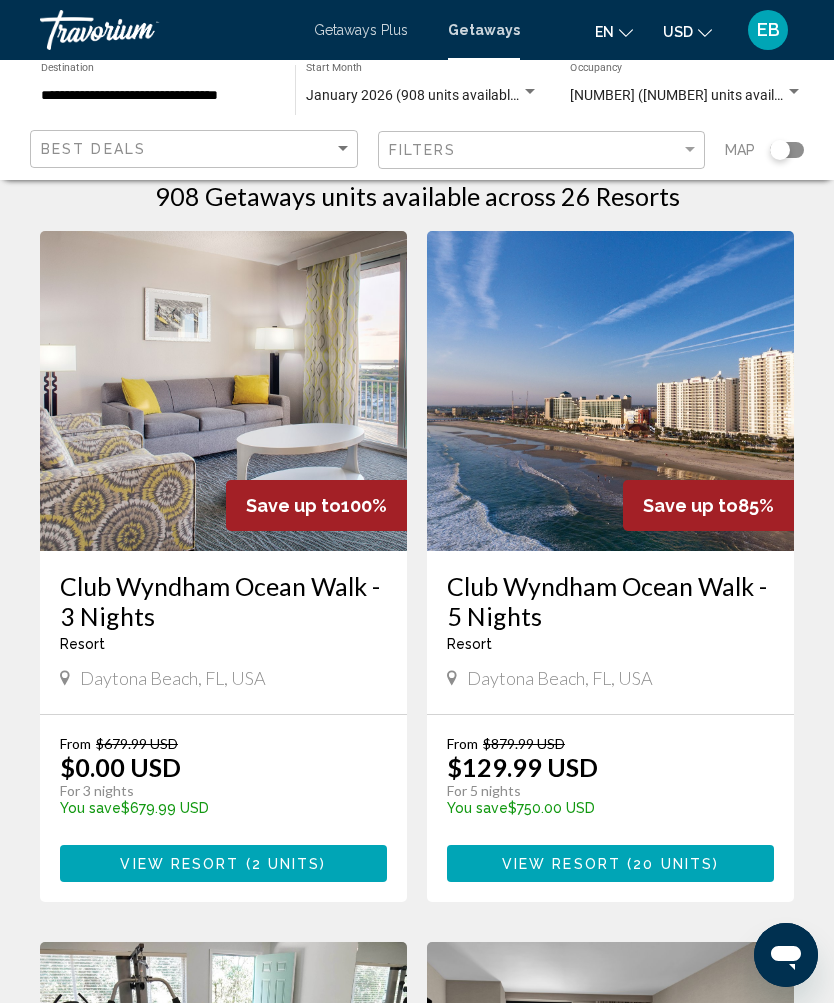 scroll, scrollTop: 0, scrollLeft: 0, axis: both 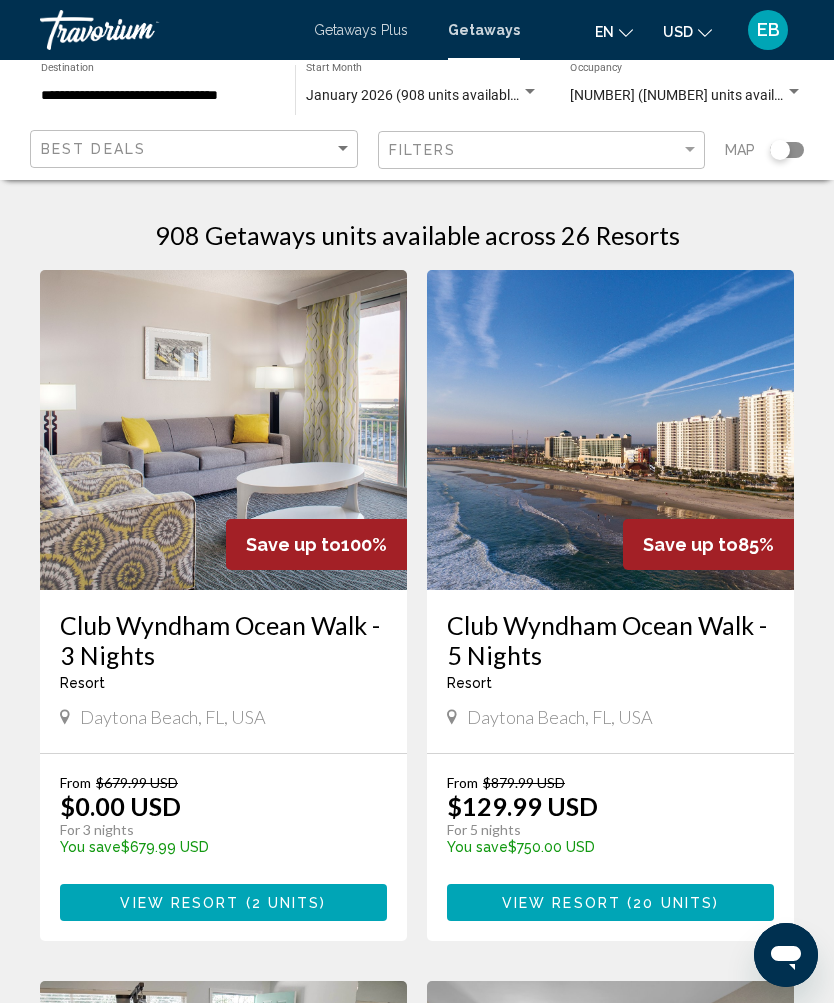 click 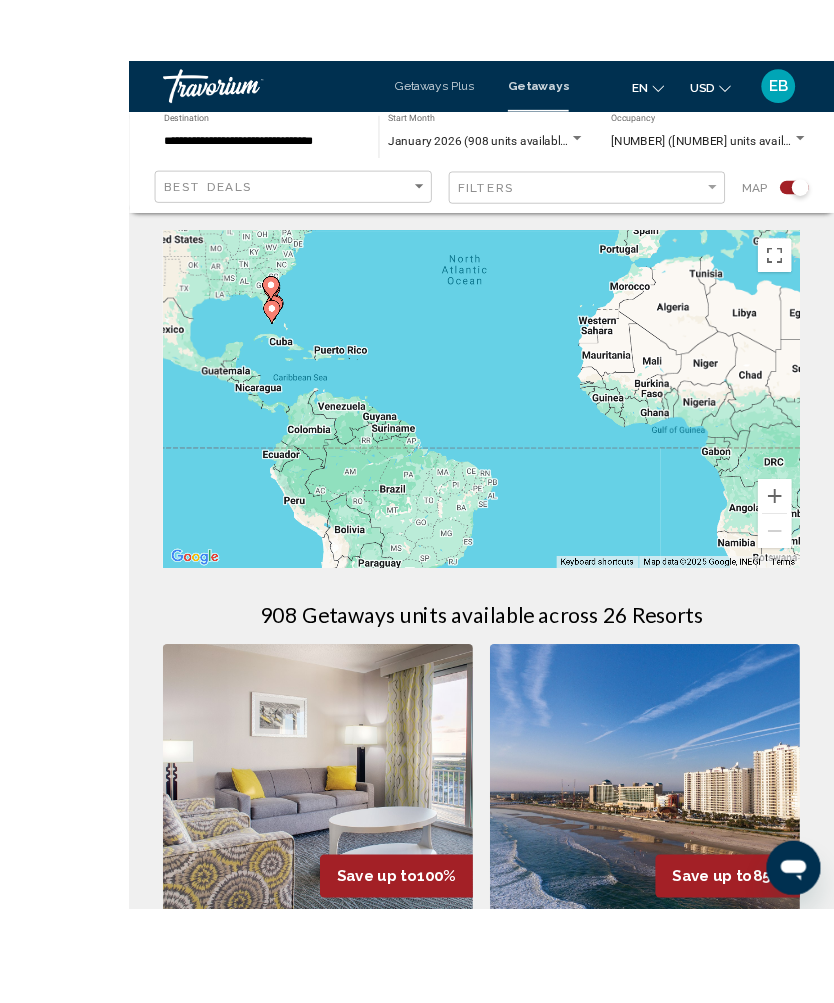 scroll, scrollTop: 1, scrollLeft: 0, axis: vertical 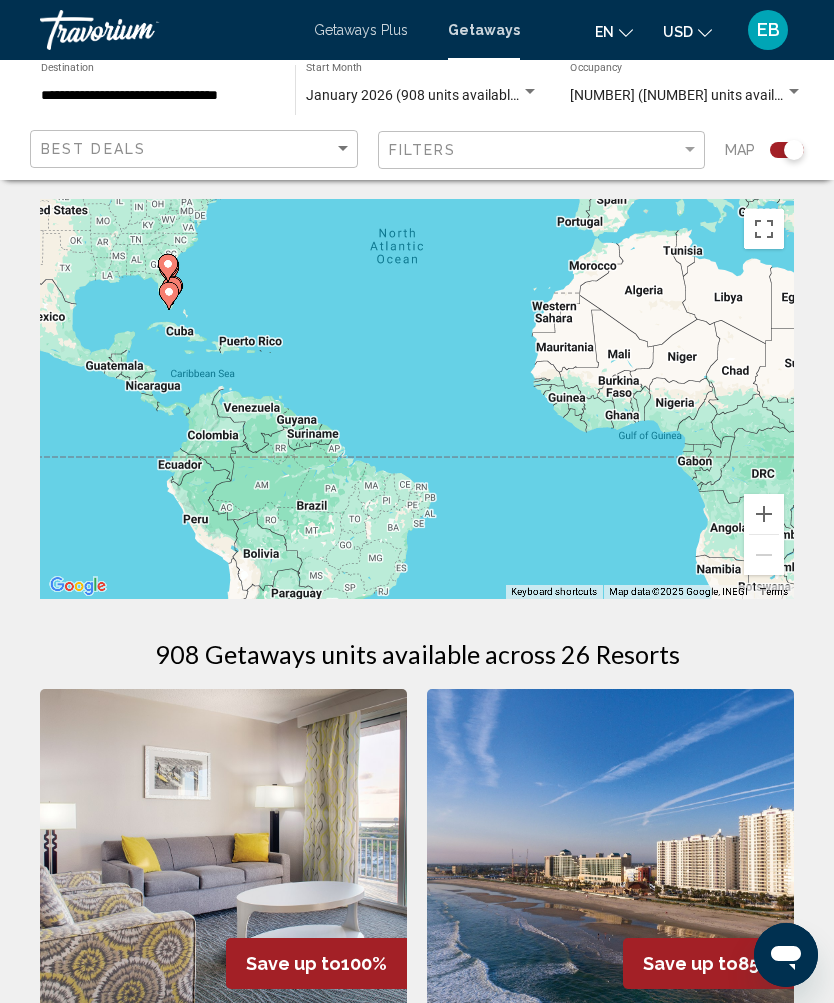 click at bounding box center (764, 514) 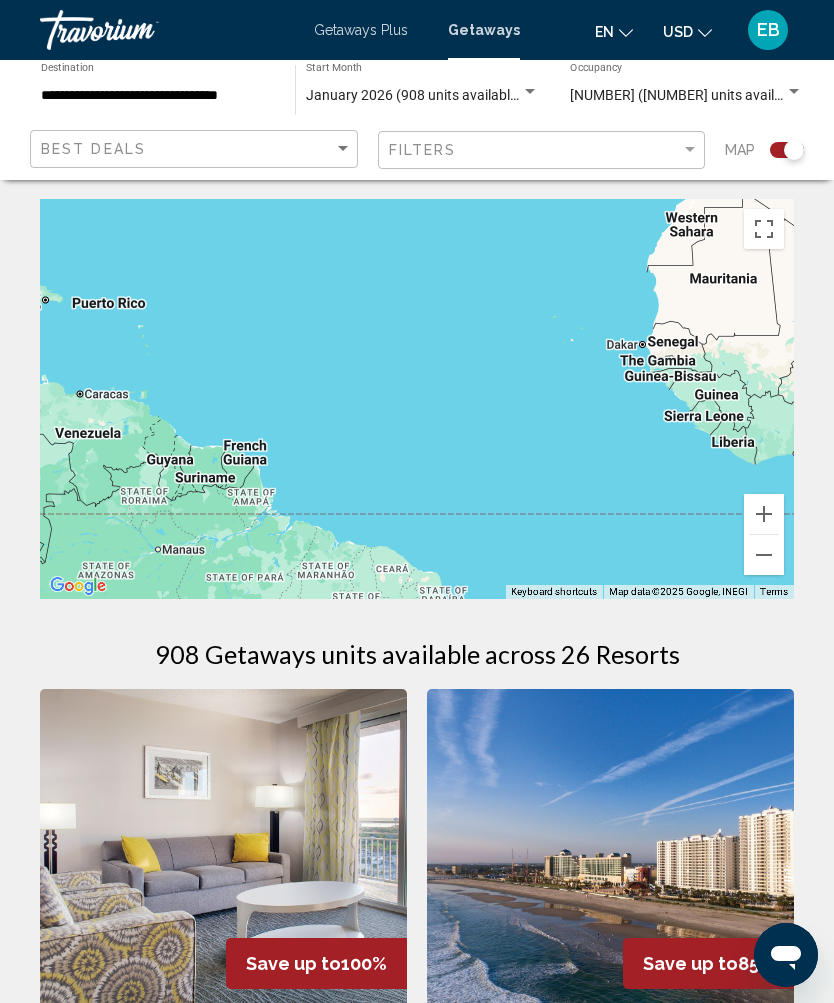 click at bounding box center (764, 514) 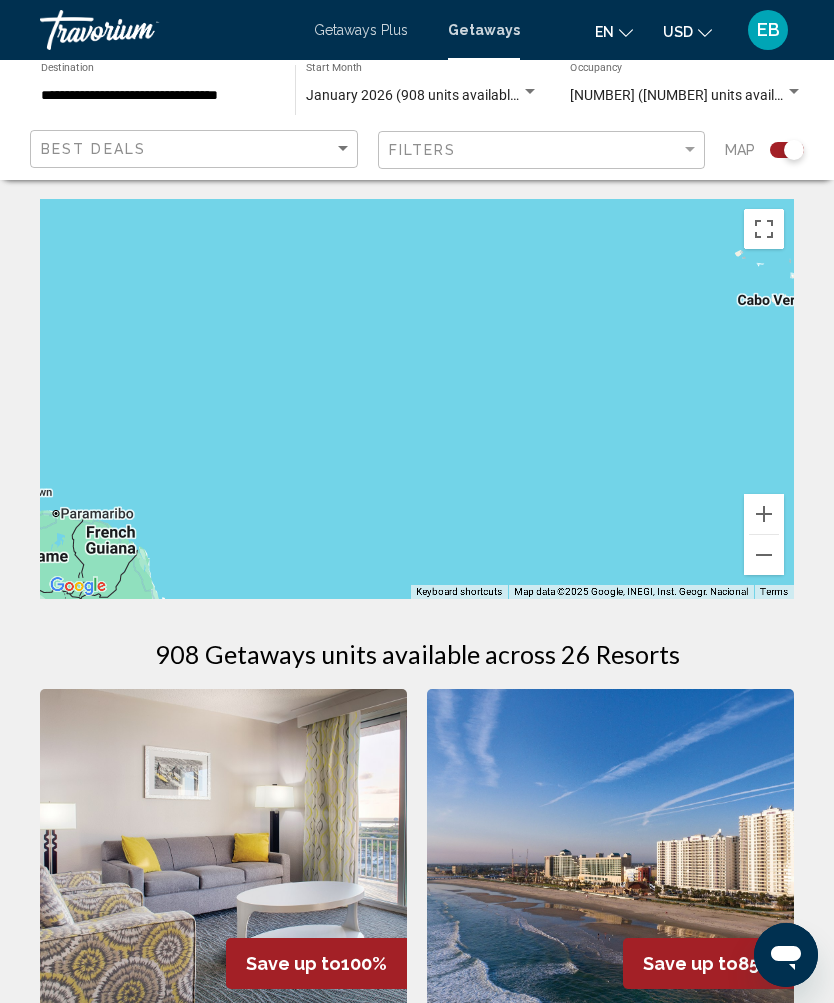 scroll, scrollTop: 0, scrollLeft: 0, axis: both 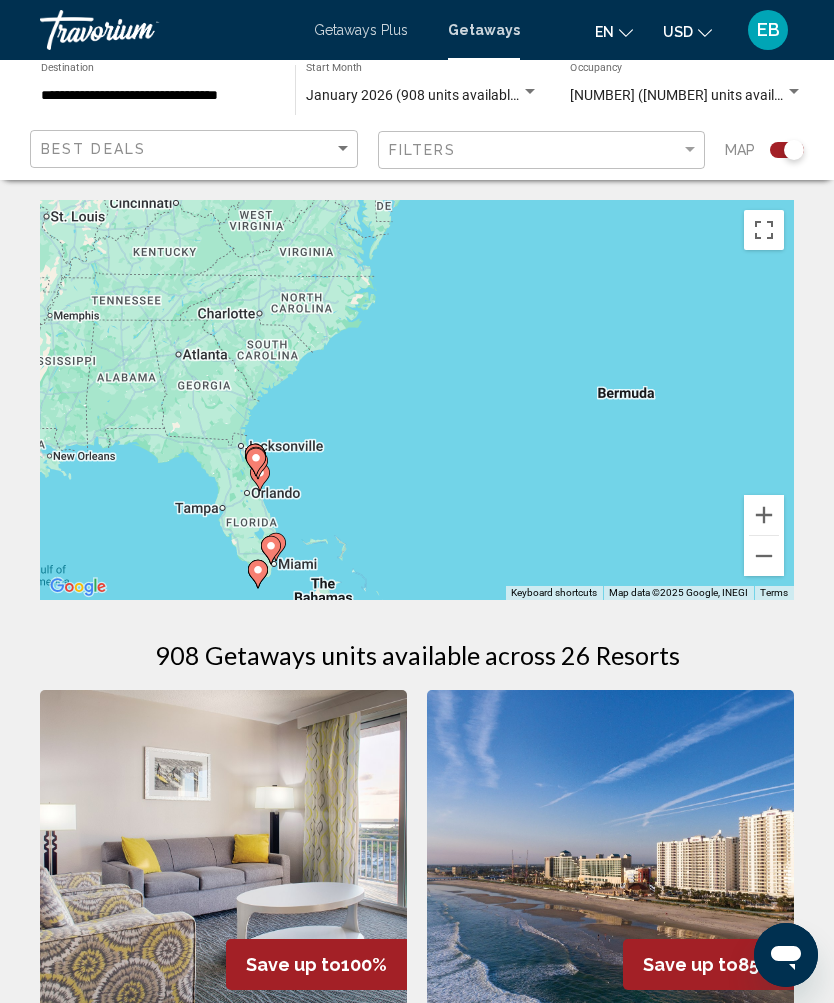click at bounding box center (764, 515) 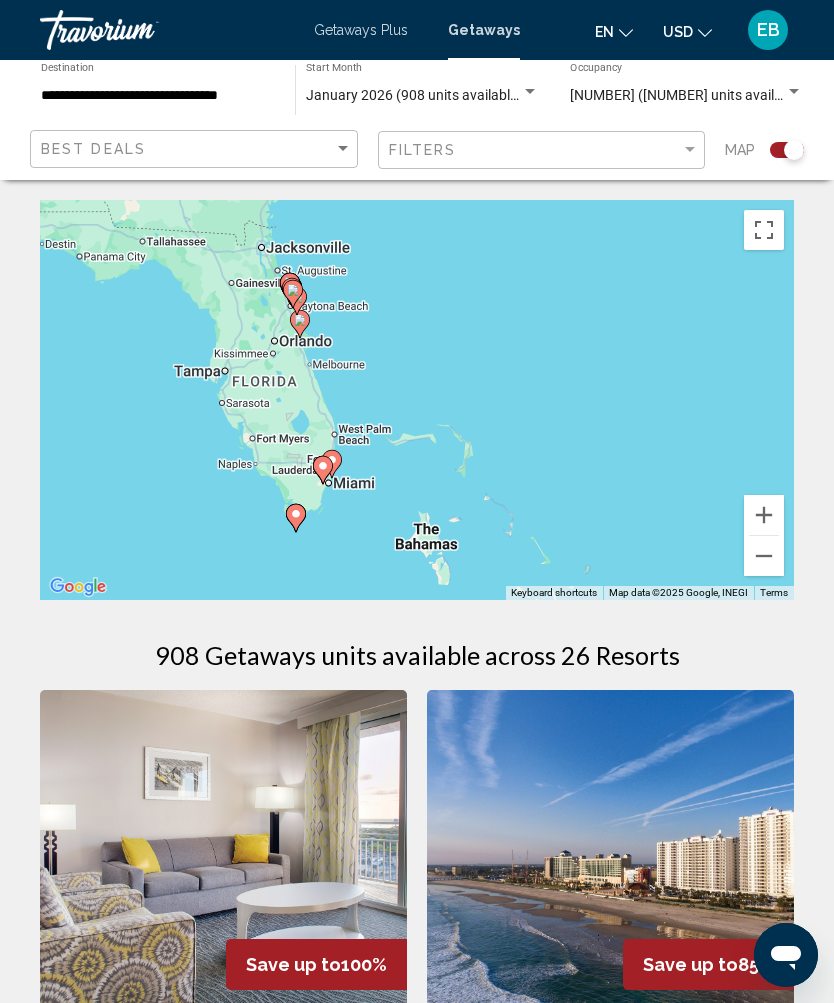 click at bounding box center (764, 515) 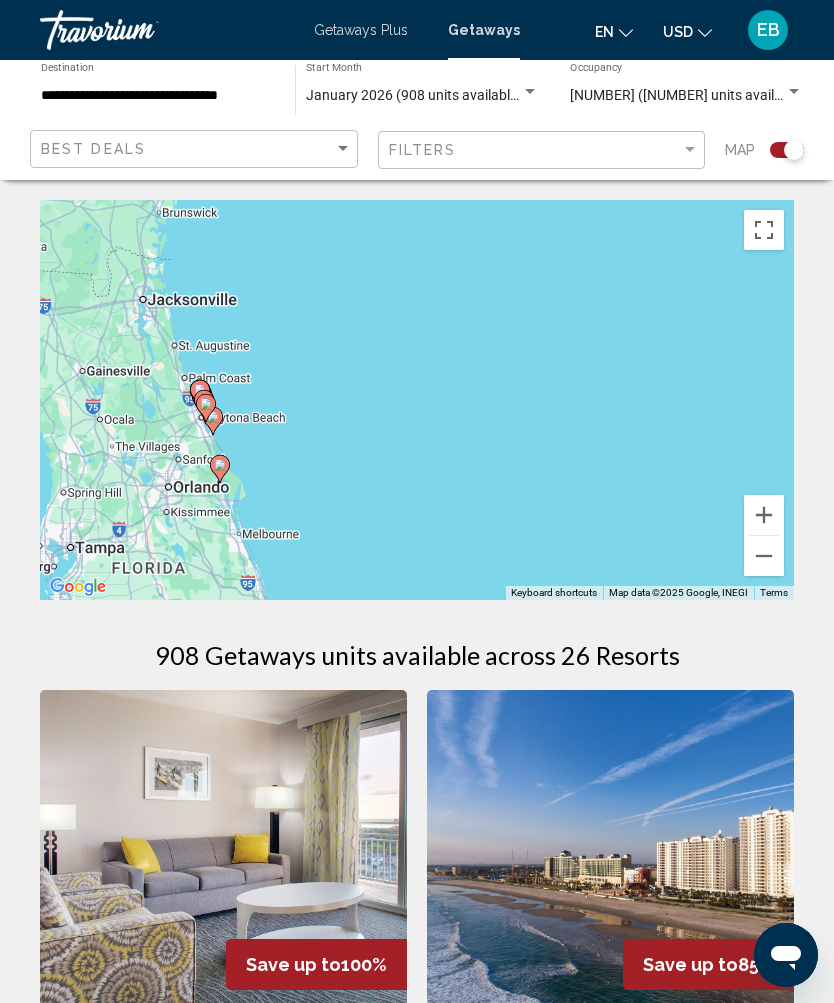 click at bounding box center (764, 515) 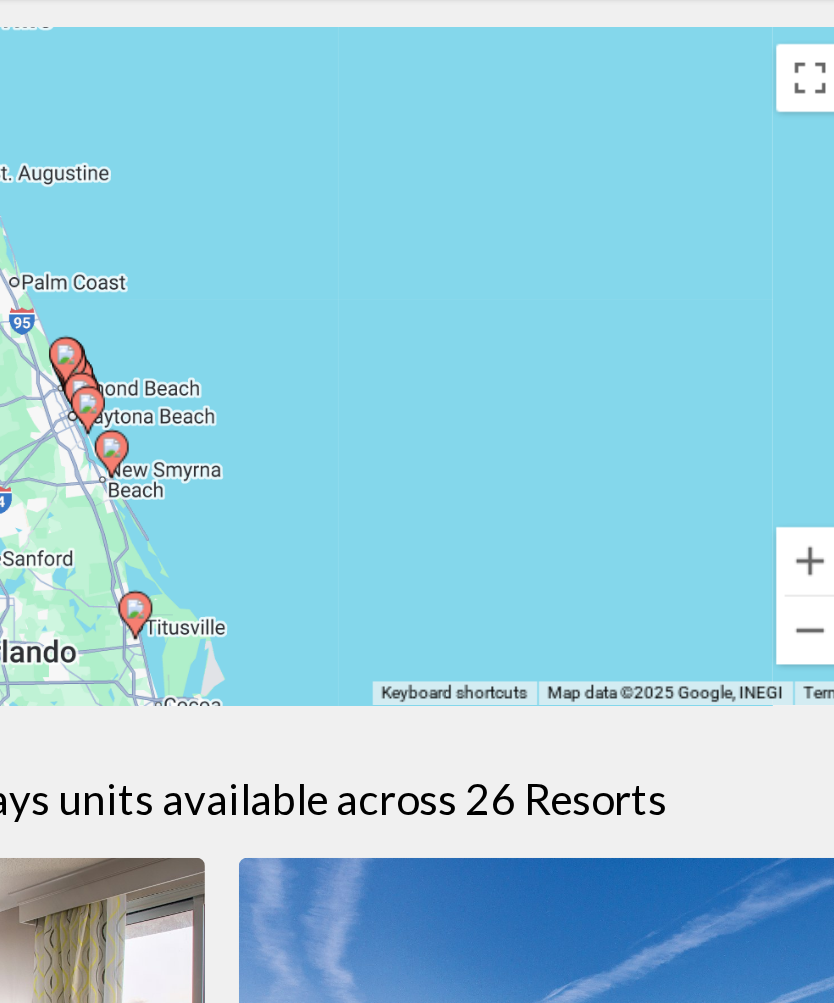 click at bounding box center [764, 515] 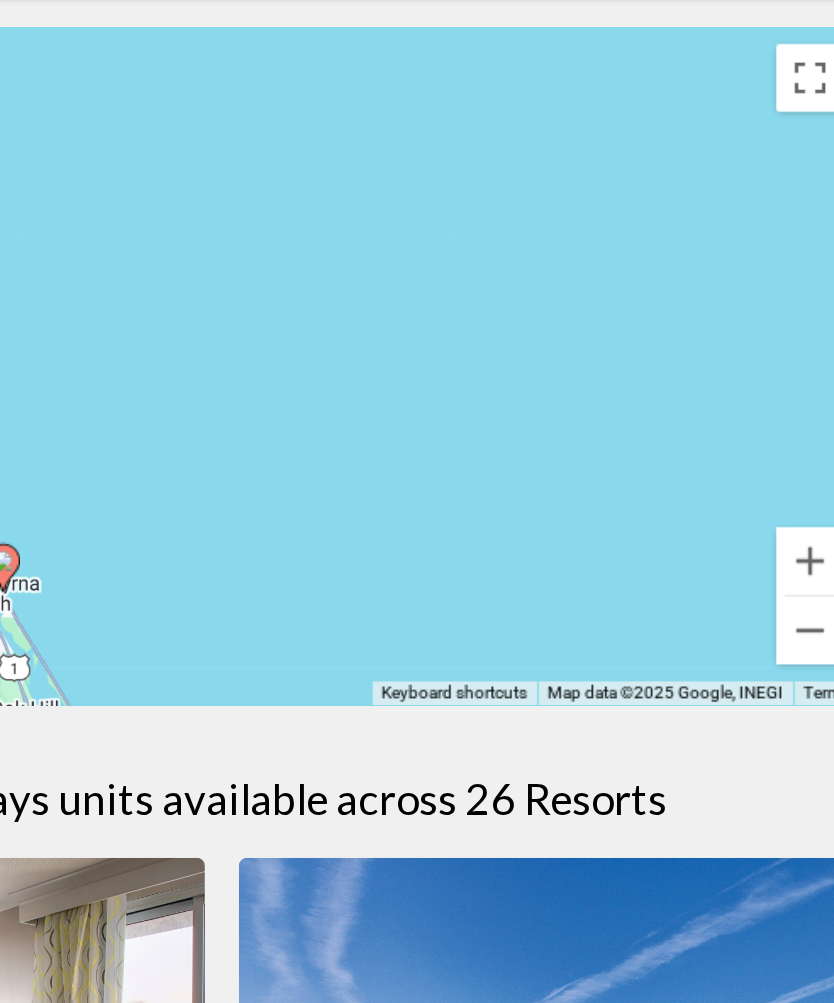 click at bounding box center (764, 515) 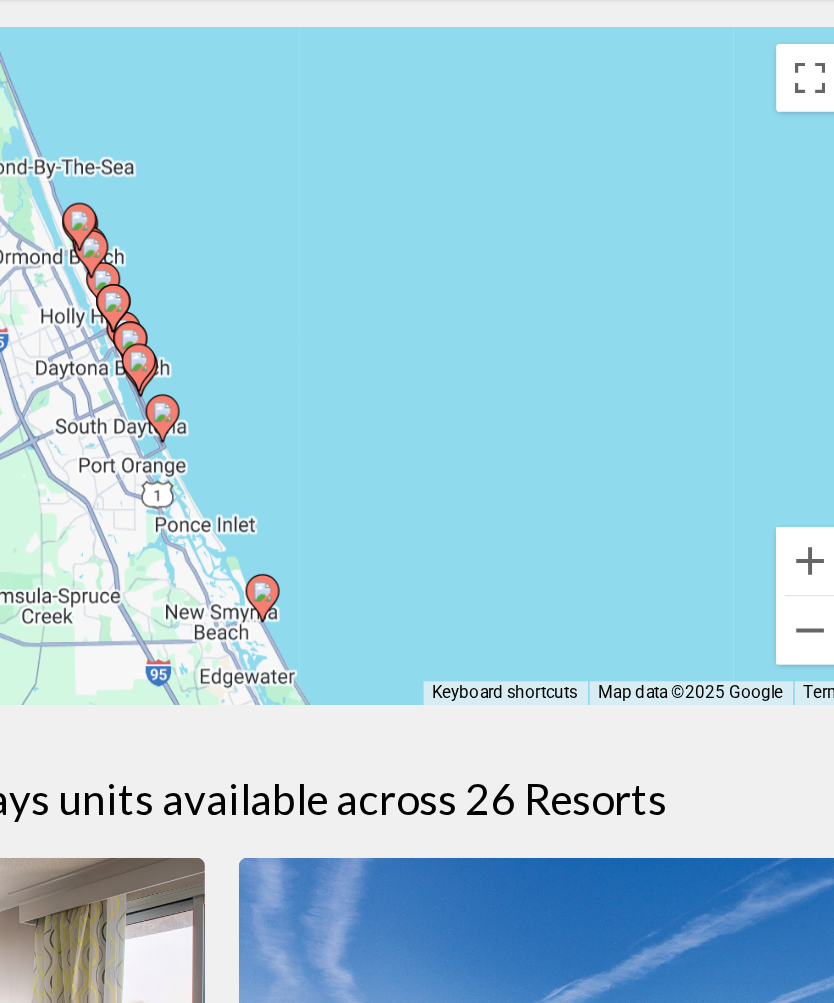 click at bounding box center [764, 515] 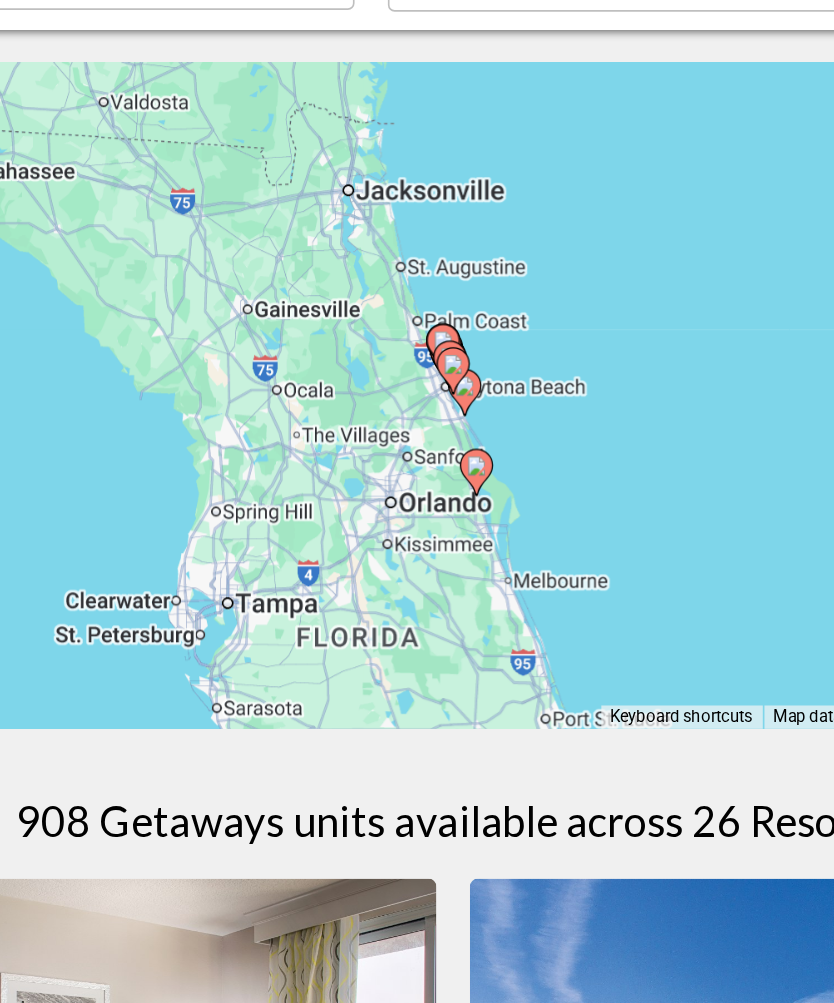 type on "**********" 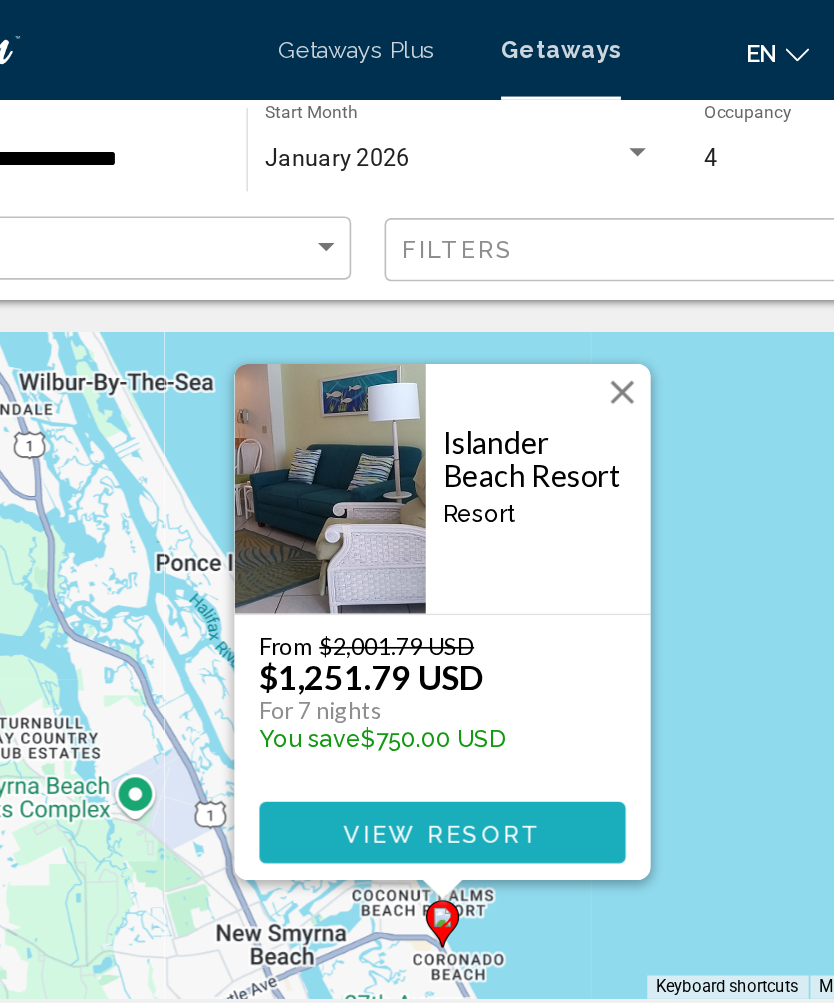 click on "View Resort" at bounding box center [412, 501] 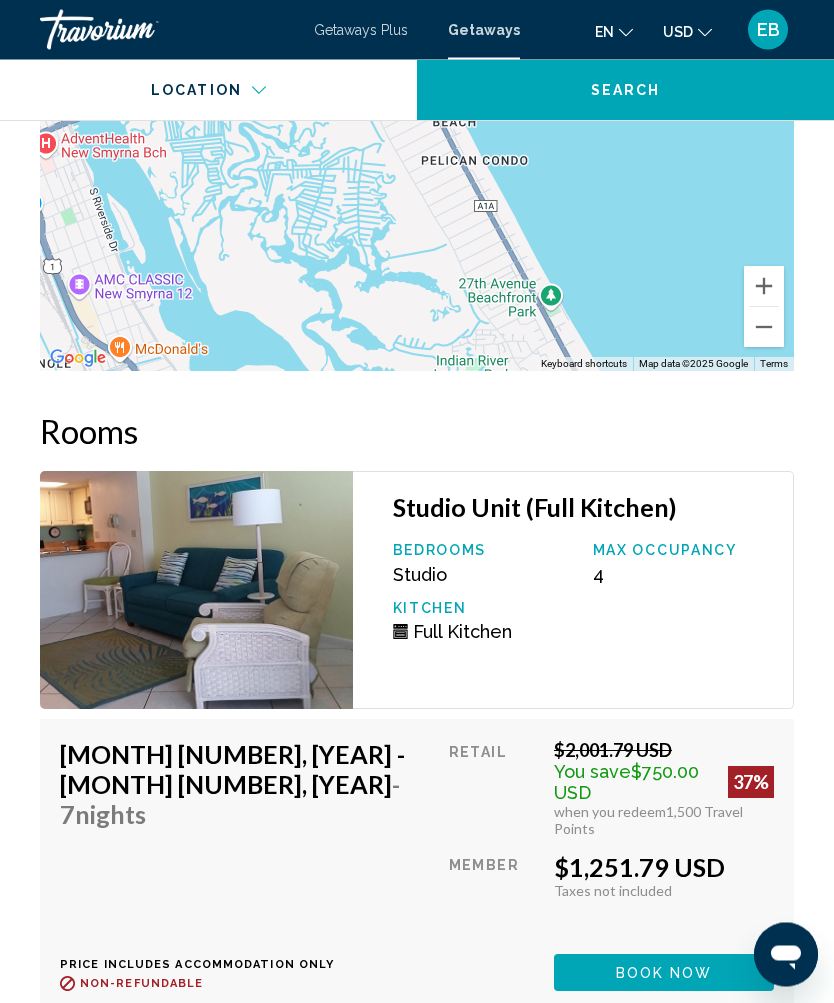 scroll, scrollTop: 3724, scrollLeft: 0, axis: vertical 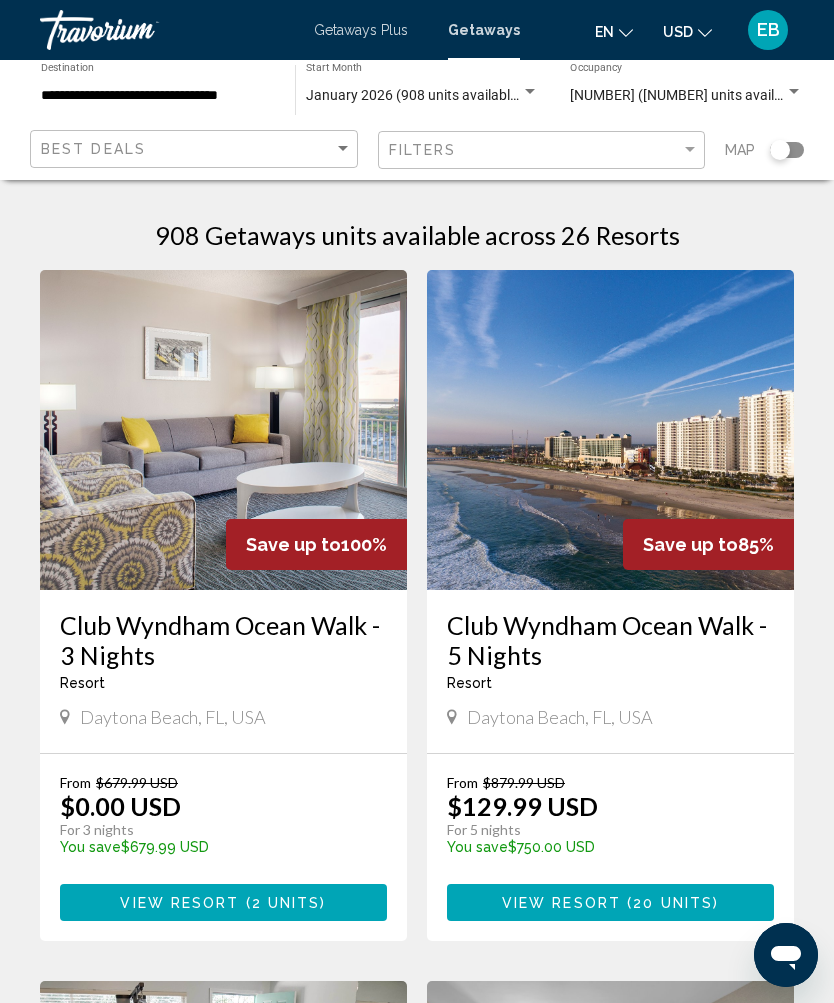 click at bounding box center [223, 430] 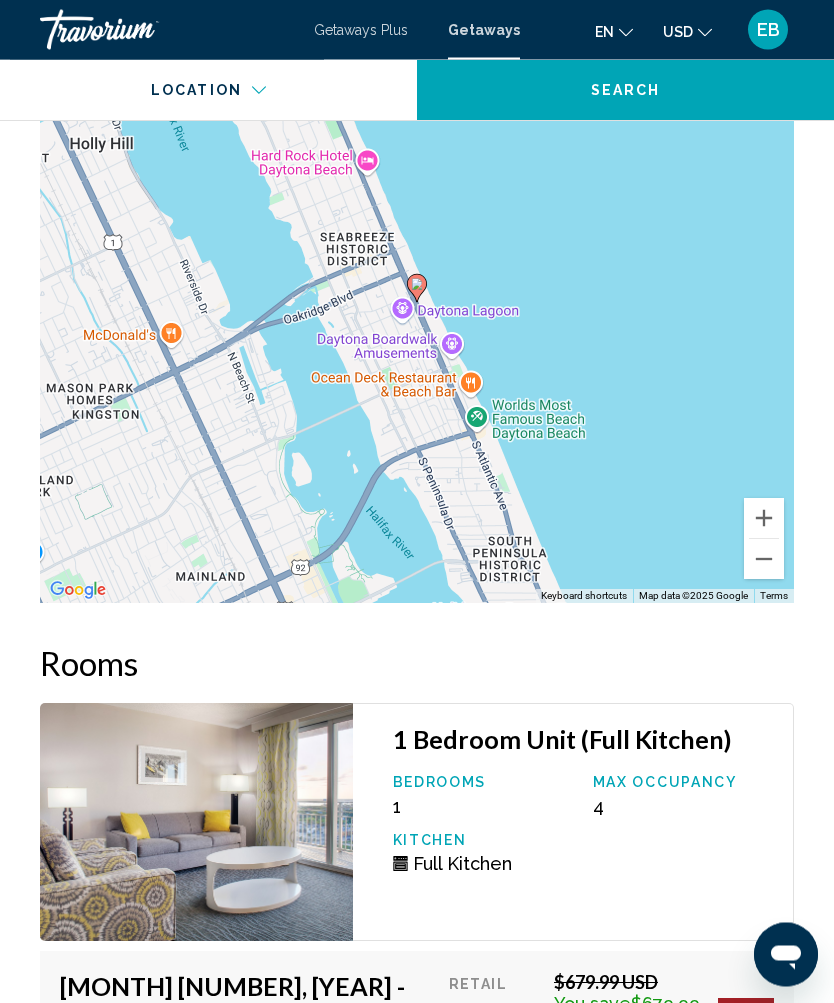 scroll, scrollTop: 67, scrollLeft: 0, axis: vertical 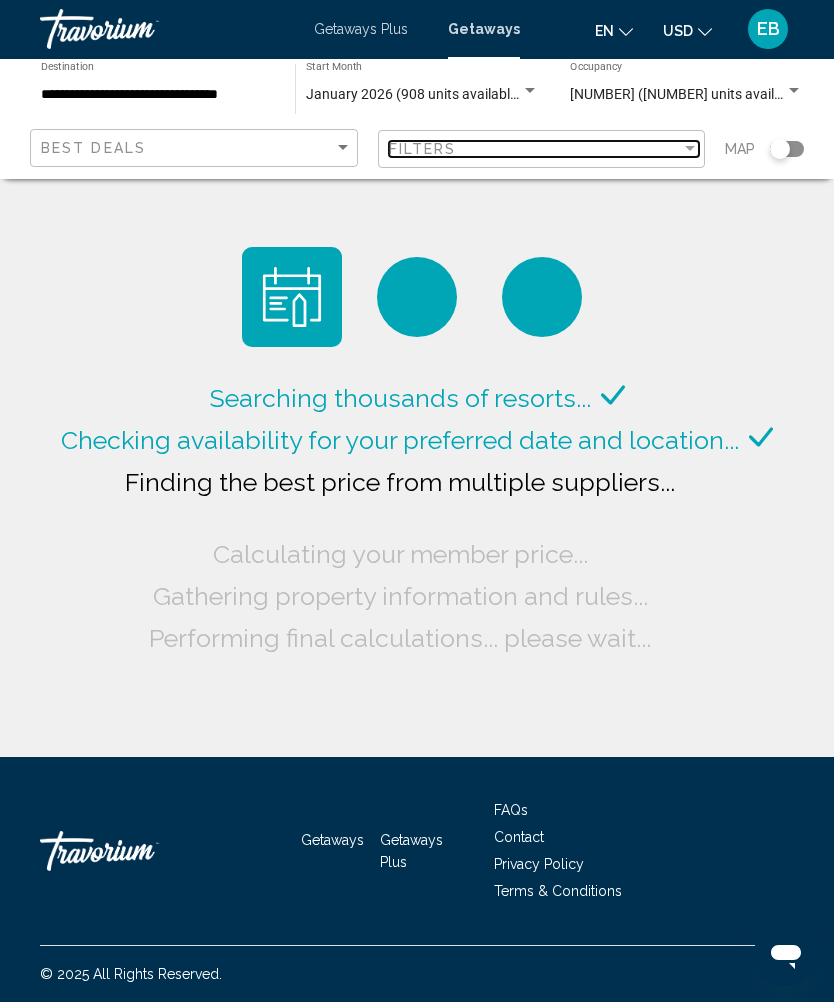 click at bounding box center [690, 150] 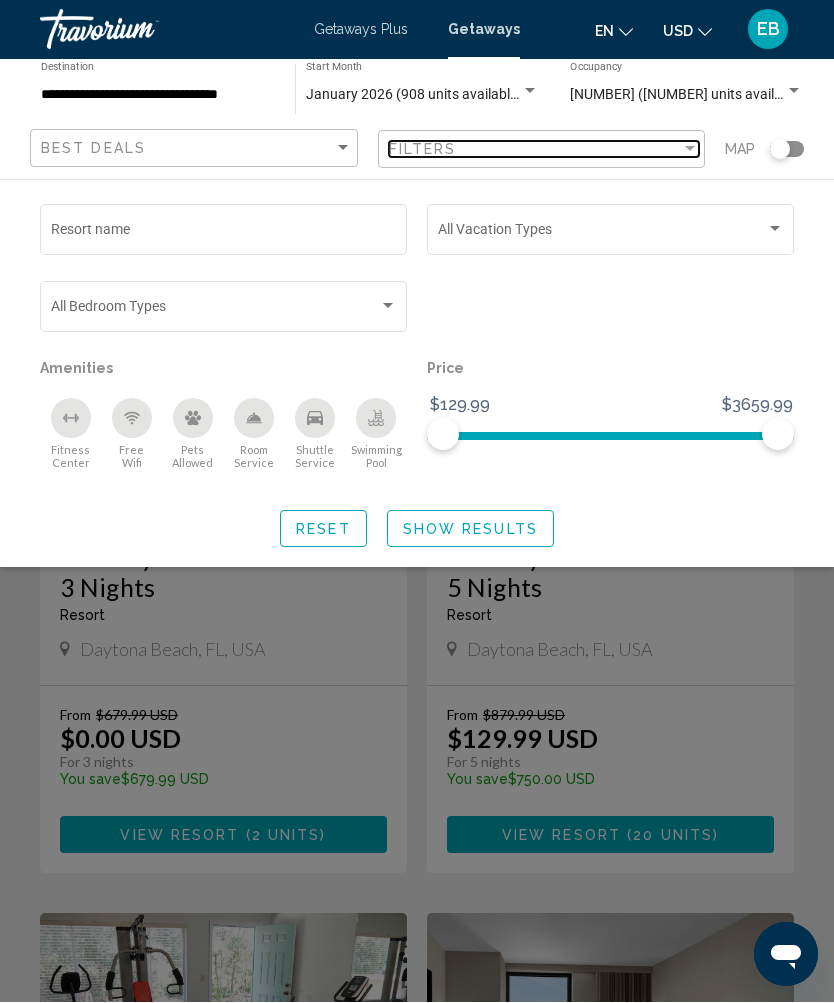 scroll, scrollTop: 68, scrollLeft: 0, axis: vertical 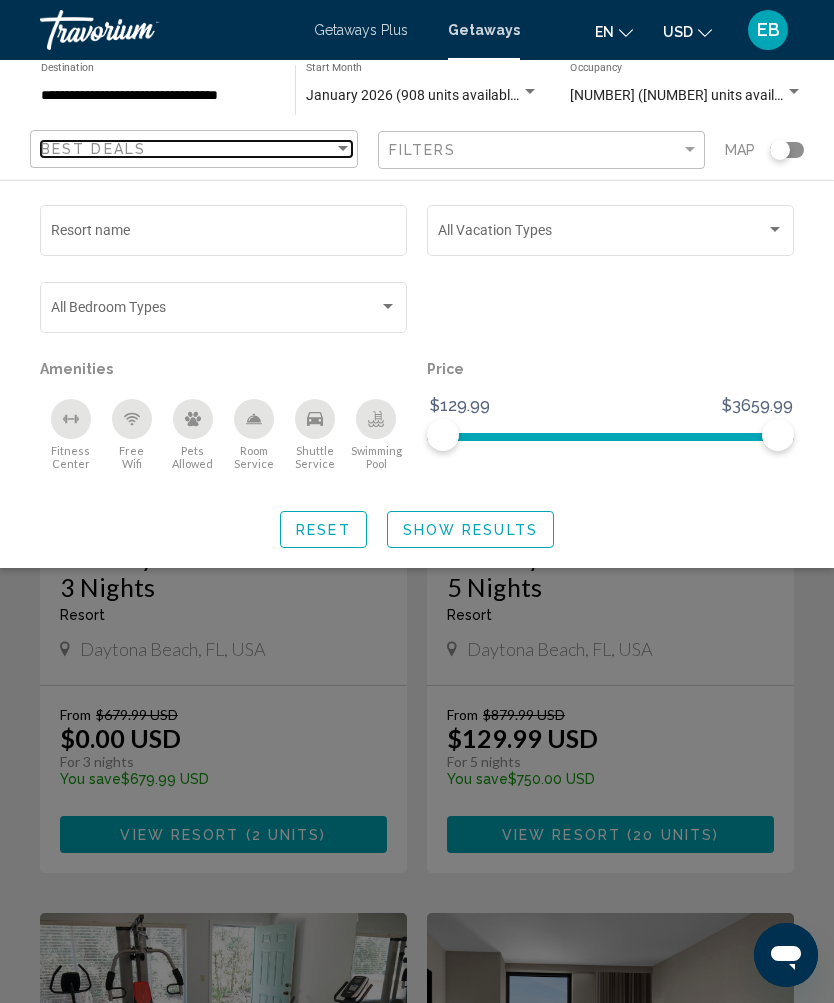 click on "Best Deals" at bounding box center (187, 149) 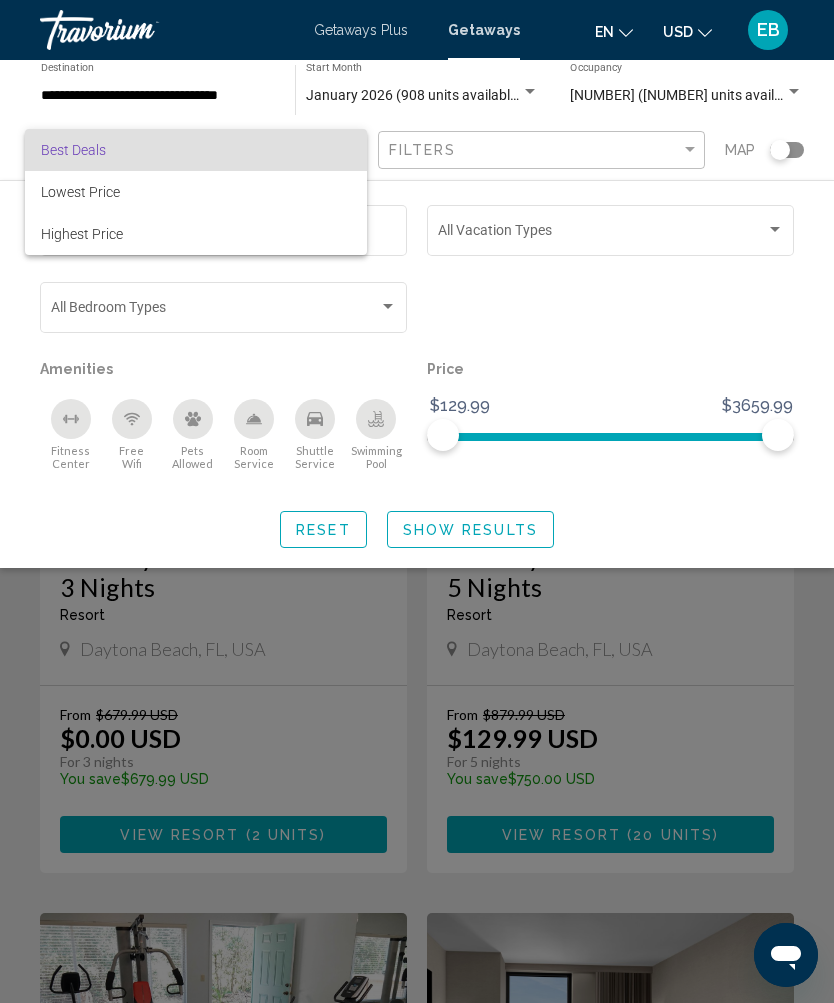 click at bounding box center (417, 501) 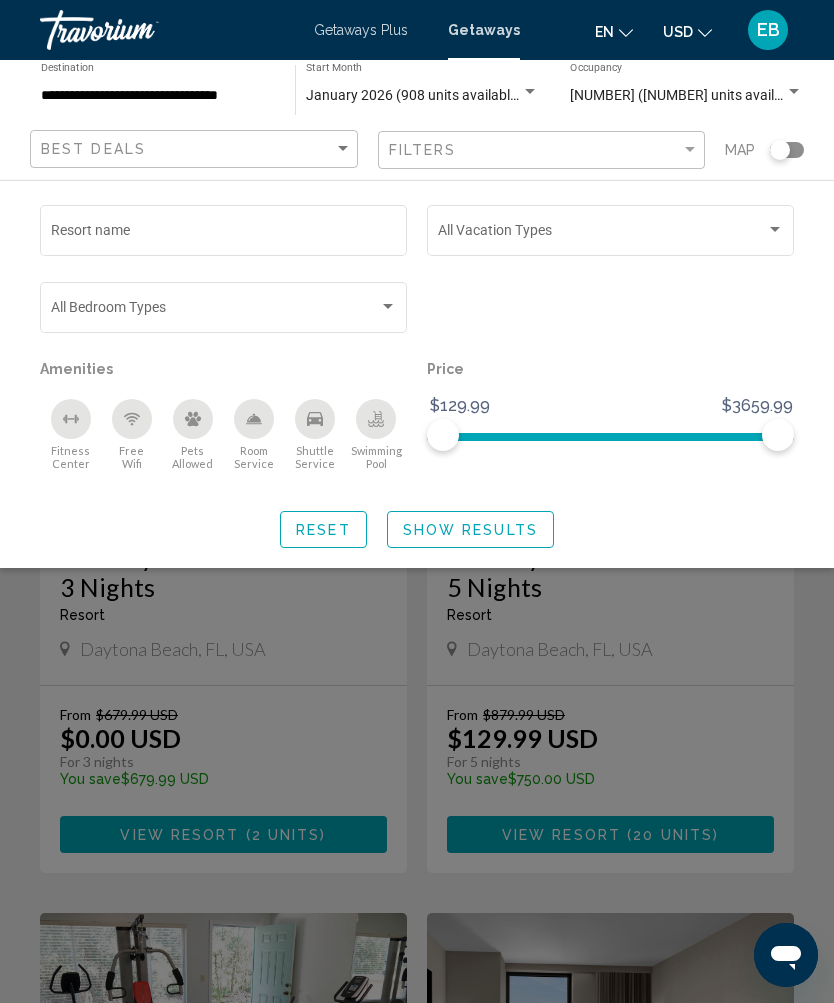 click at bounding box center [794, 92] 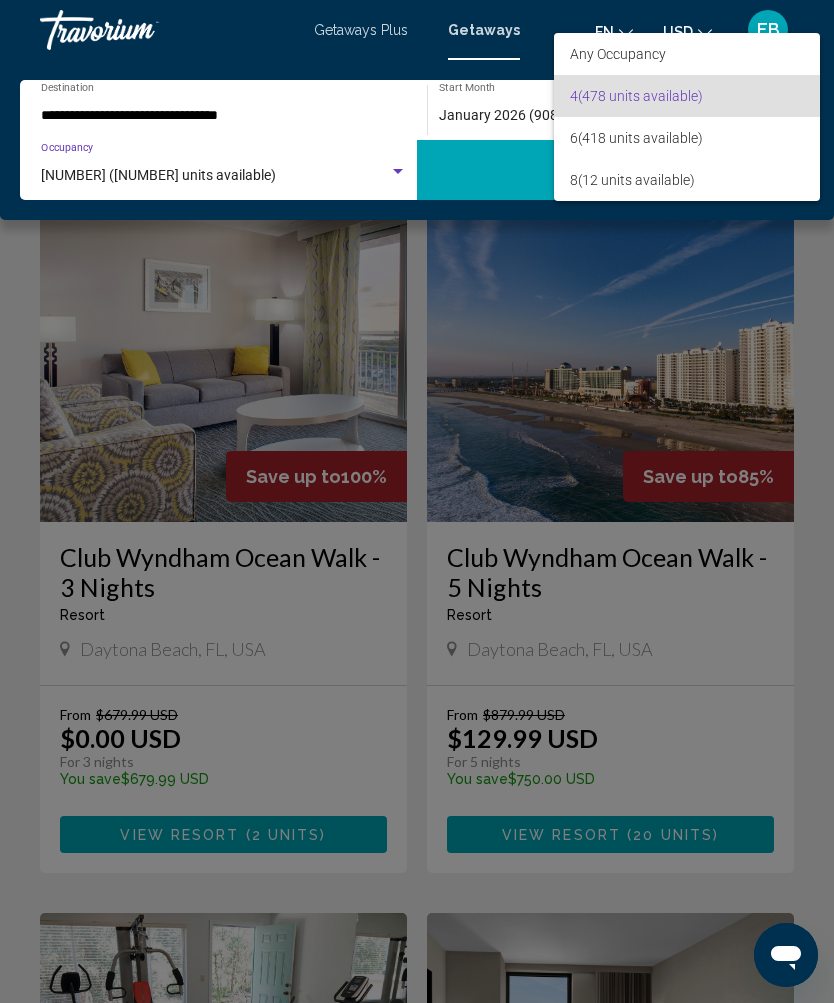 click at bounding box center [417, 501] 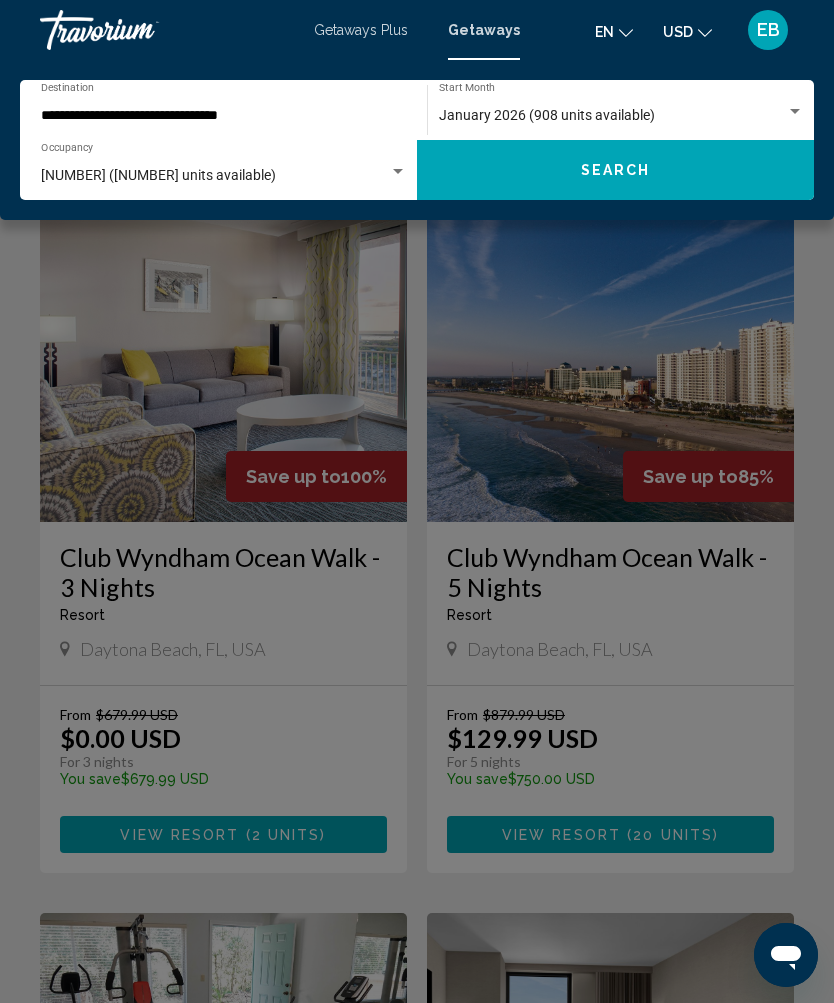 click 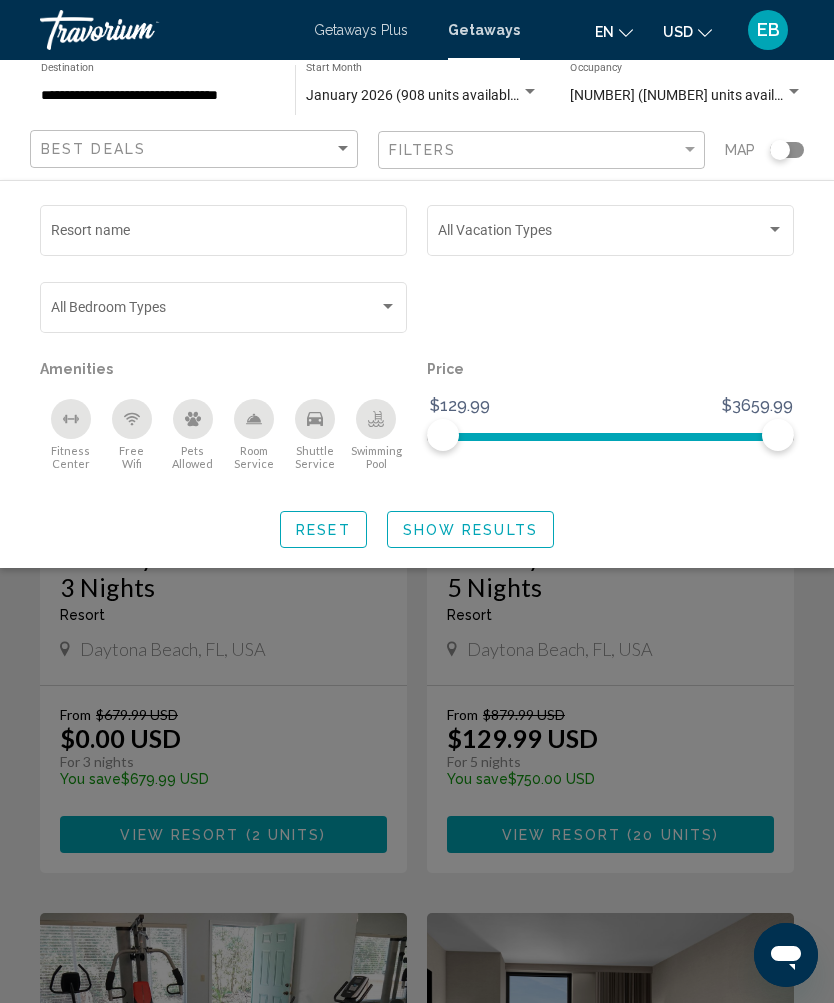 click on "Show Results" 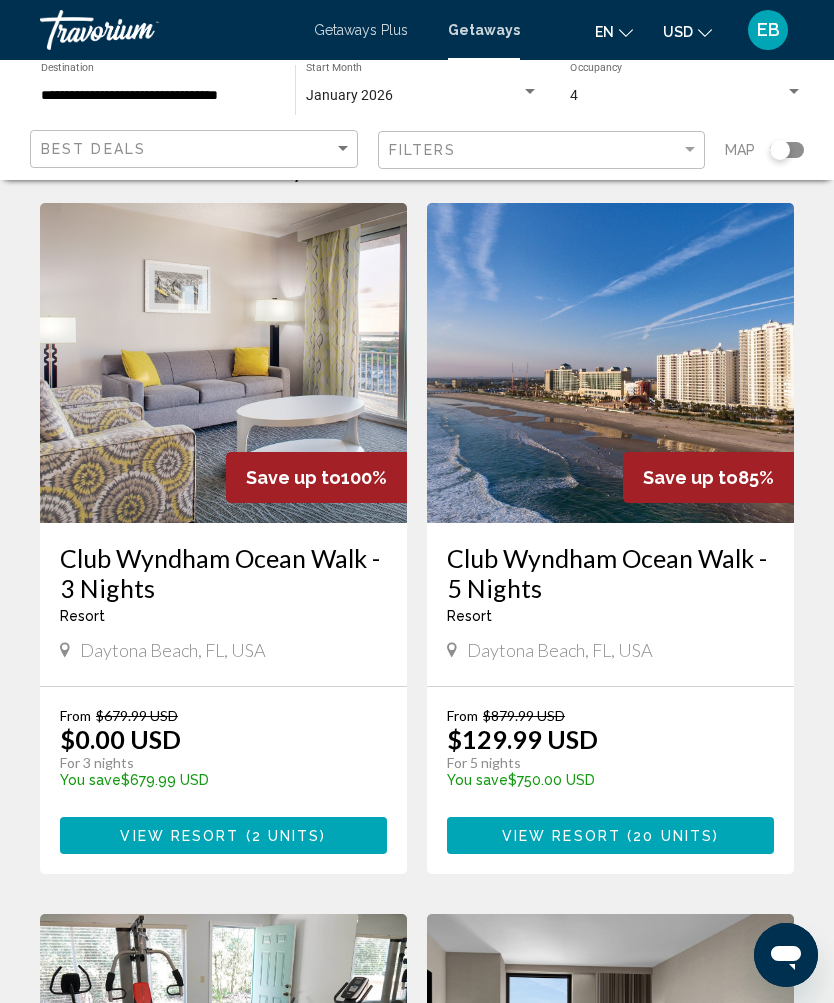 click at bounding box center [610, 363] 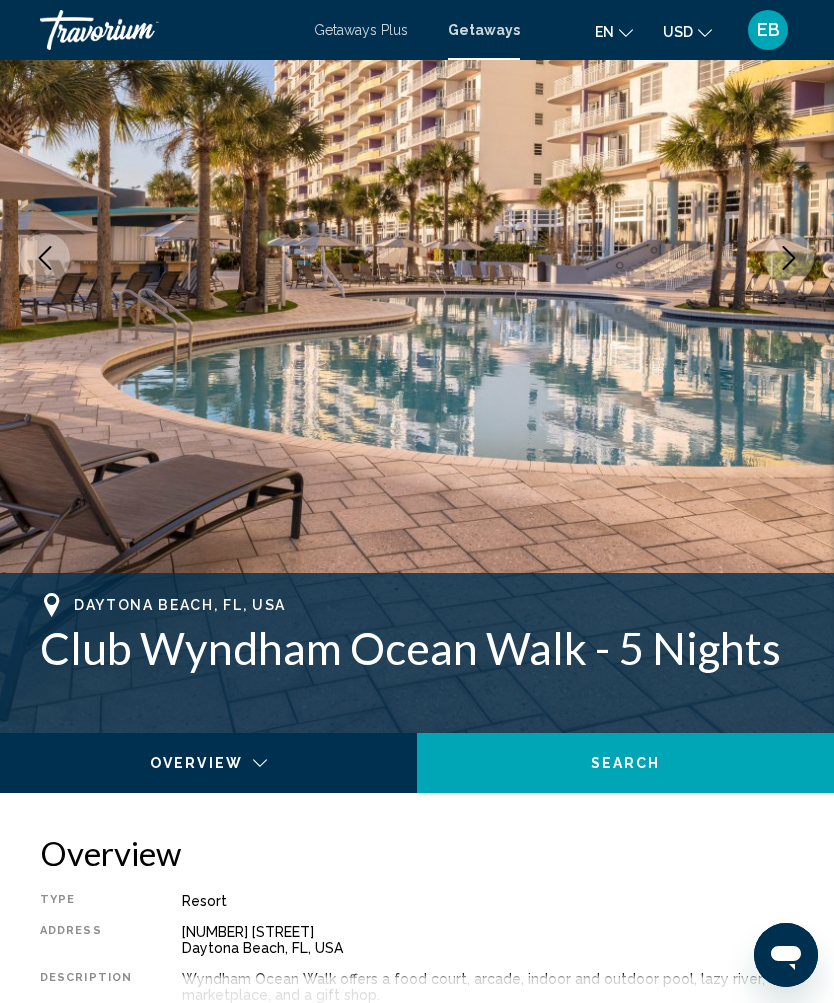 scroll, scrollTop: 0, scrollLeft: 0, axis: both 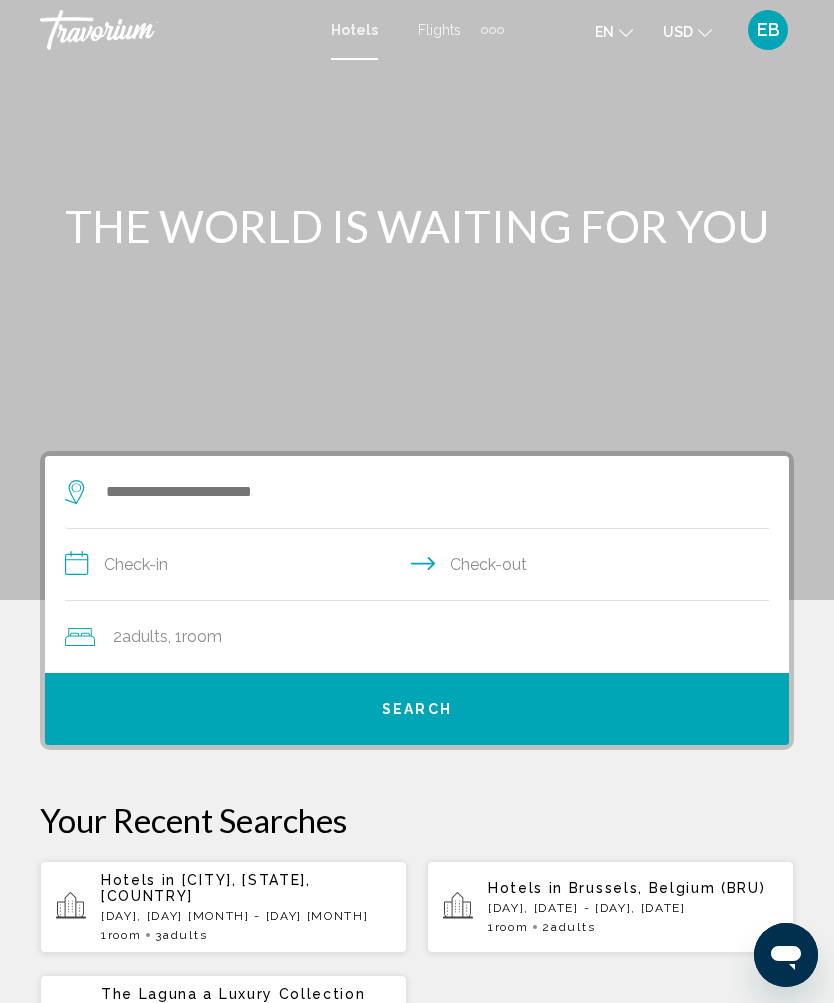 click at bounding box center (492, 30) 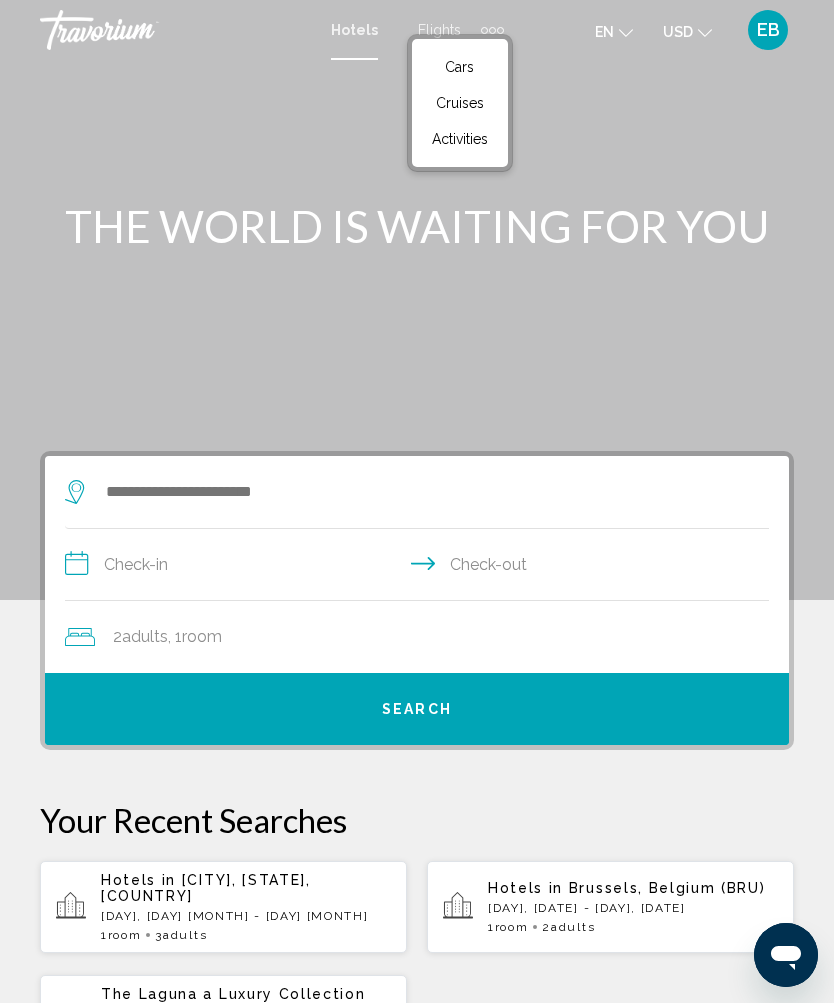 click on "Activities" at bounding box center [460, 139] 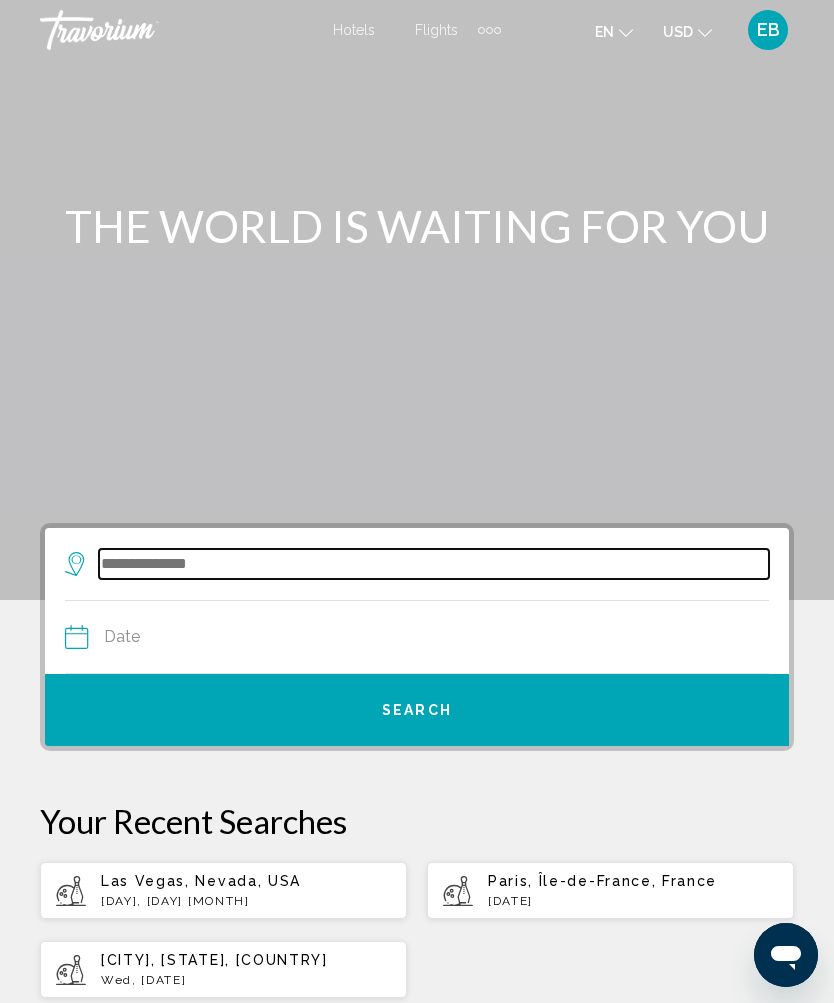 click at bounding box center [434, 564] 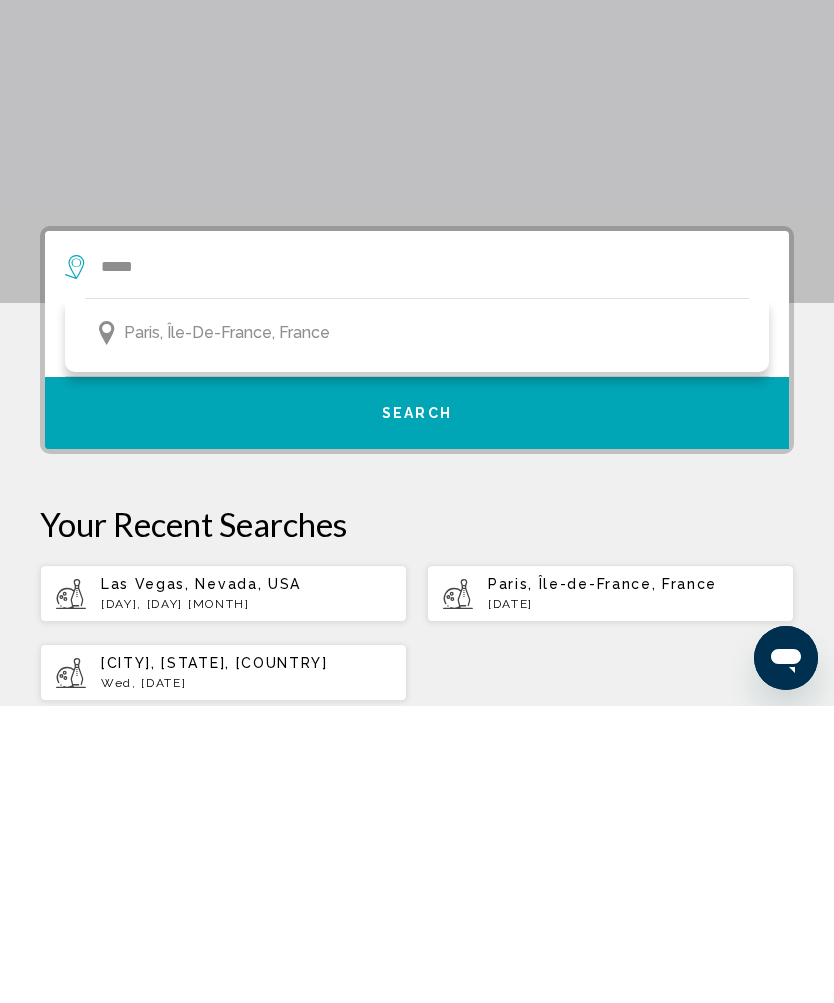 click on "Paris, Île-de-France, France" at bounding box center (227, 630) 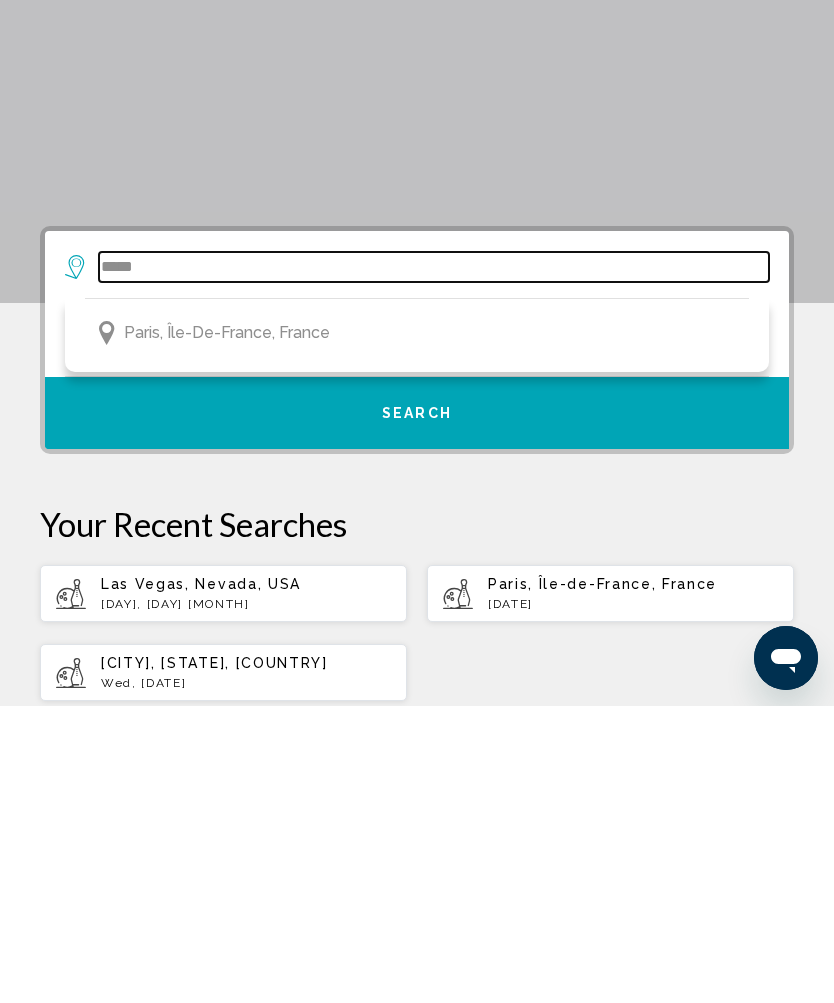 type on "**********" 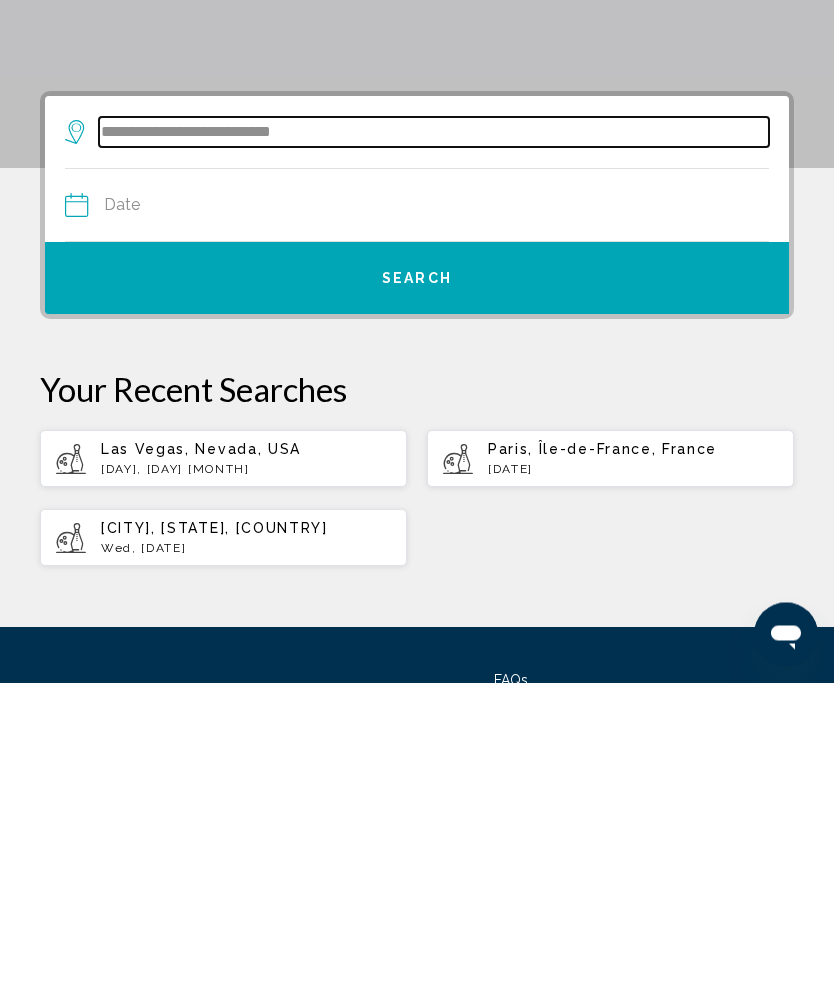 scroll, scrollTop: 137, scrollLeft: 0, axis: vertical 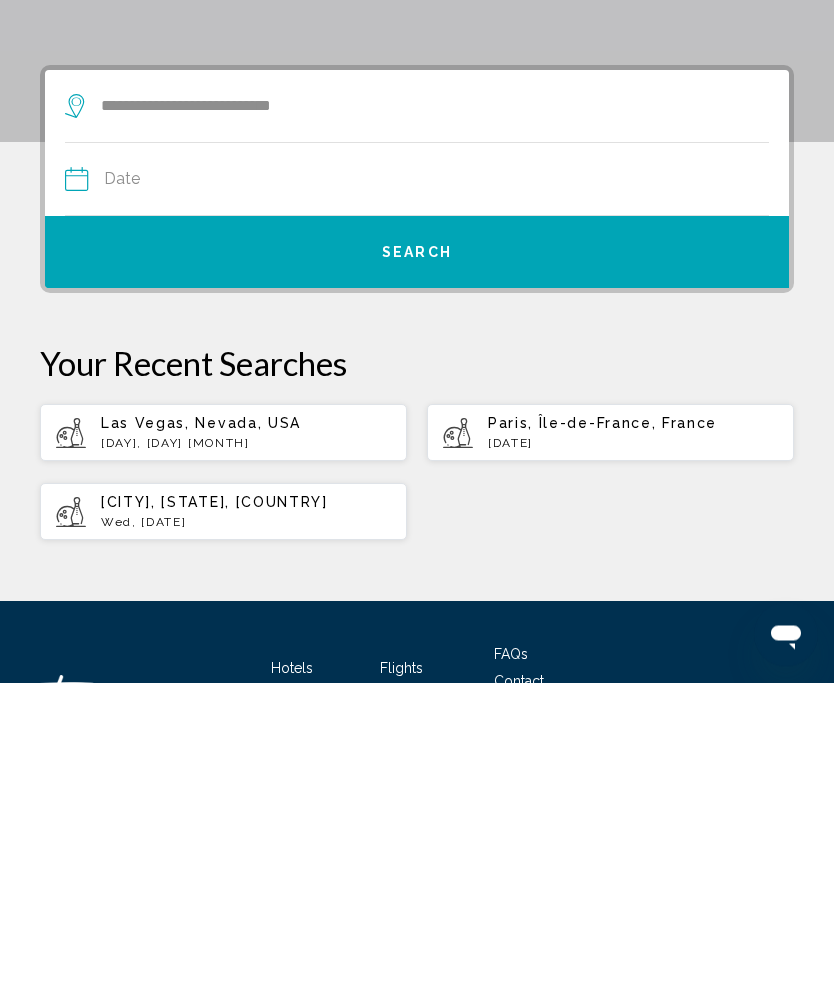 click at bounding box center [240, 503] 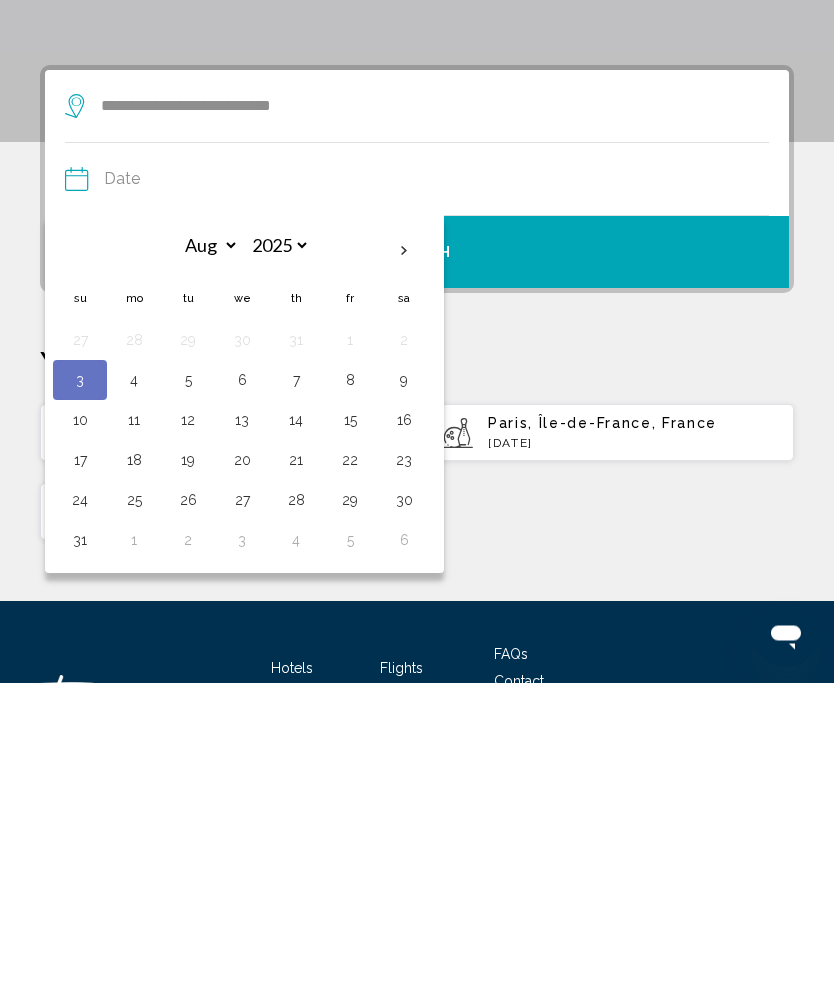 scroll, scrollTop: 297, scrollLeft: 0, axis: vertical 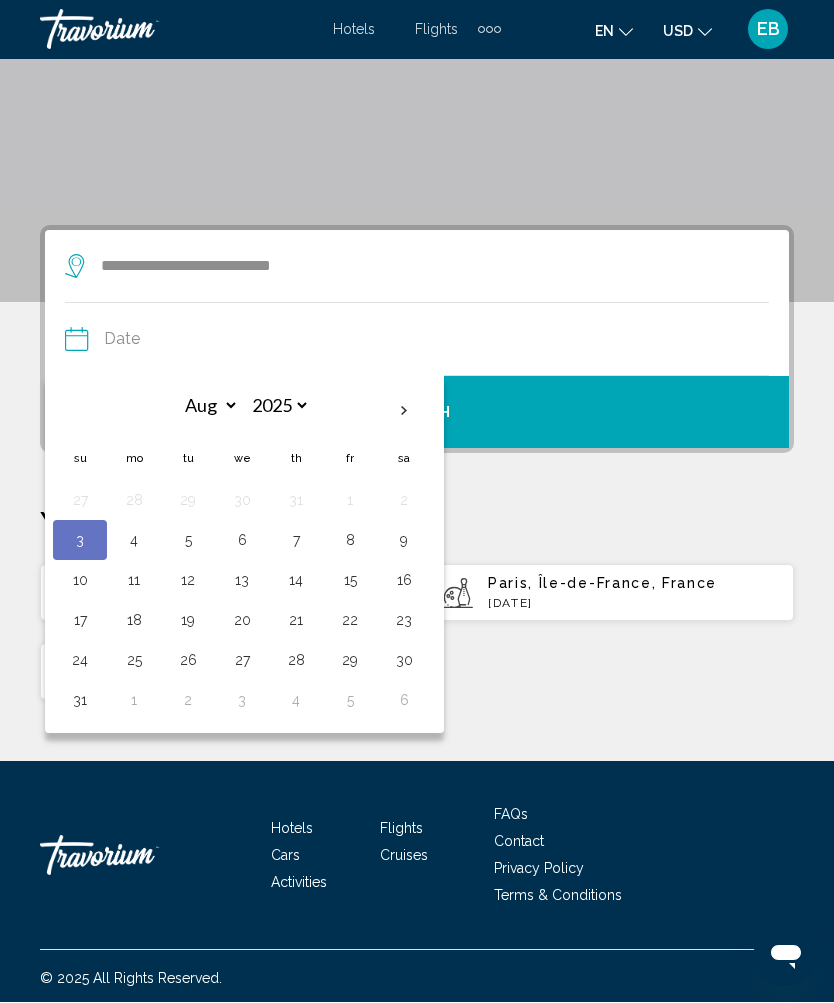 click on "7" at bounding box center (296, 541) 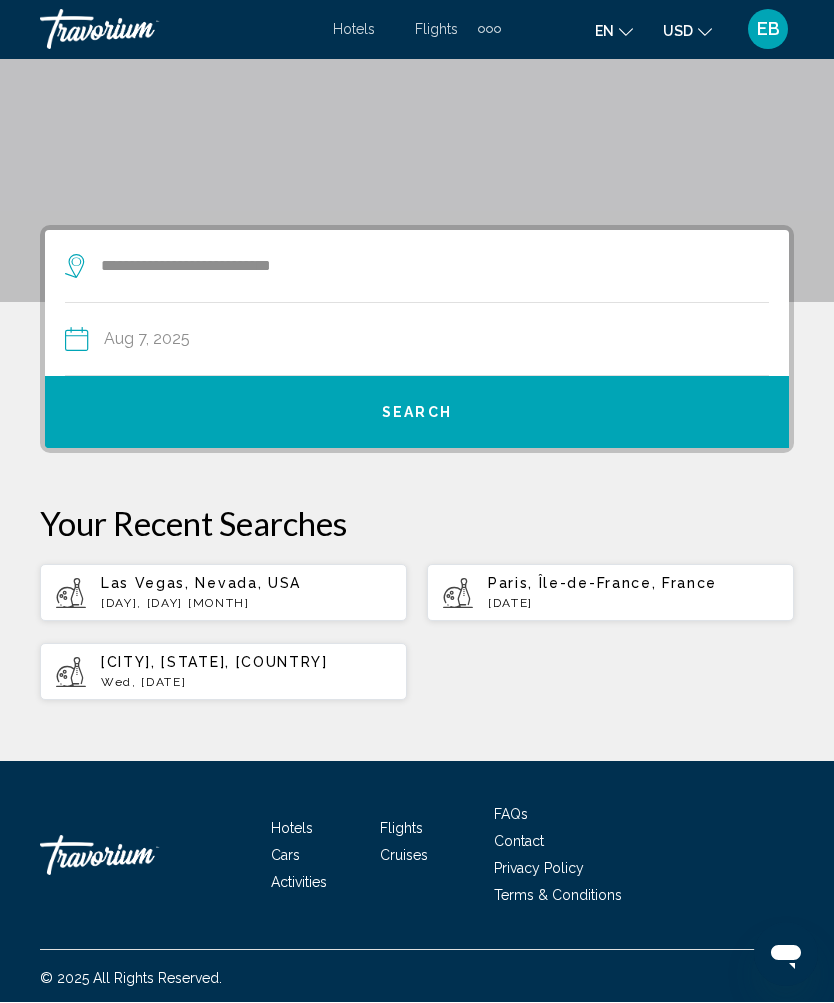 click on "Search" at bounding box center [417, 413] 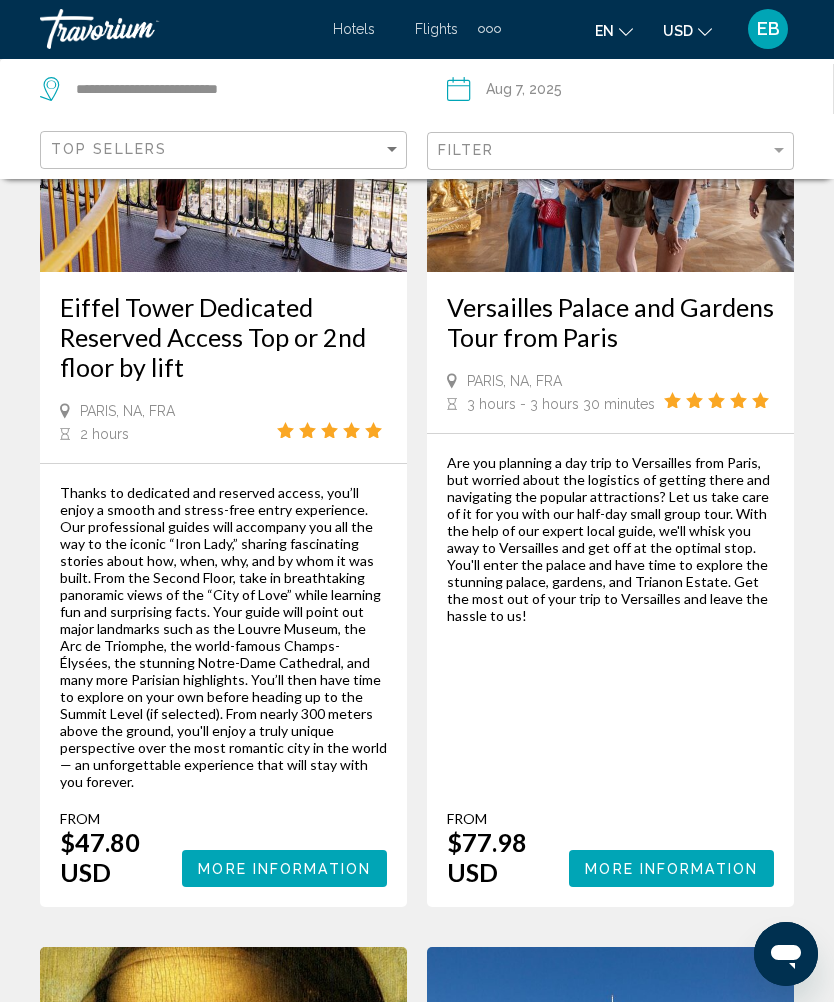 scroll, scrollTop: 0, scrollLeft: 0, axis: both 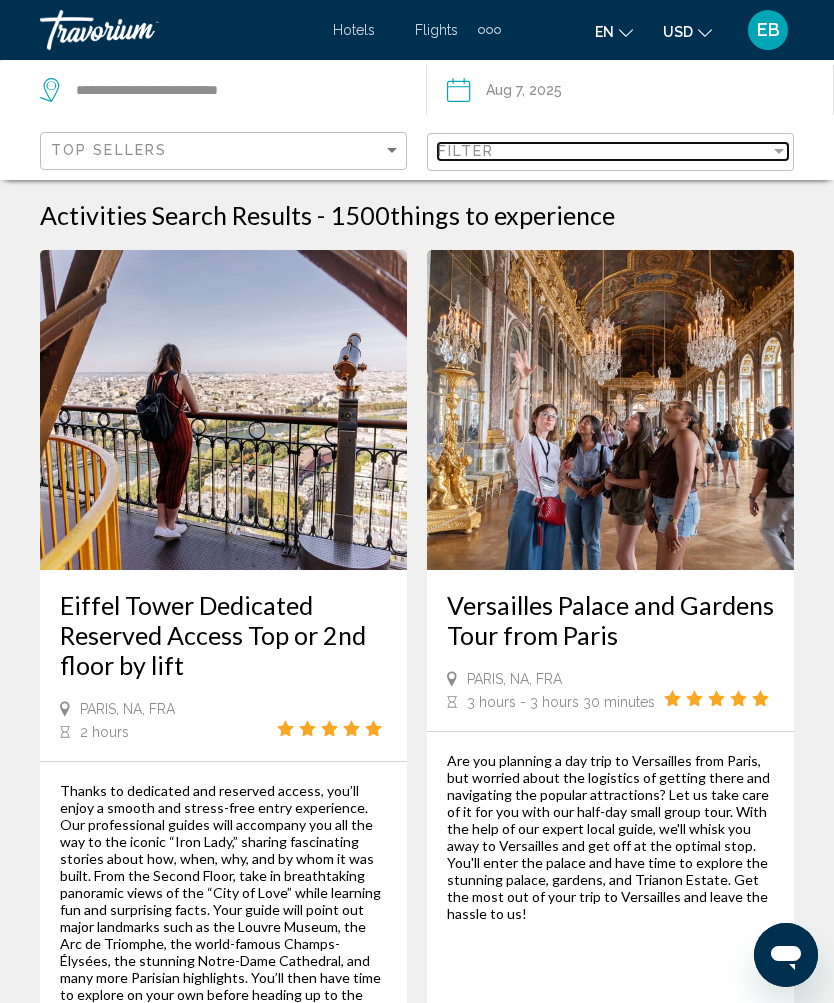 click on "Filter" at bounding box center [604, 151] 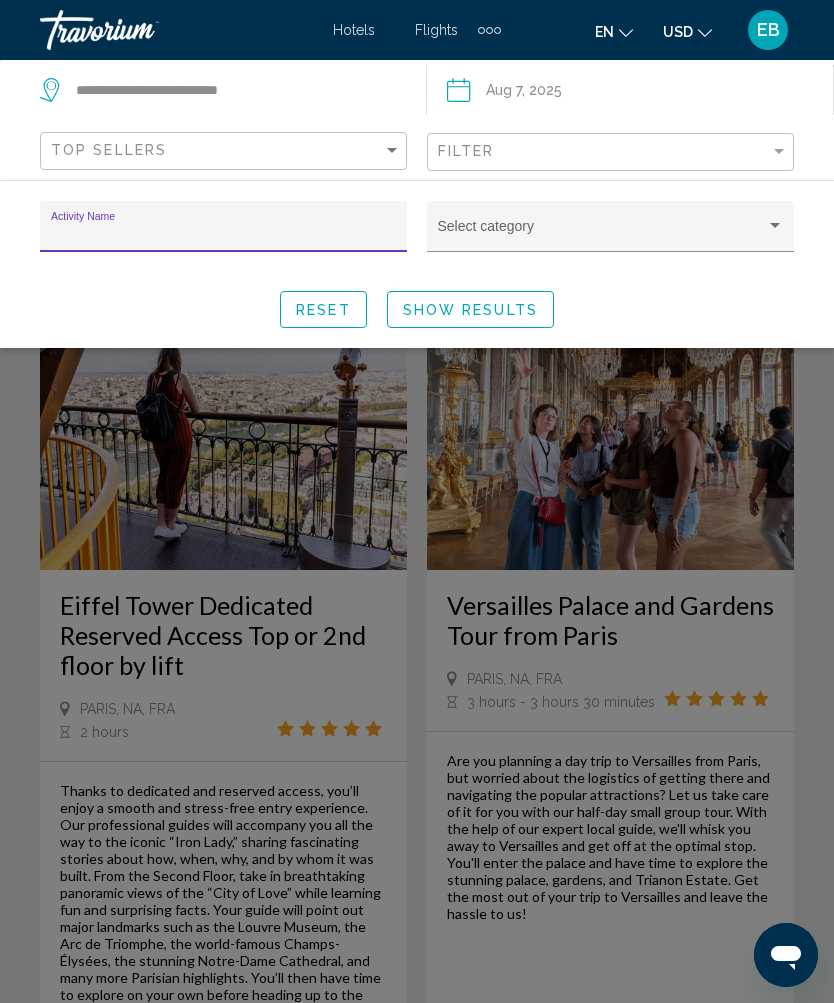 click at bounding box center (602, 234) 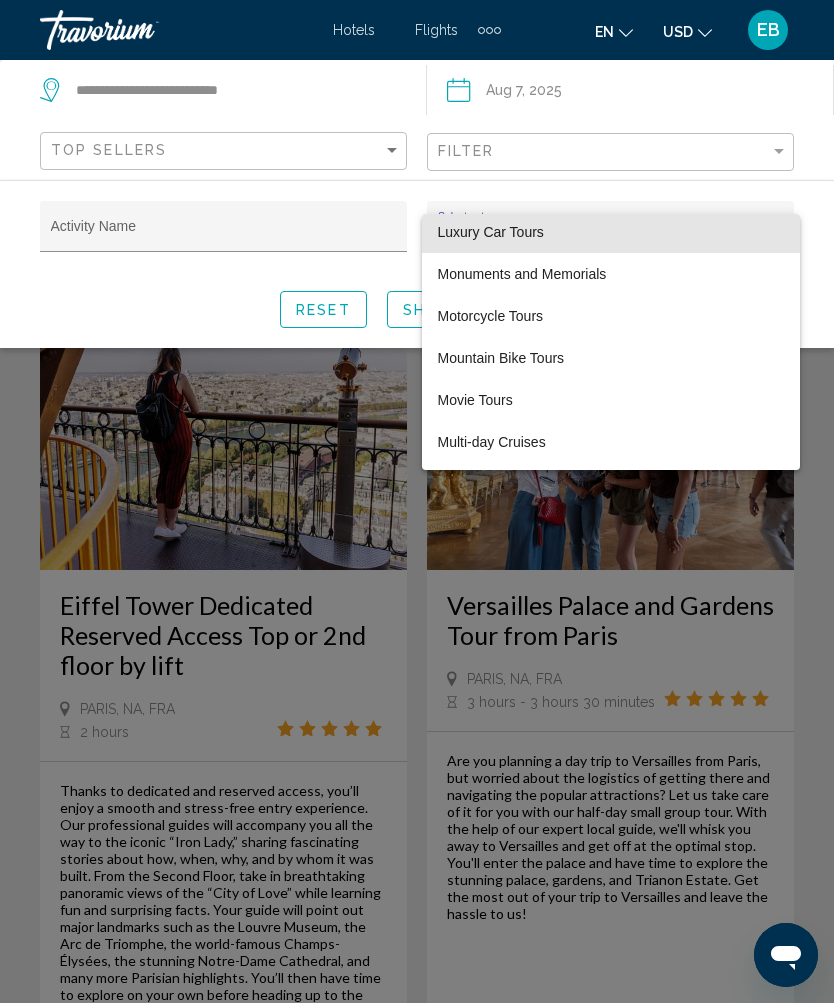 scroll, scrollTop: 3406, scrollLeft: 0, axis: vertical 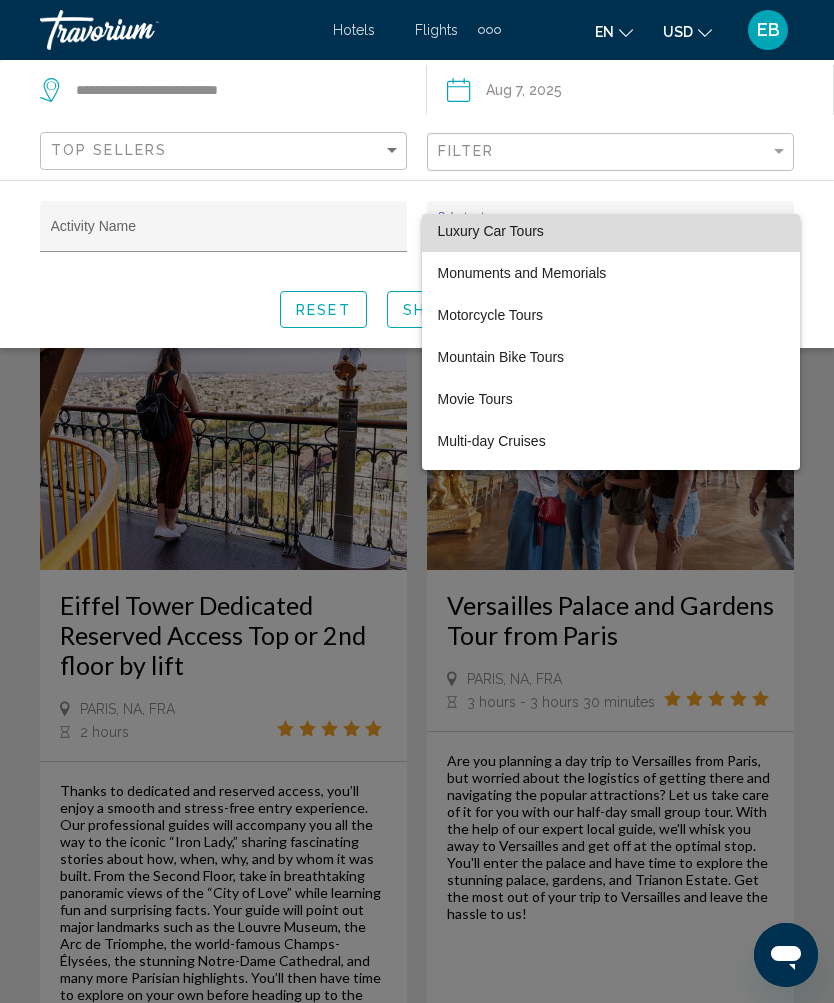 click on "Luxury Car Tours" at bounding box center [611, 231] 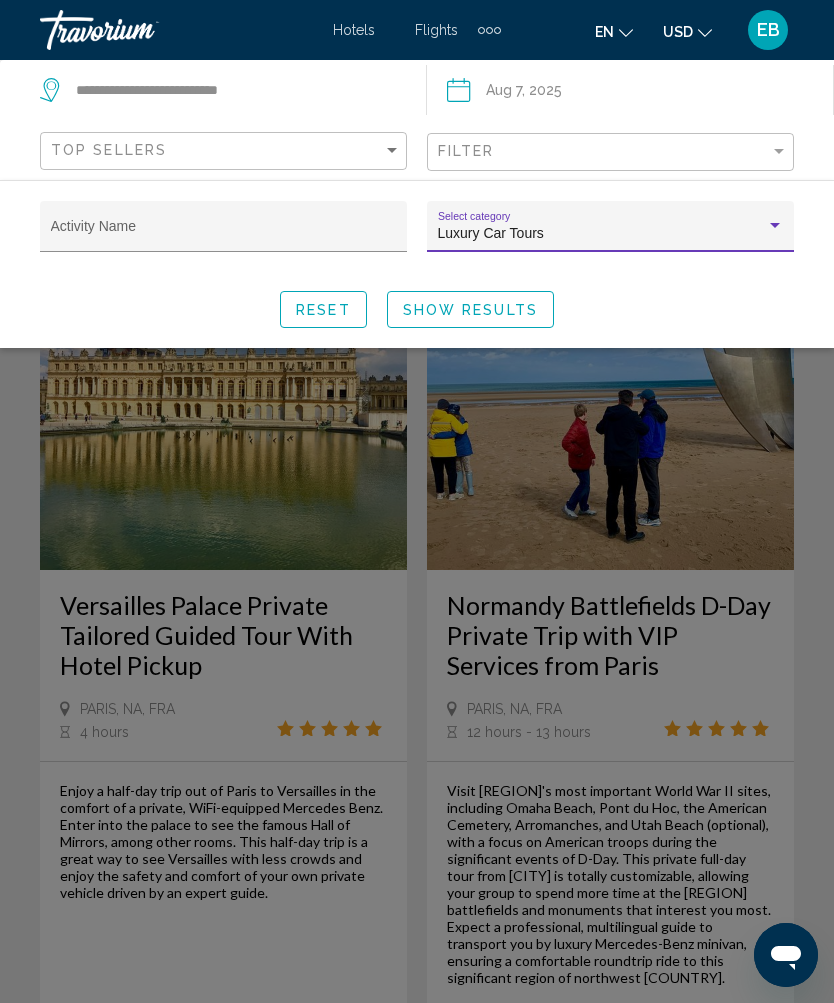 scroll, scrollTop: 3402, scrollLeft: 0, axis: vertical 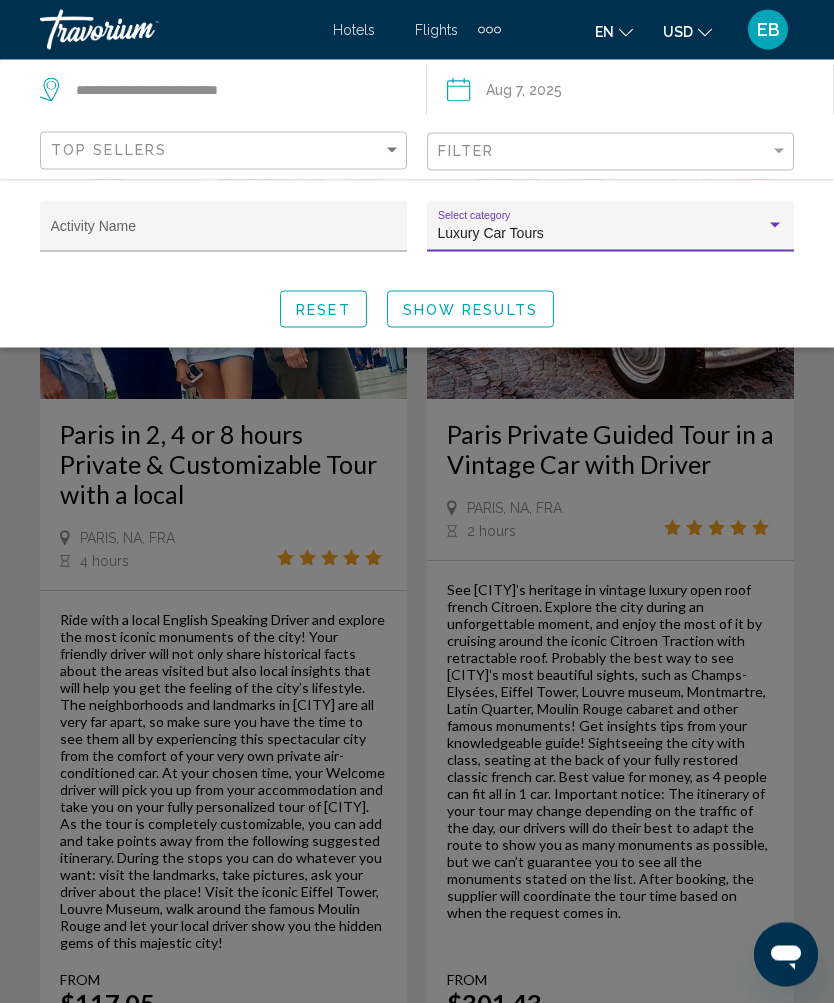 click 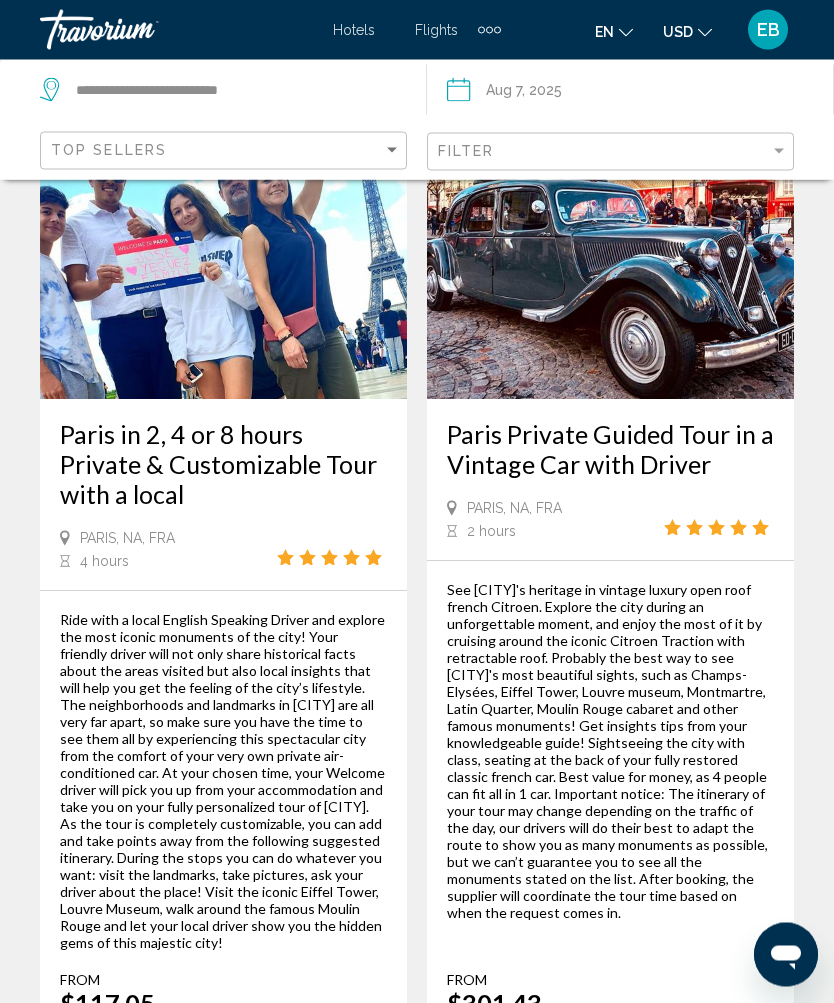 scroll, scrollTop: 1064, scrollLeft: 0, axis: vertical 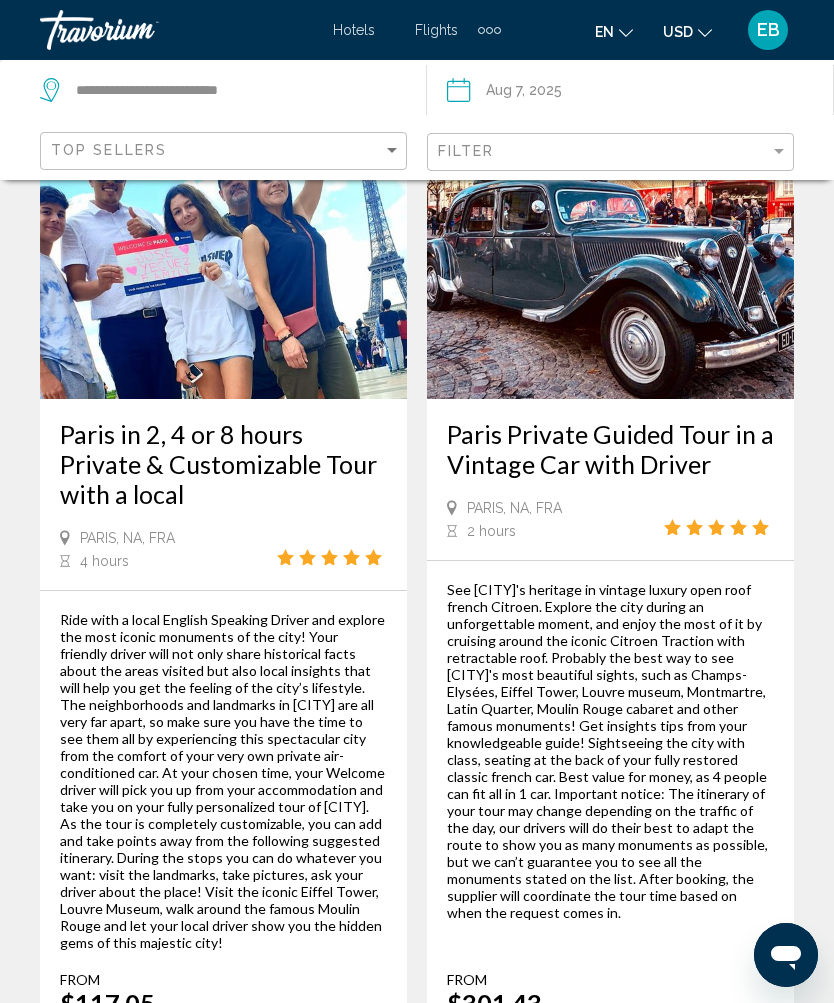 click on "Paris Private Guided Tour in a Vintage Car with Driver" at bounding box center (610, 449) 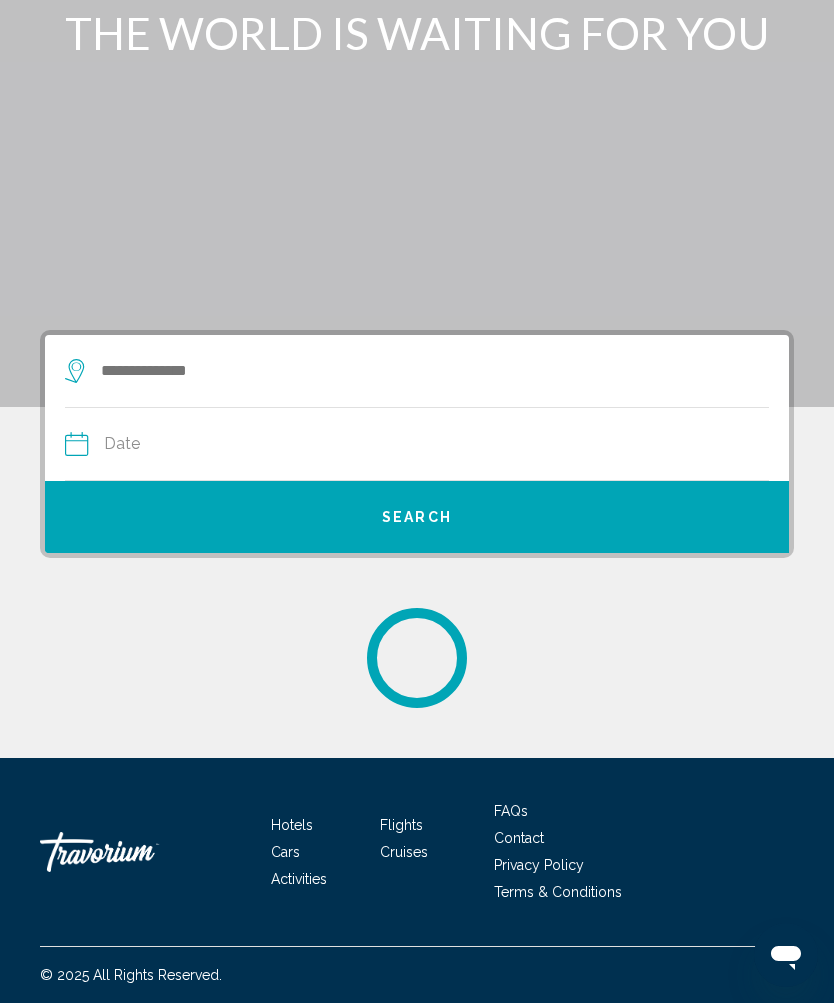 scroll, scrollTop: 0, scrollLeft: 0, axis: both 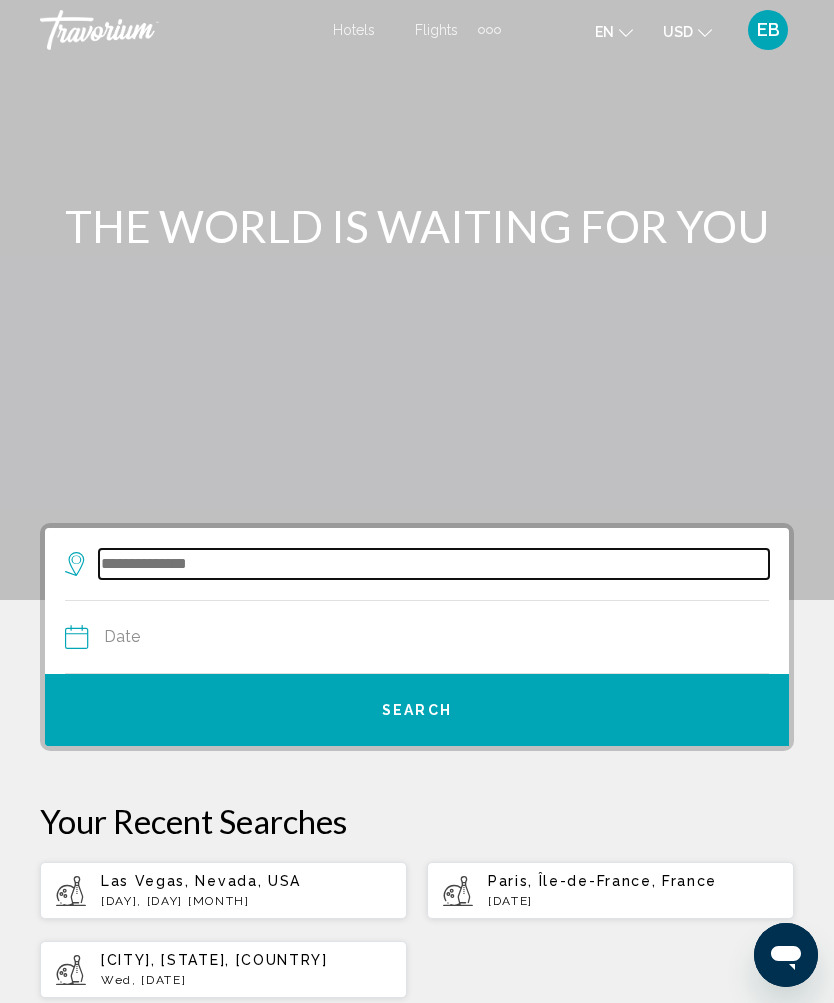 click at bounding box center [434, 564] 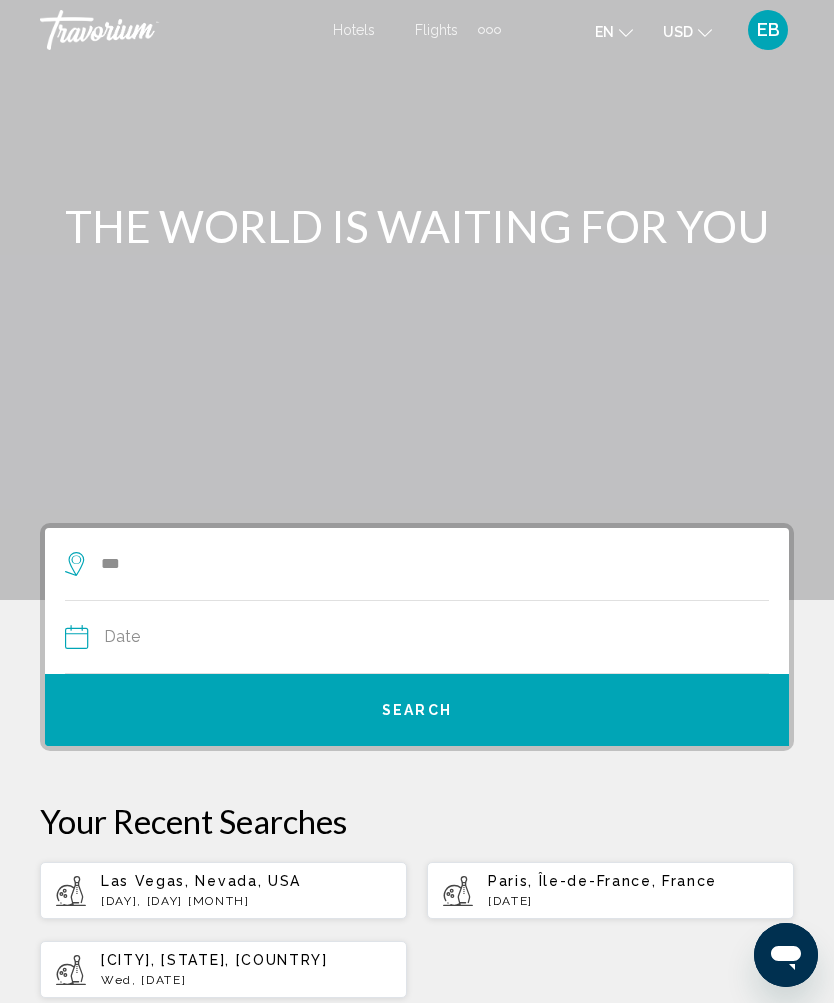 click at bounding box center (489, 30) 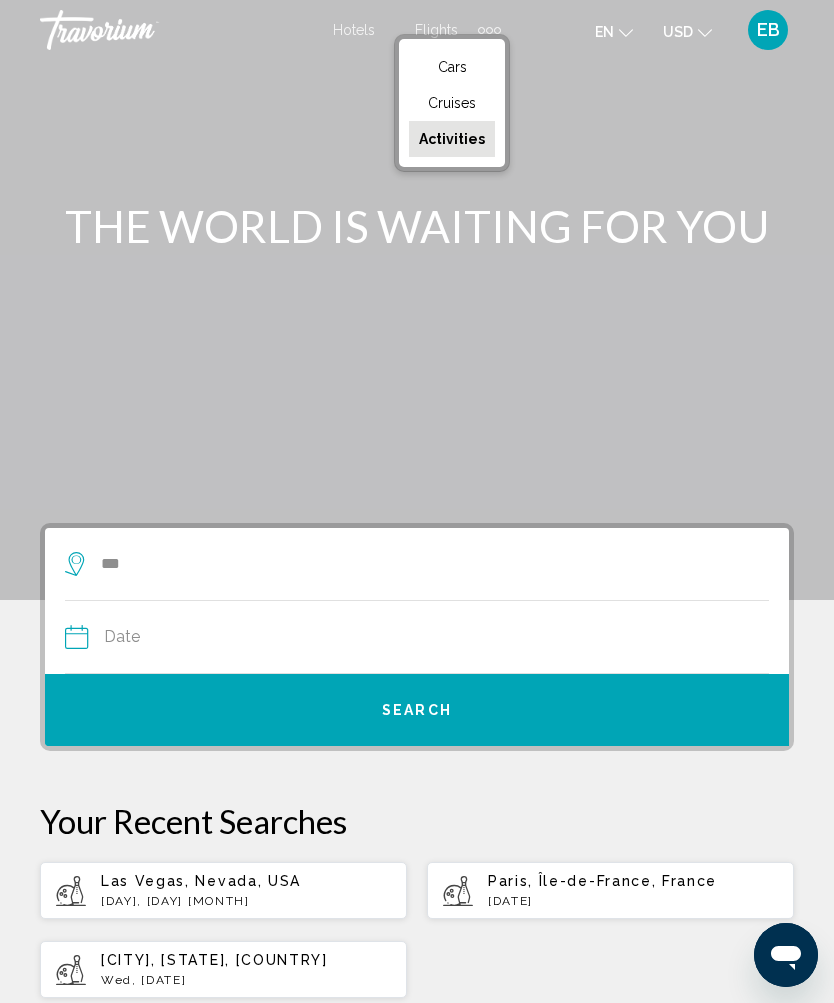 click on "Activities" at bounding box center (452, 139) 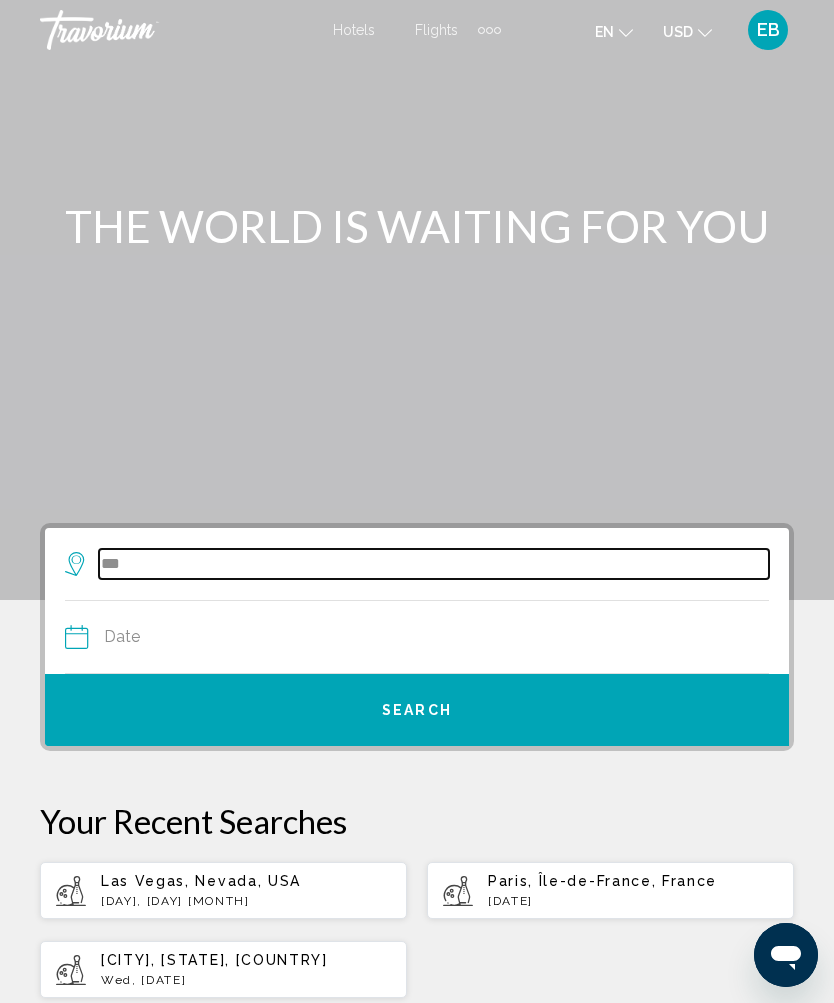 click on "***" at bounding box center (434, 564) 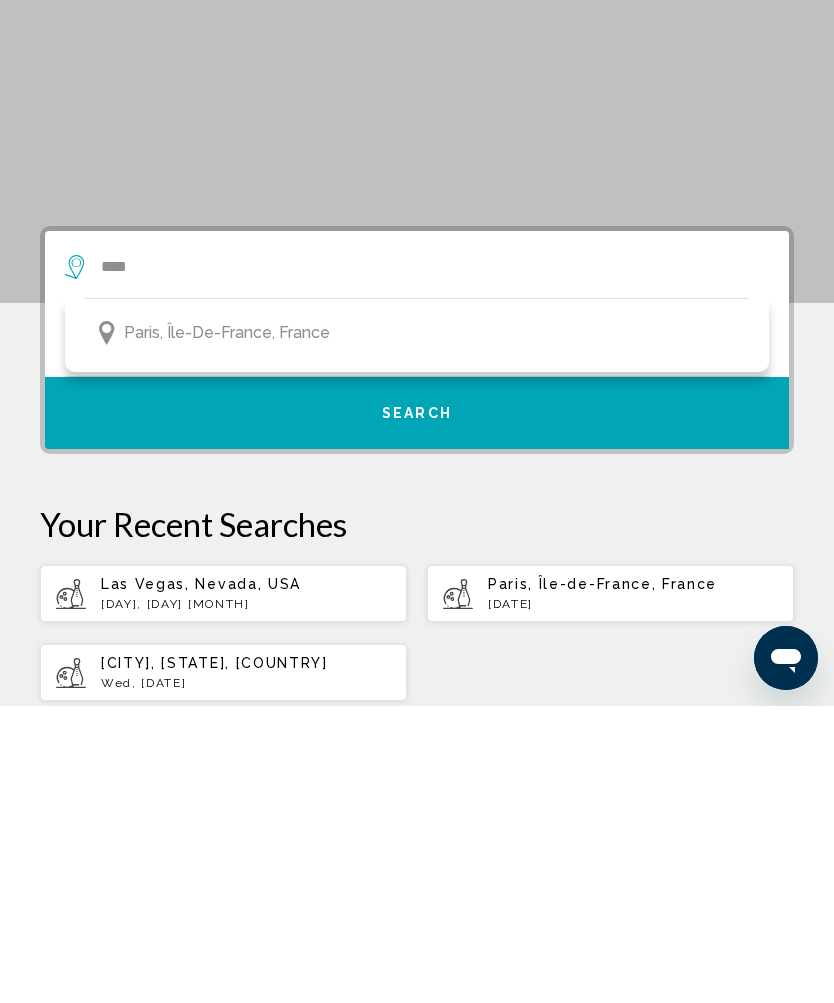 click on "Paris, Île-de-France, France" at bounding box center [417, 630] 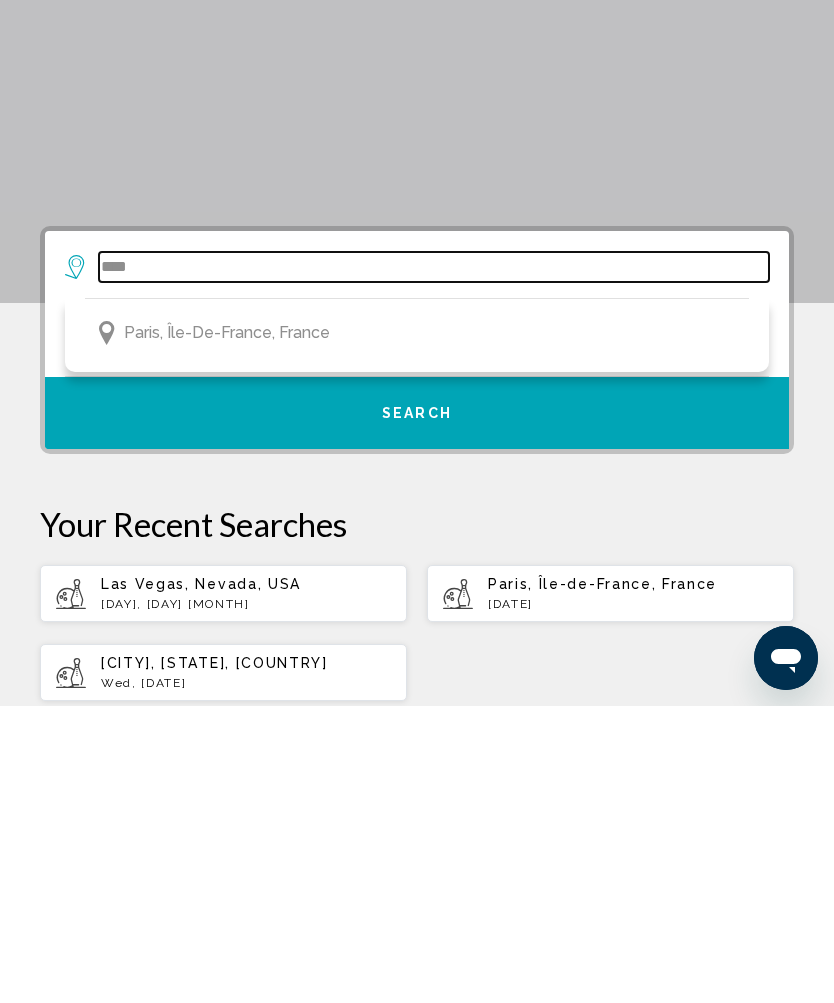 type on "**********" 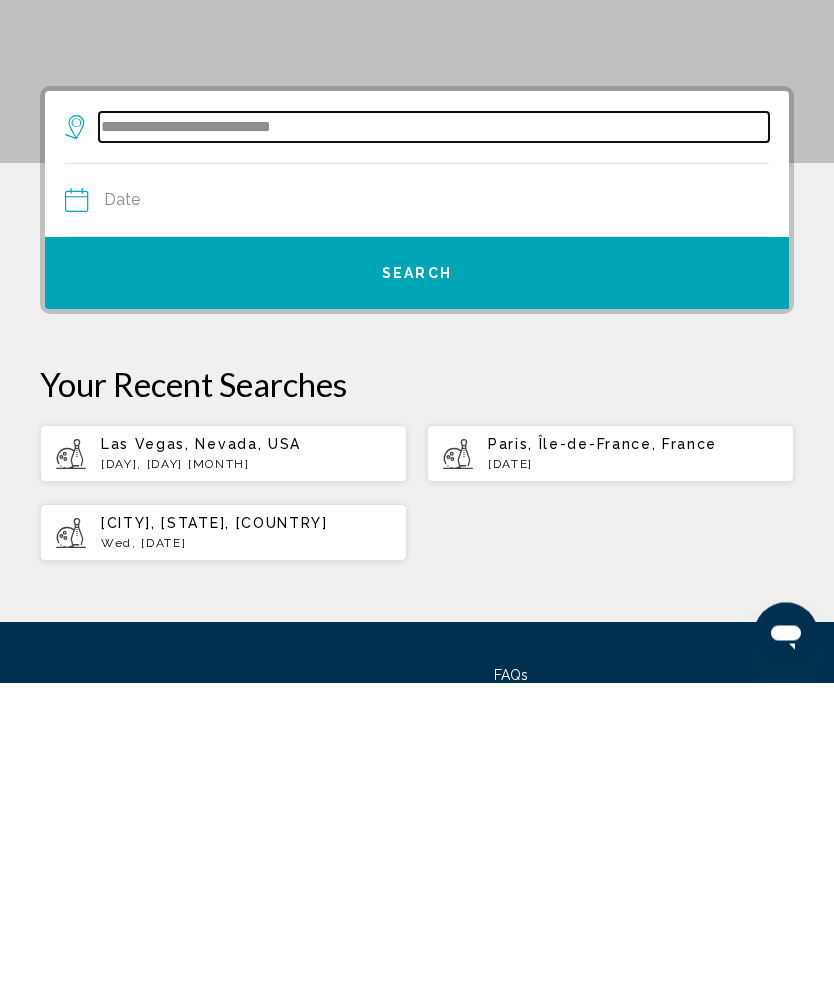 scroll, scrollTop: 137, scrollLeft: 0, axis: vertical 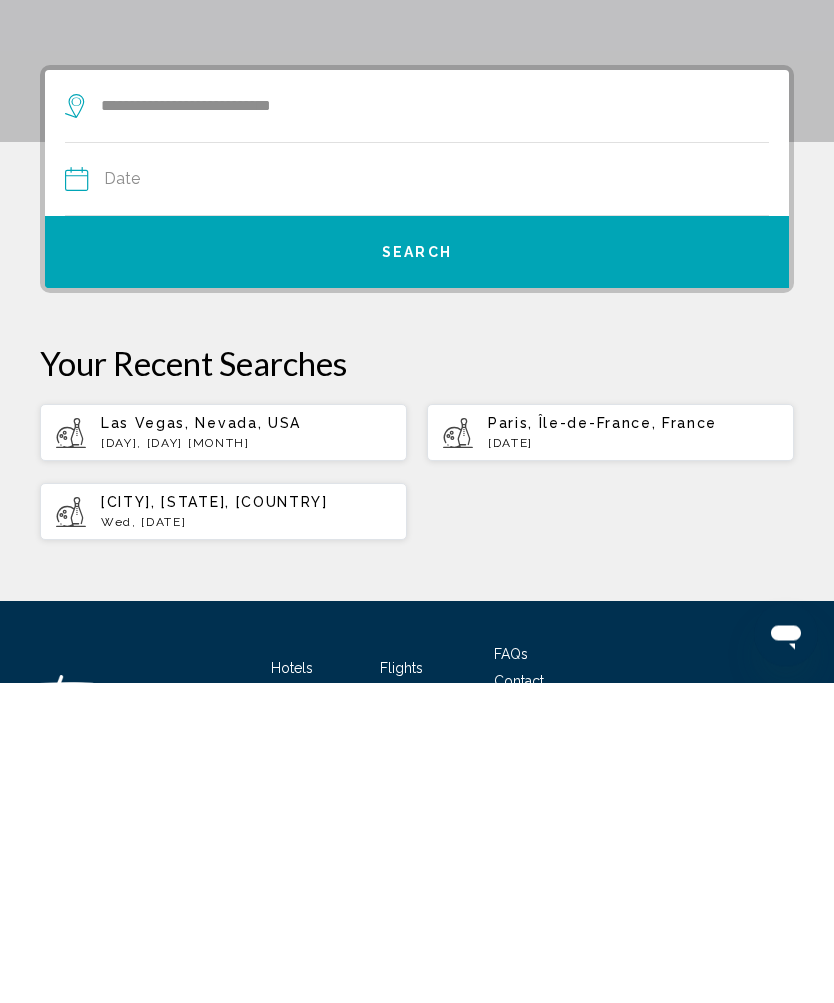click at bounding box center (240, 503) 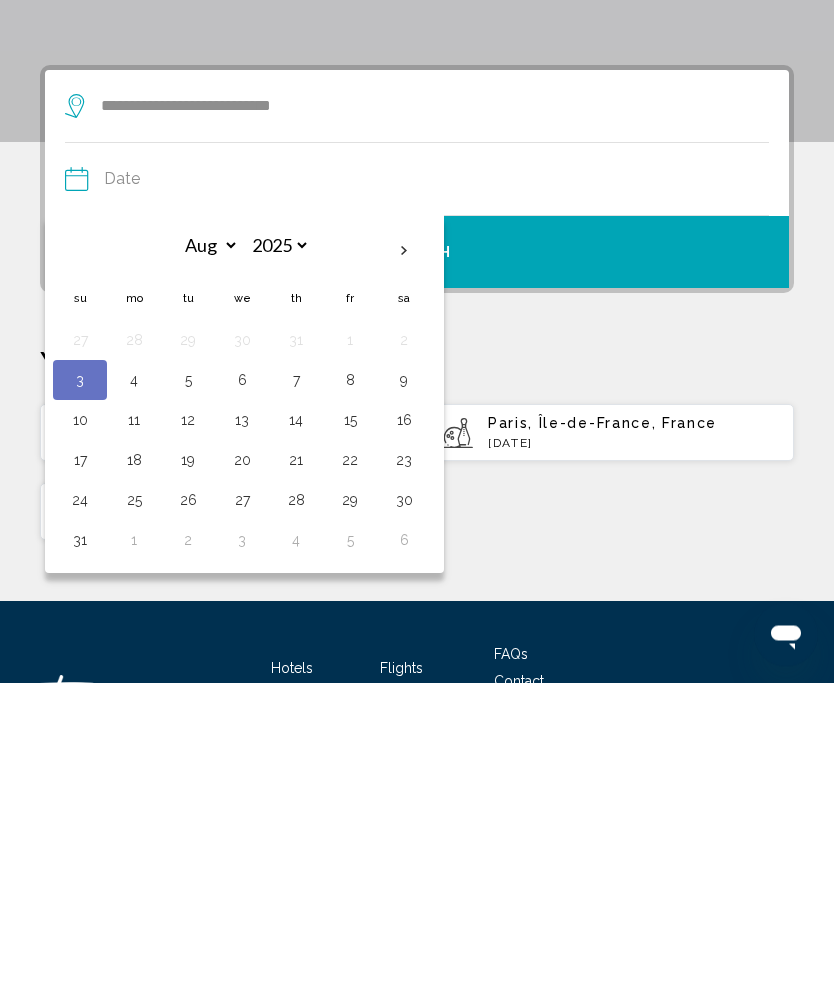 scroll, scrollTop: 297, scrollLeft: 0, axis: vertical 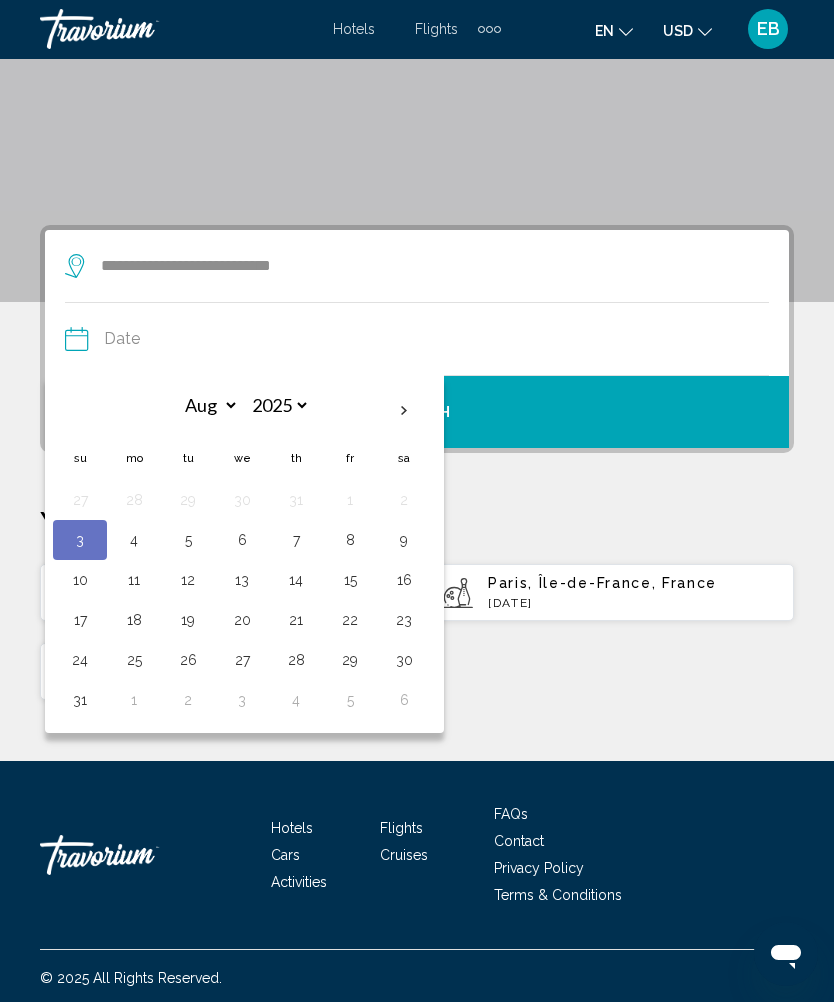 click on "7" at bounding box center [296, 541] 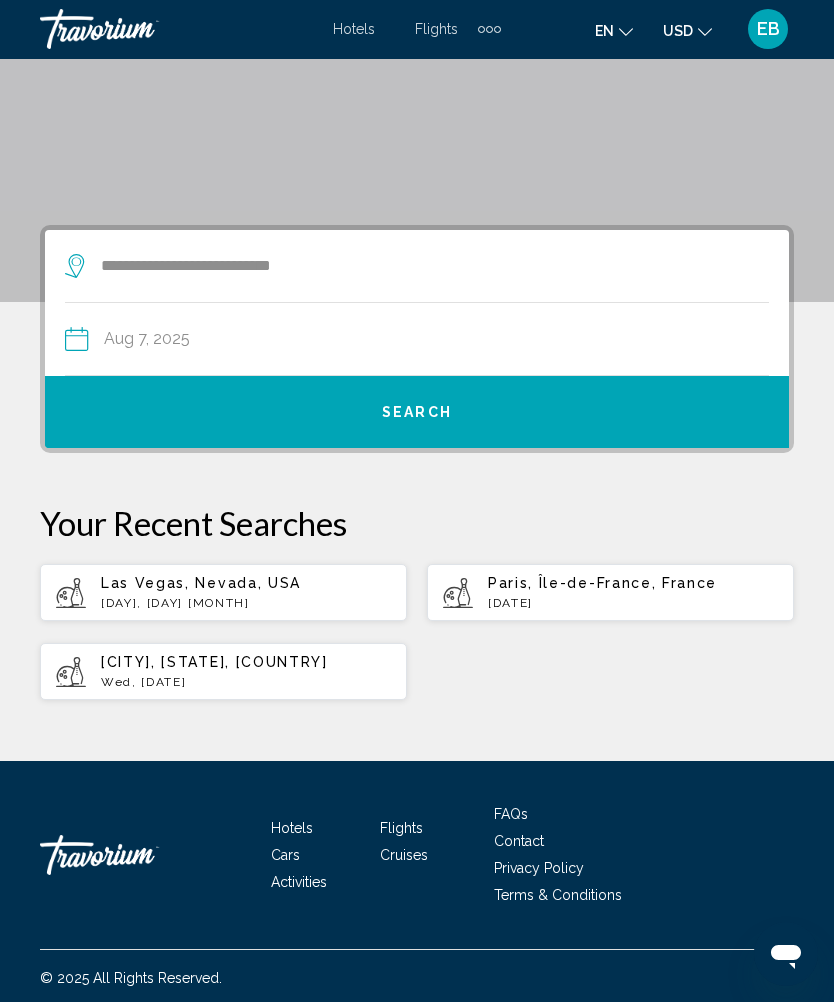 click on "Search" at bounding box center (417, 413) 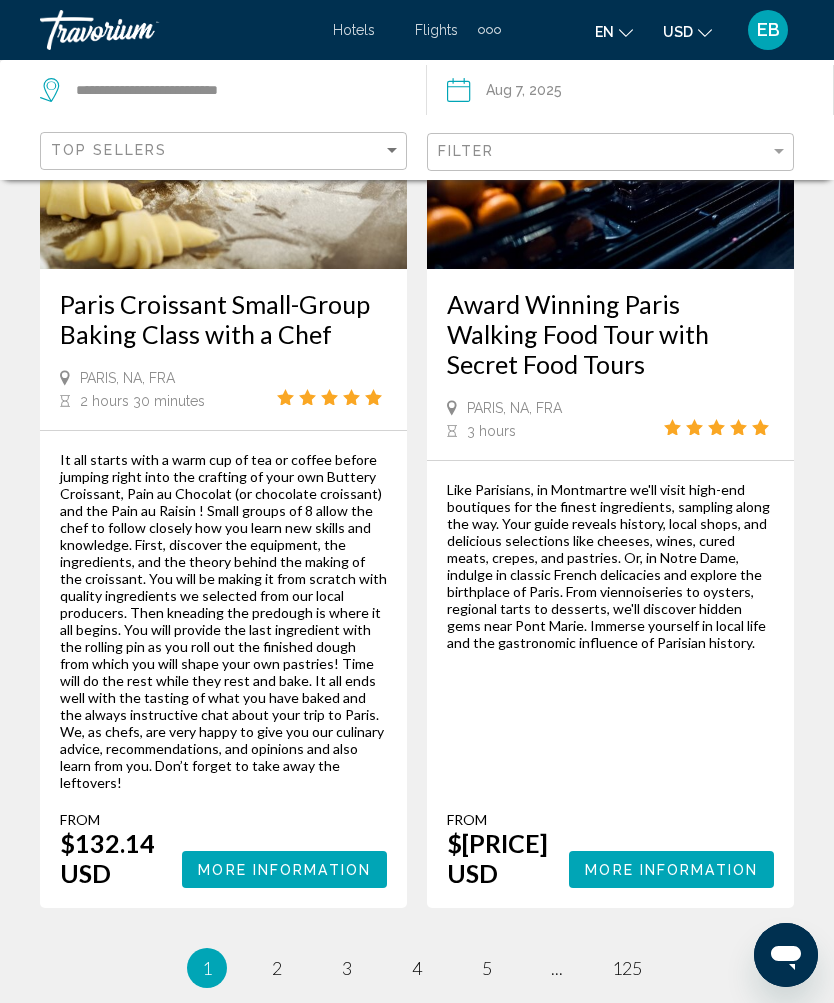 scroll, scrollTop: 5242, scrollLeft: 0, axis: vertical 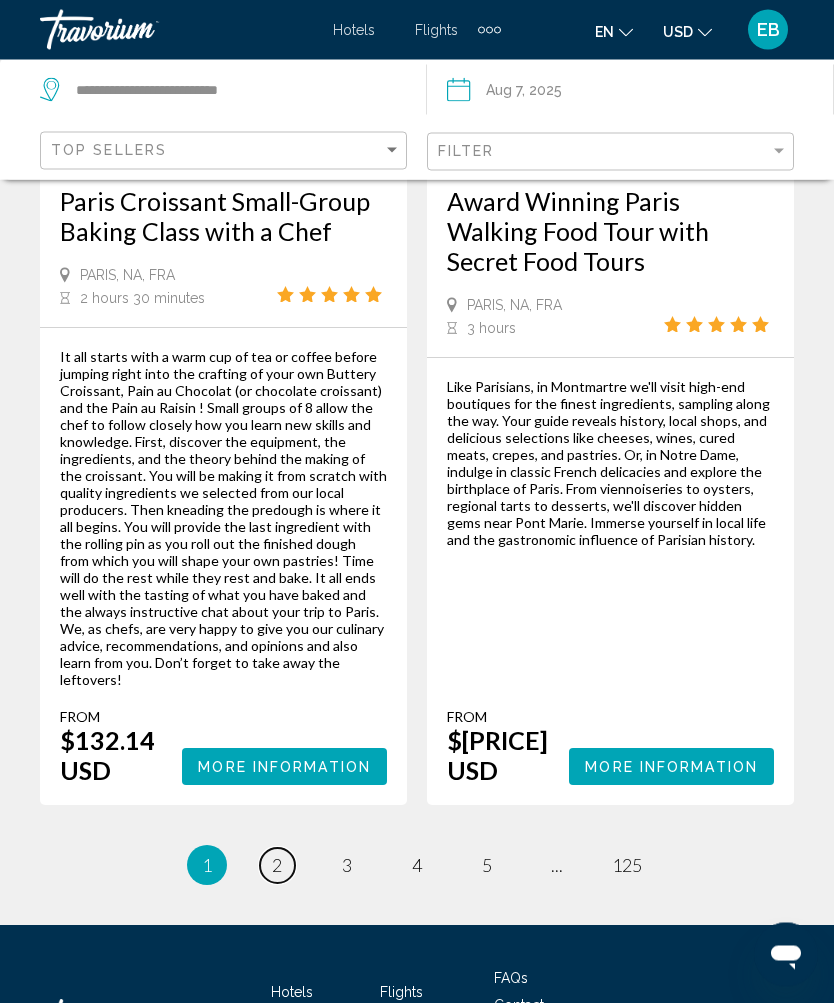click on "2" at bounding box center [277, 866] 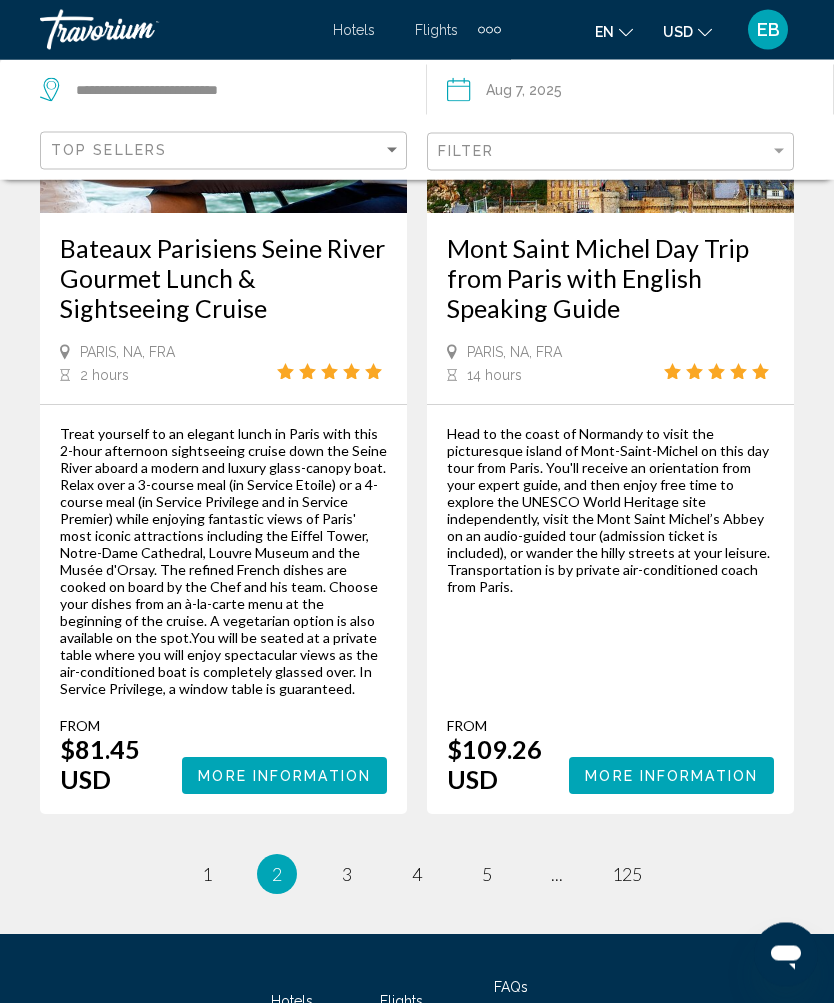 scroll, scrollTop: 5306, scrollLeft: 0, axis: vertical 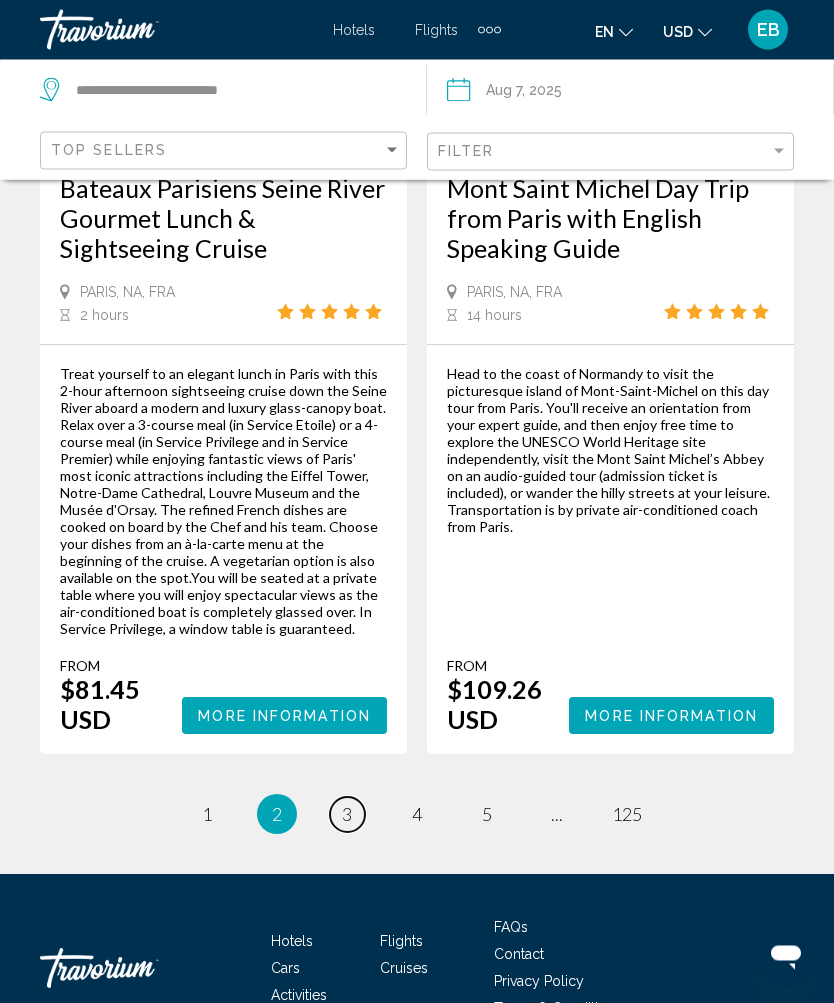click on "3" at bounding box center (347, 815) 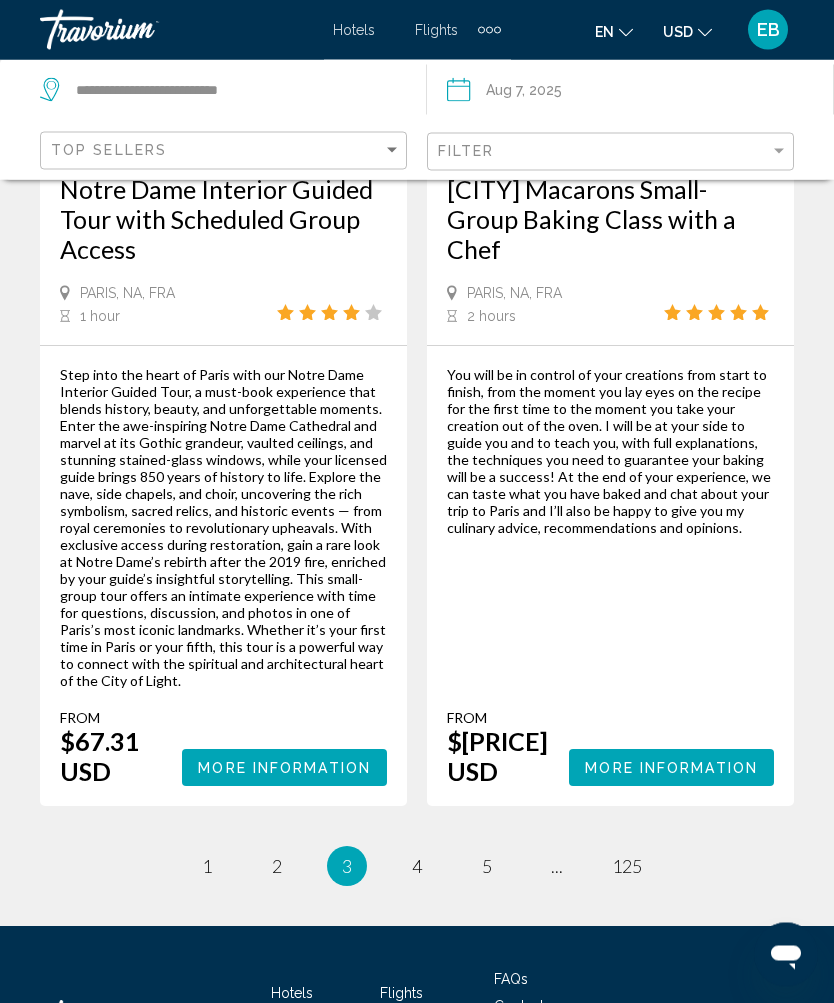 scroll, scrollTop: 5620, scrollLeft: 0, axis: vertical 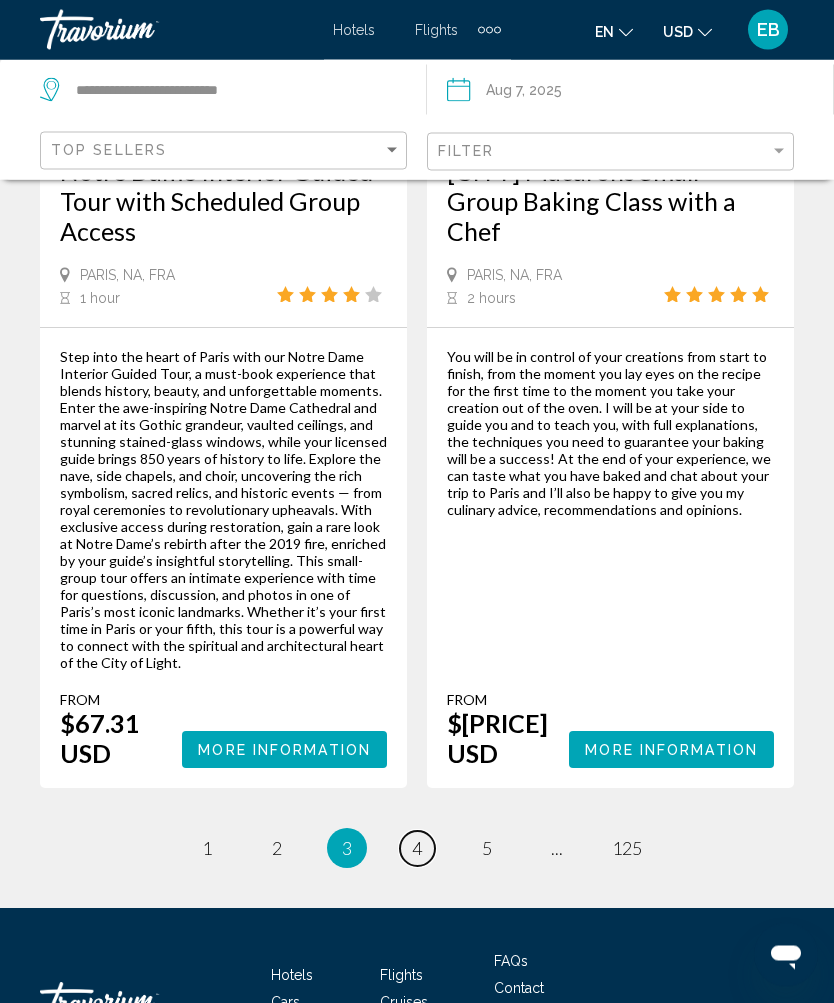 click on "page  4" at bounding box center (417, 849) 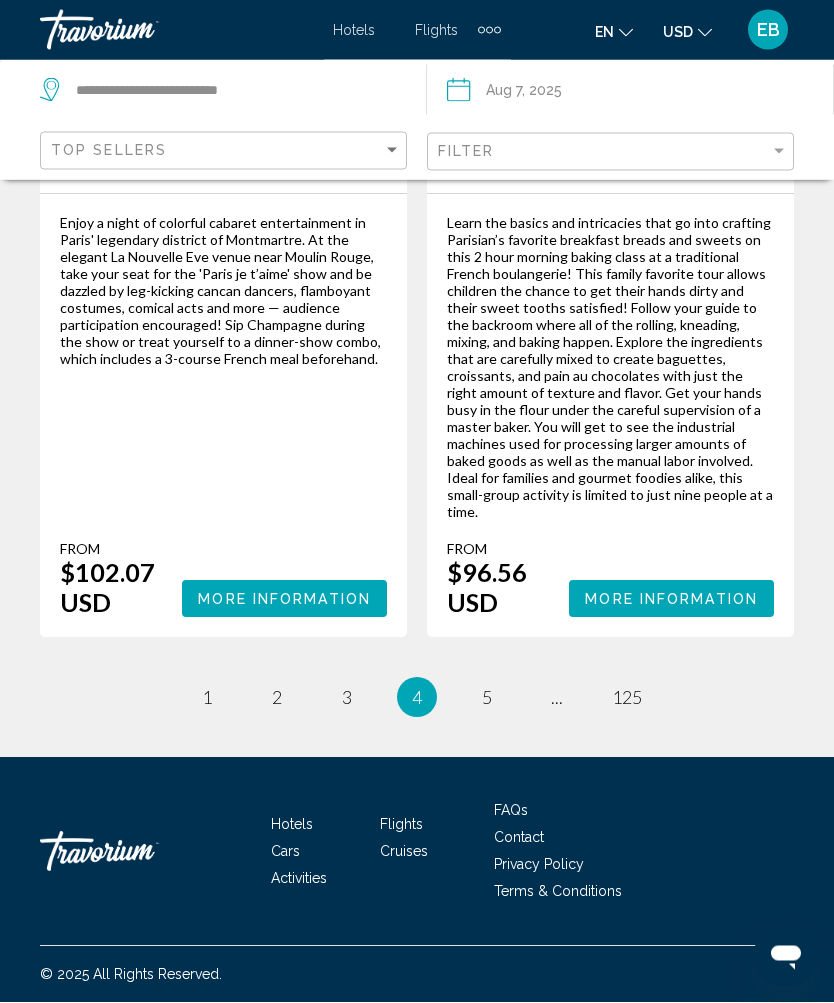 scroll, scrollTop: 5157, scrollLeft: 0, axis: vertical 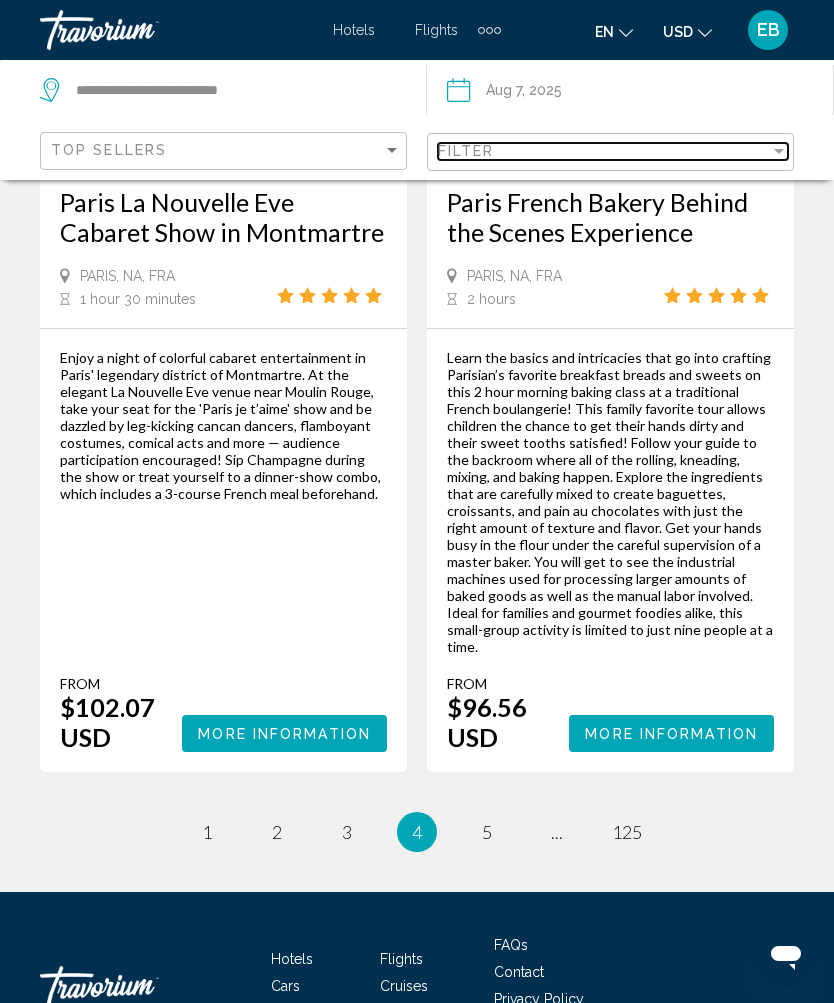 click on "Filter" at bounding box center [604, 151] 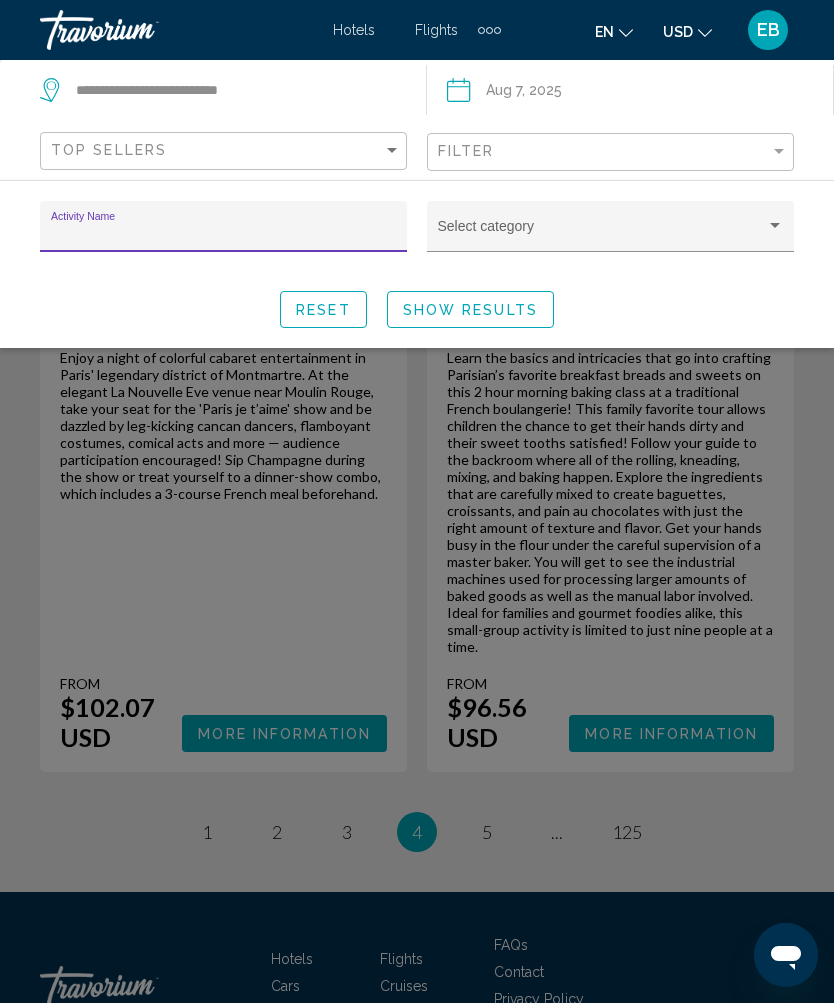 click on "Select category" 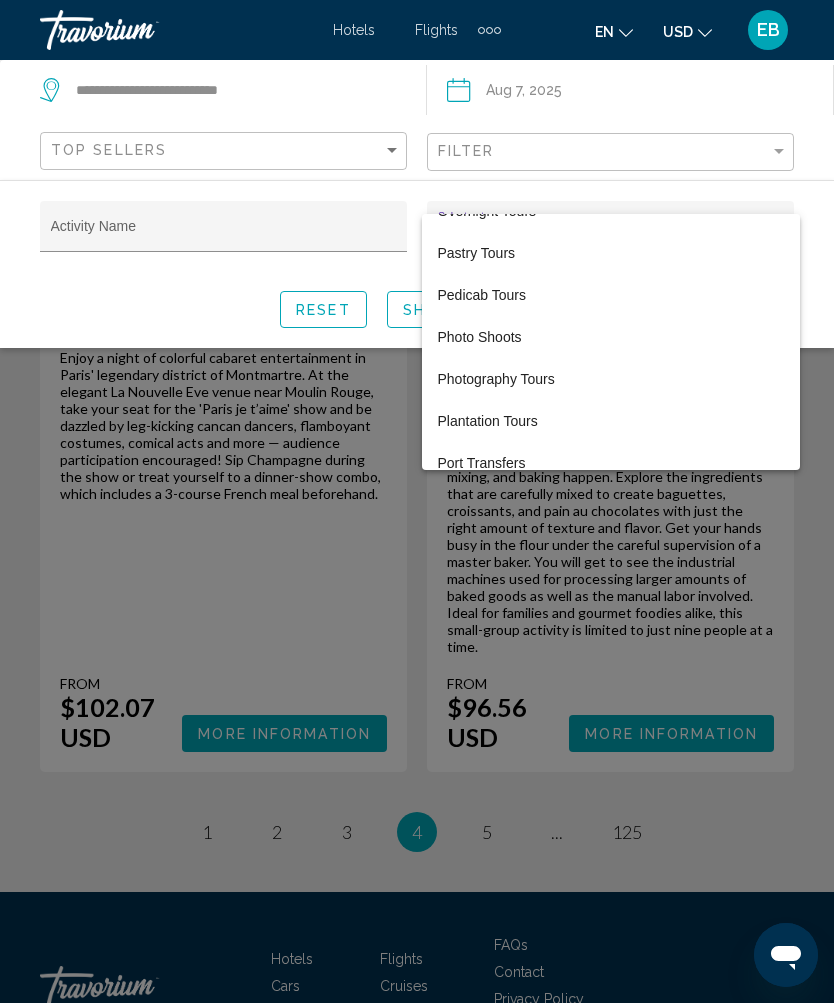 scroll, scrollTop: 4349, scrollLeft: 0, axis: vertical 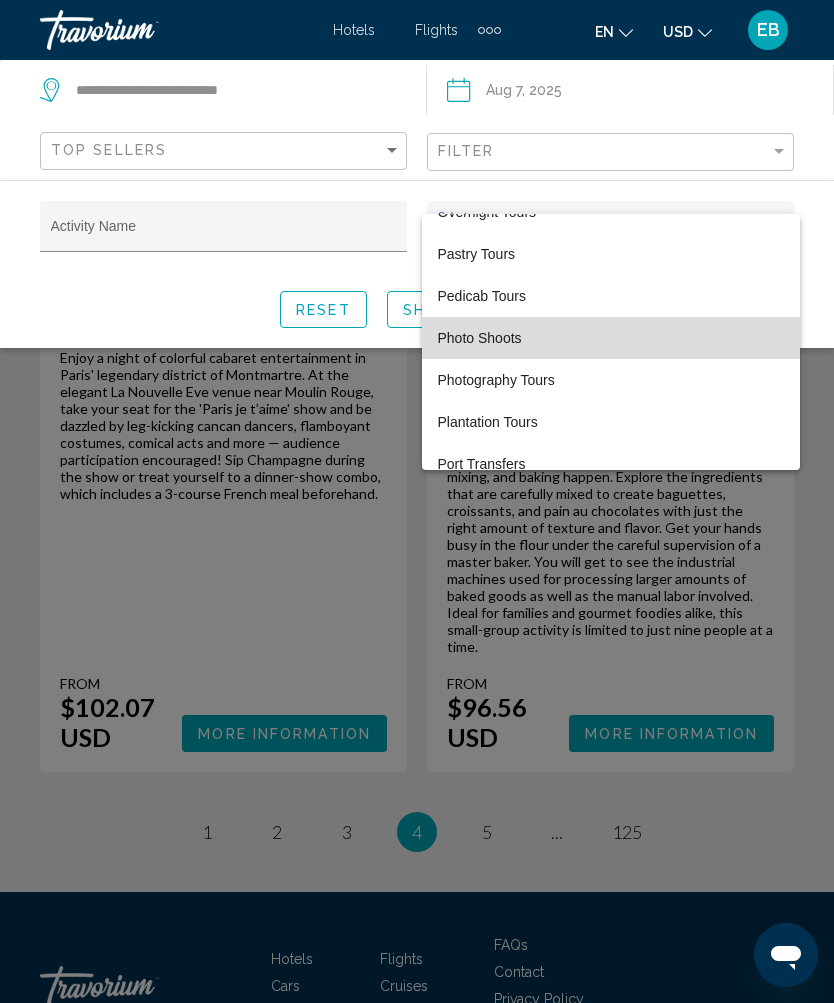 click on "Photo Shoots" at bounding box center (611, 338) 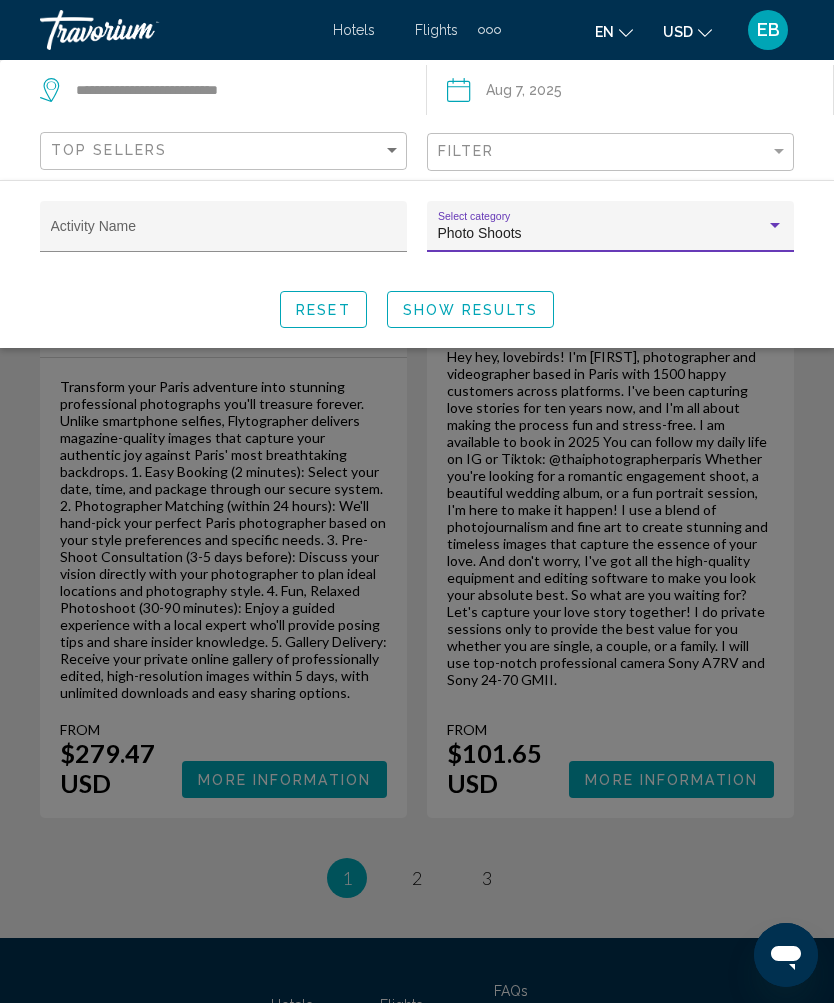 click on "Show Results" 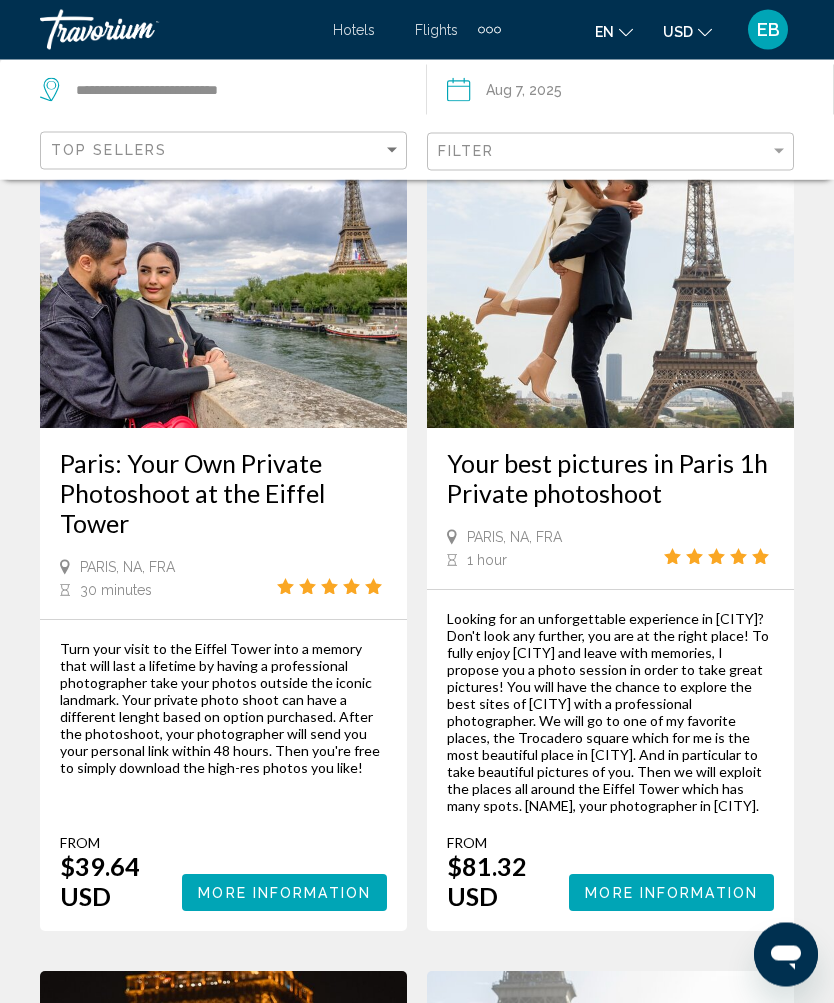 scroll, scrollTop: 1101, scrollLeft: 0, axis: vertical 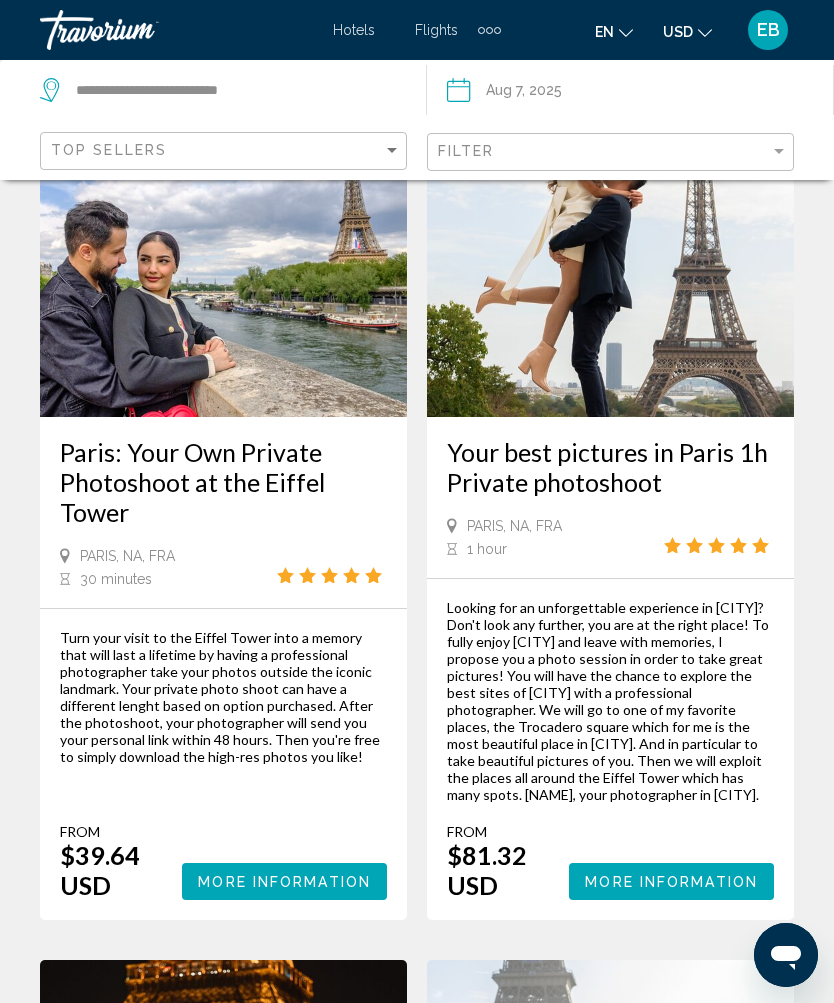 click on "More Information" at bounding box center (671, 882) 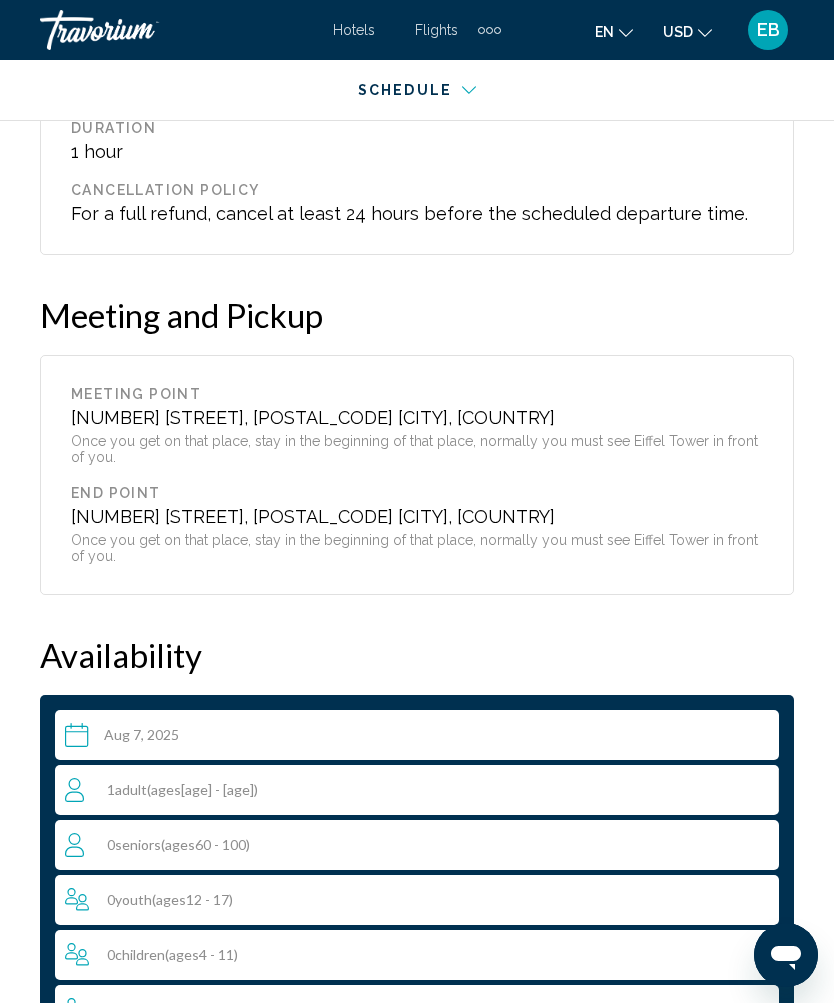 scroll, scrollTop: 2420, scrollLeft: 0, axis: vertical 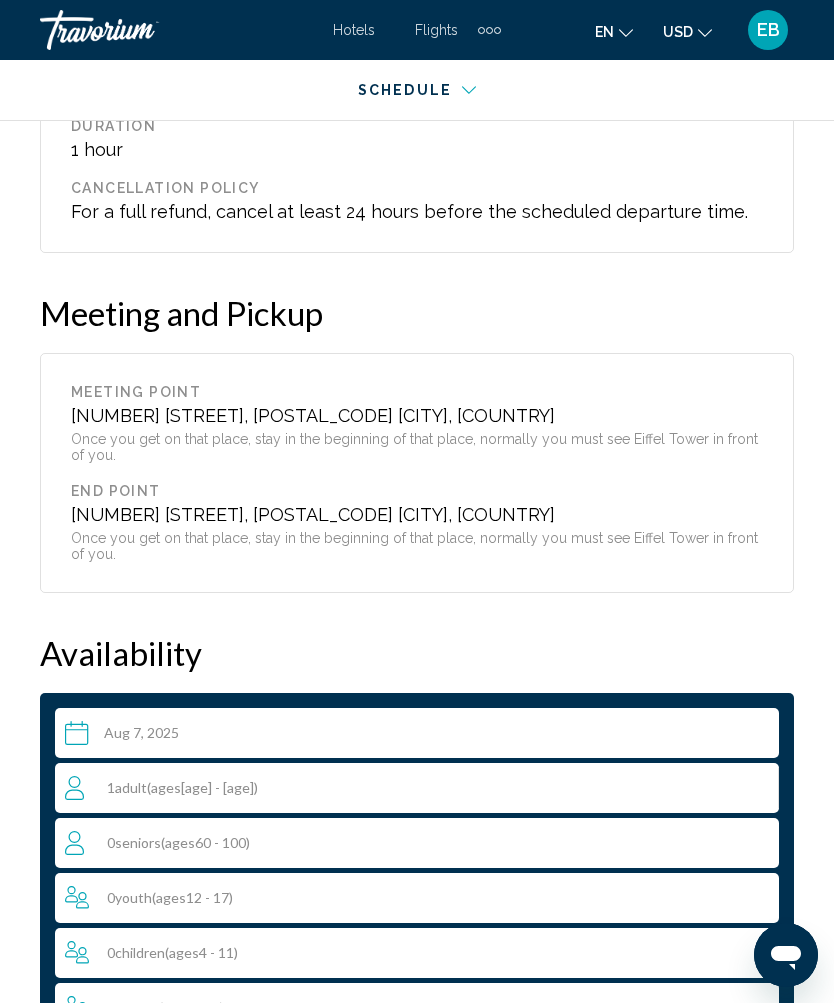 click on "1  Adult Adults  ( ages  18 - 59)" at bounding box center [421, 788] 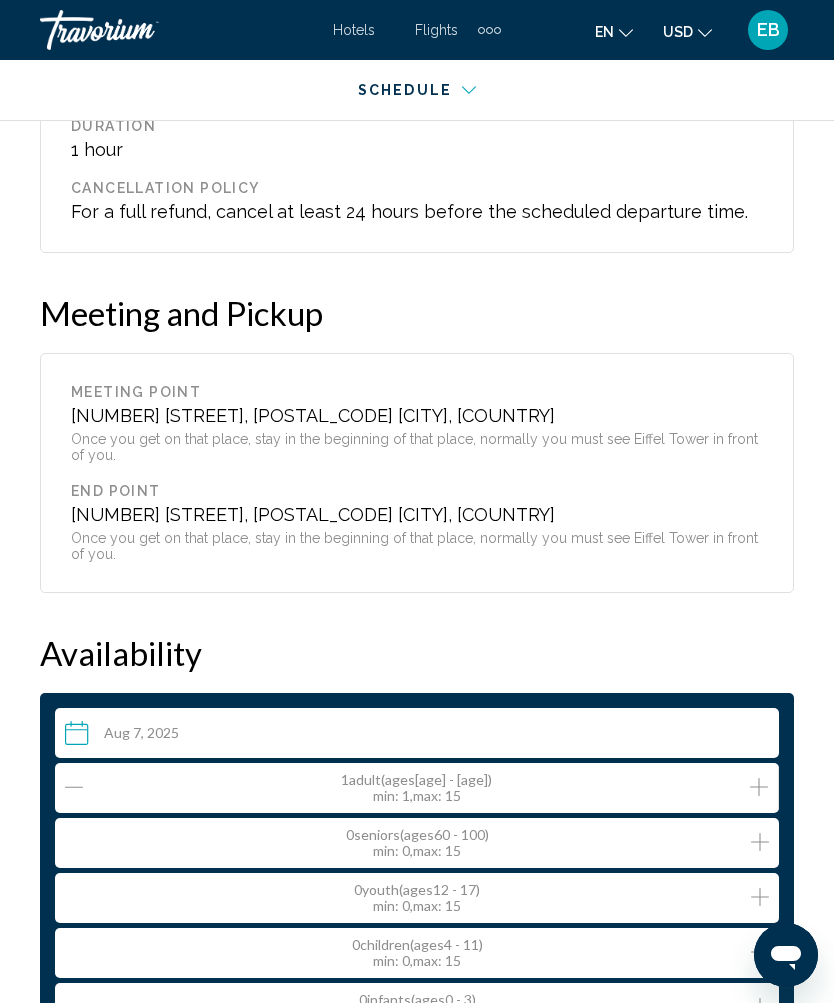click 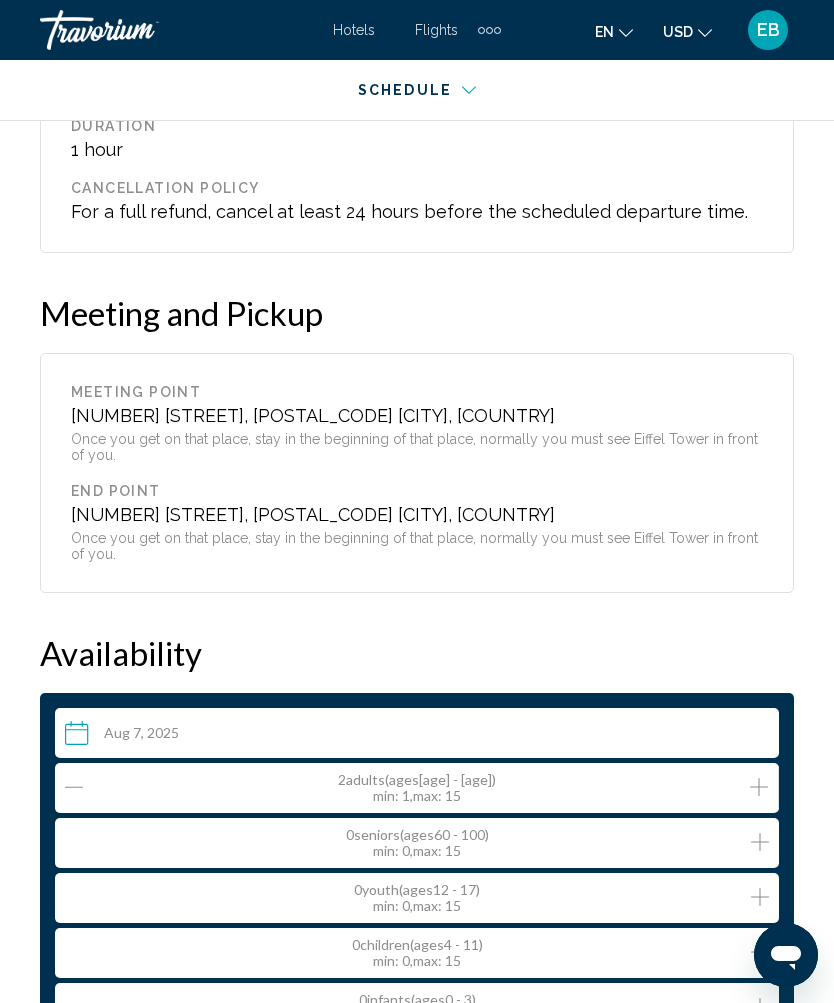 click 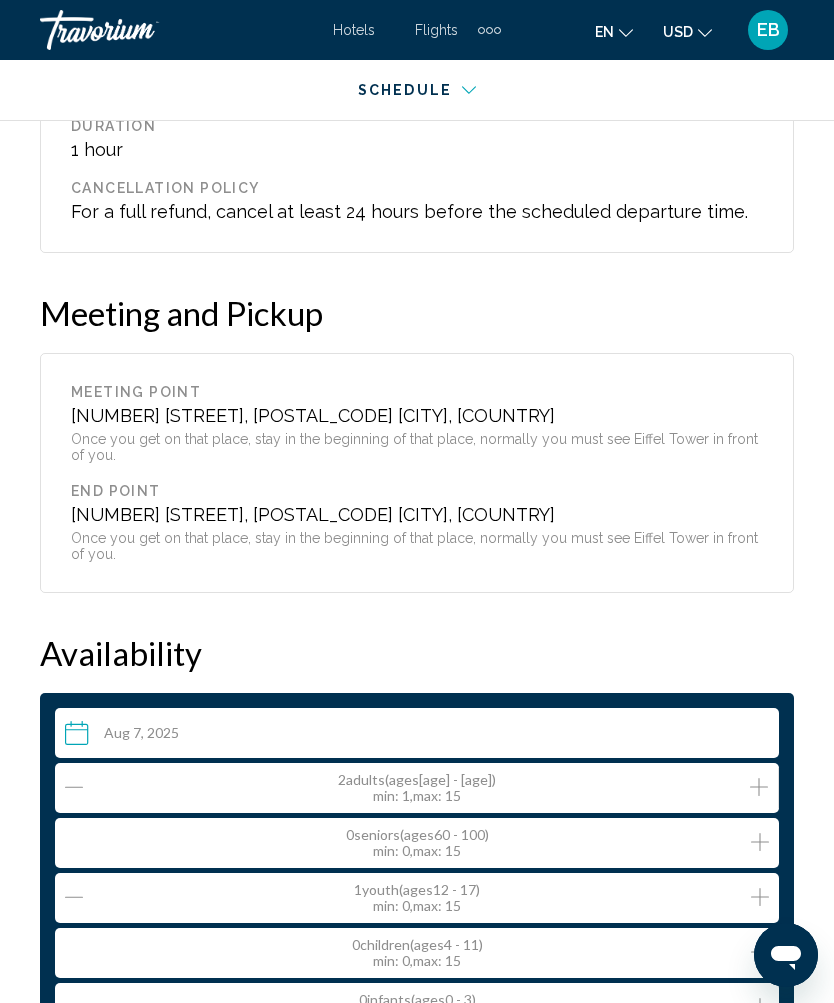 click 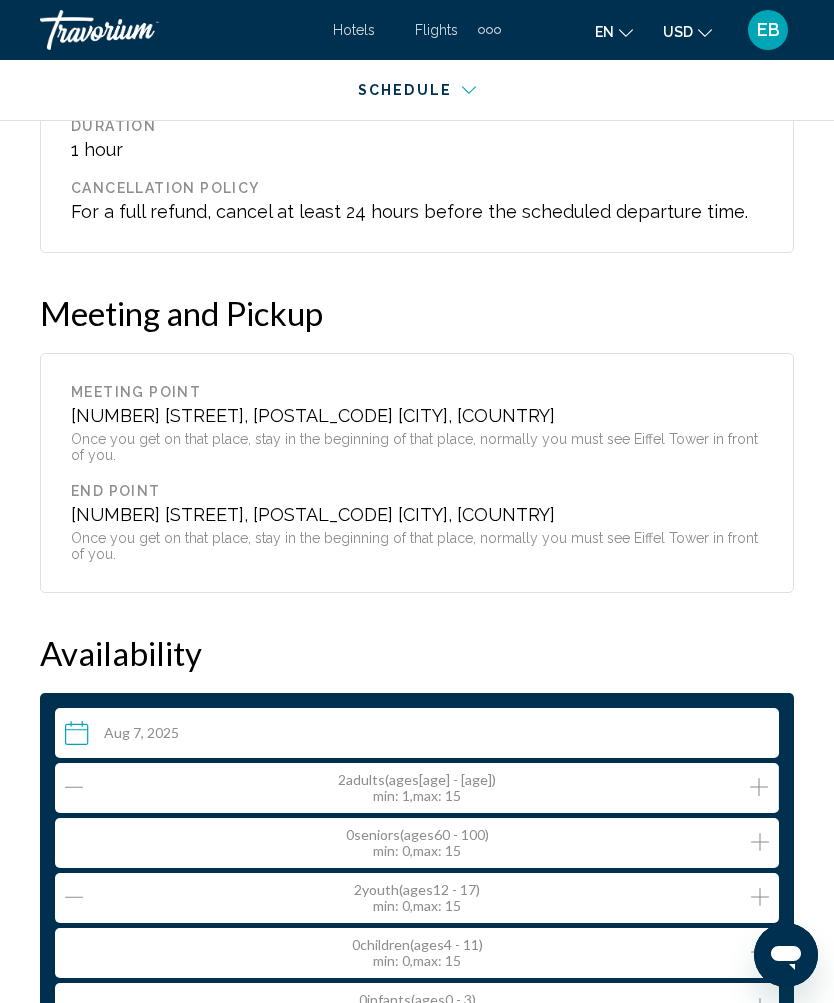 click on "Check Availability" at bounding box center (417, 1068) 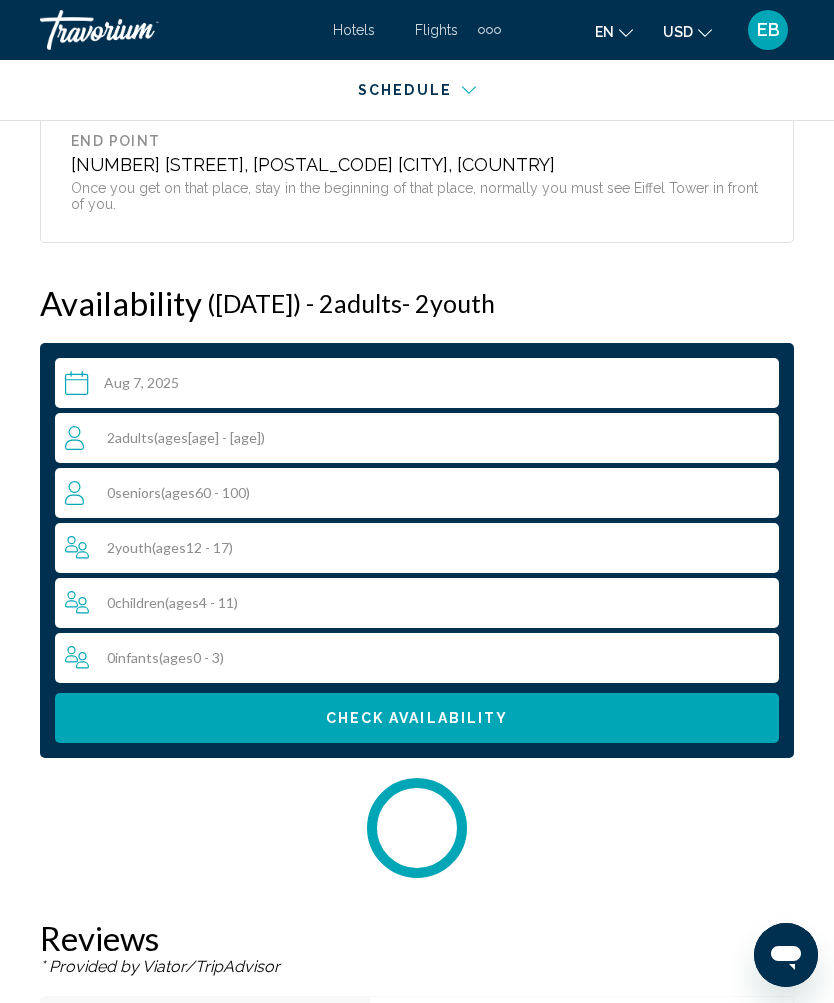 scroll, scrollTop: 2911, scrollLeft: 0, axis: vertical 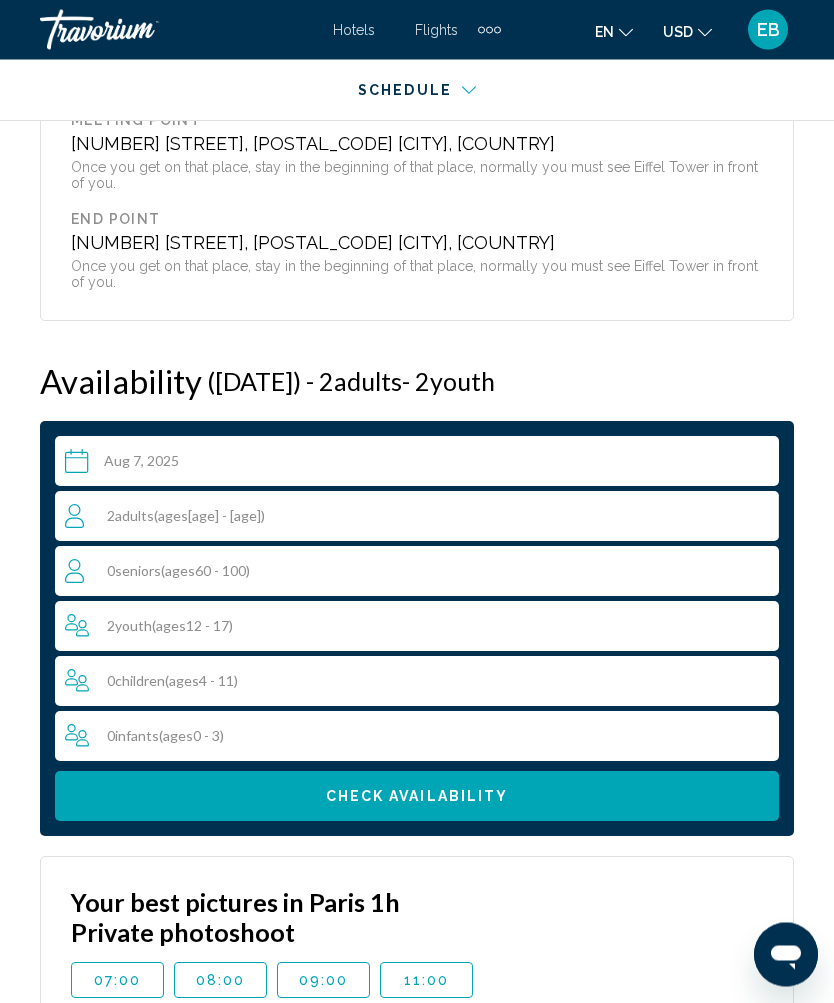 click at bounding box center [421, 465] 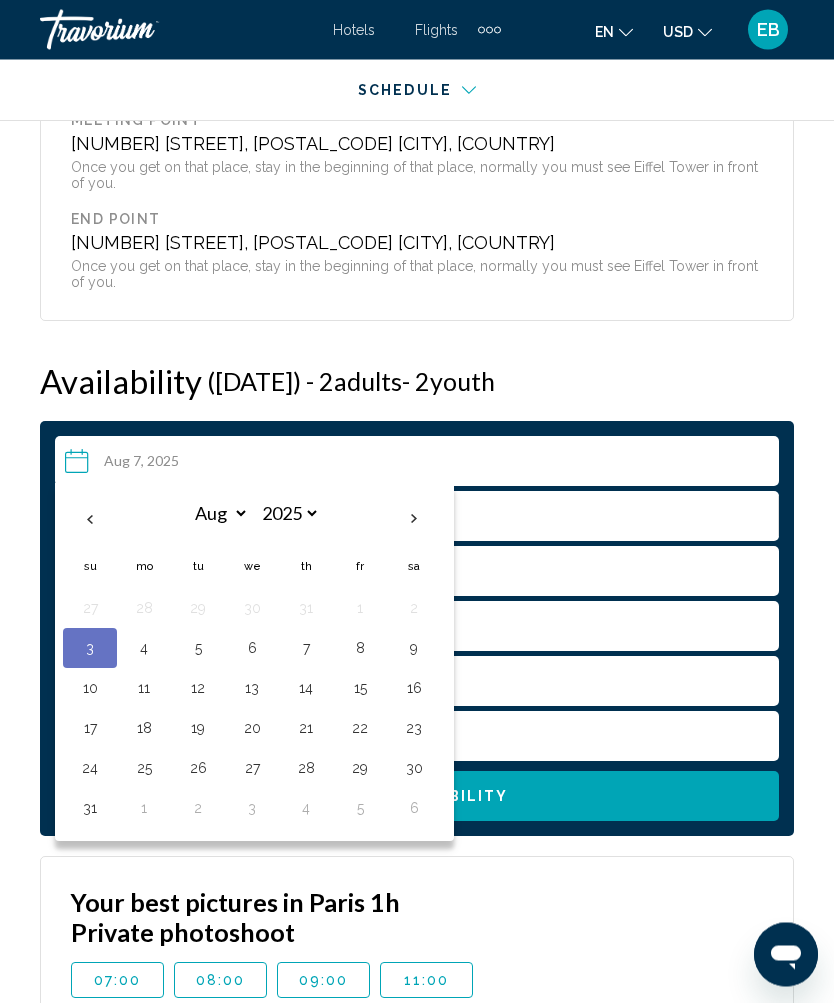 scroll, scrollTop: 2692, scrollLeft: 0, axis: vertical 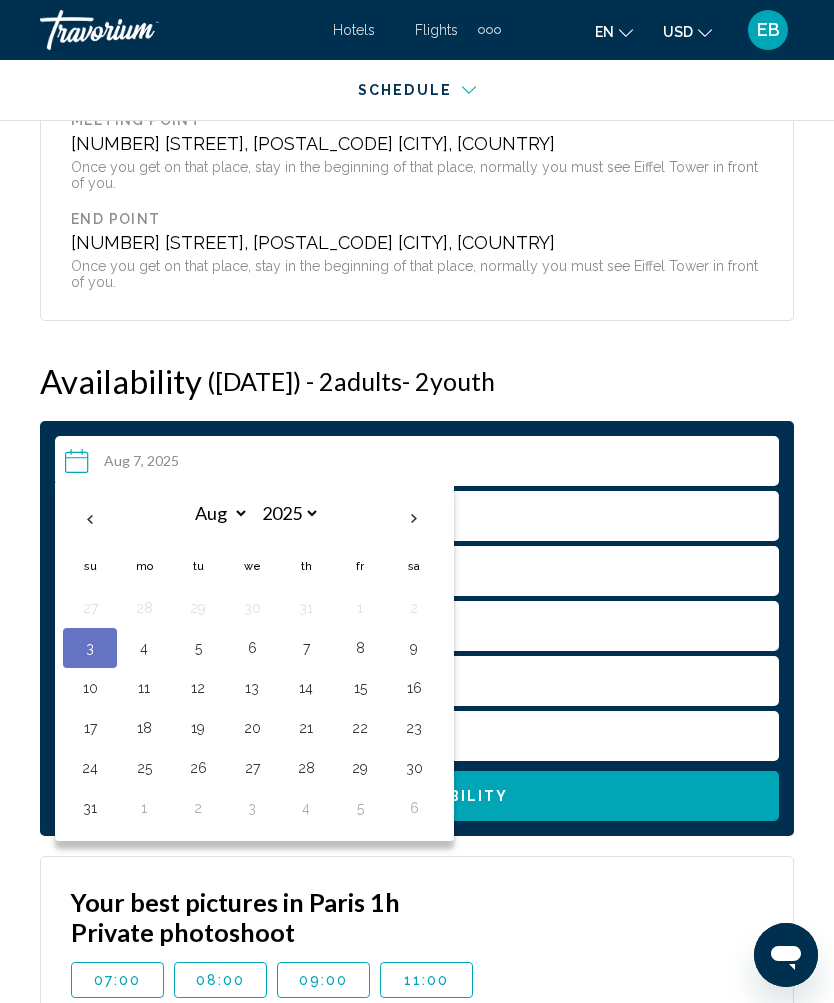 click on "4" at bounding box center [144, 648] 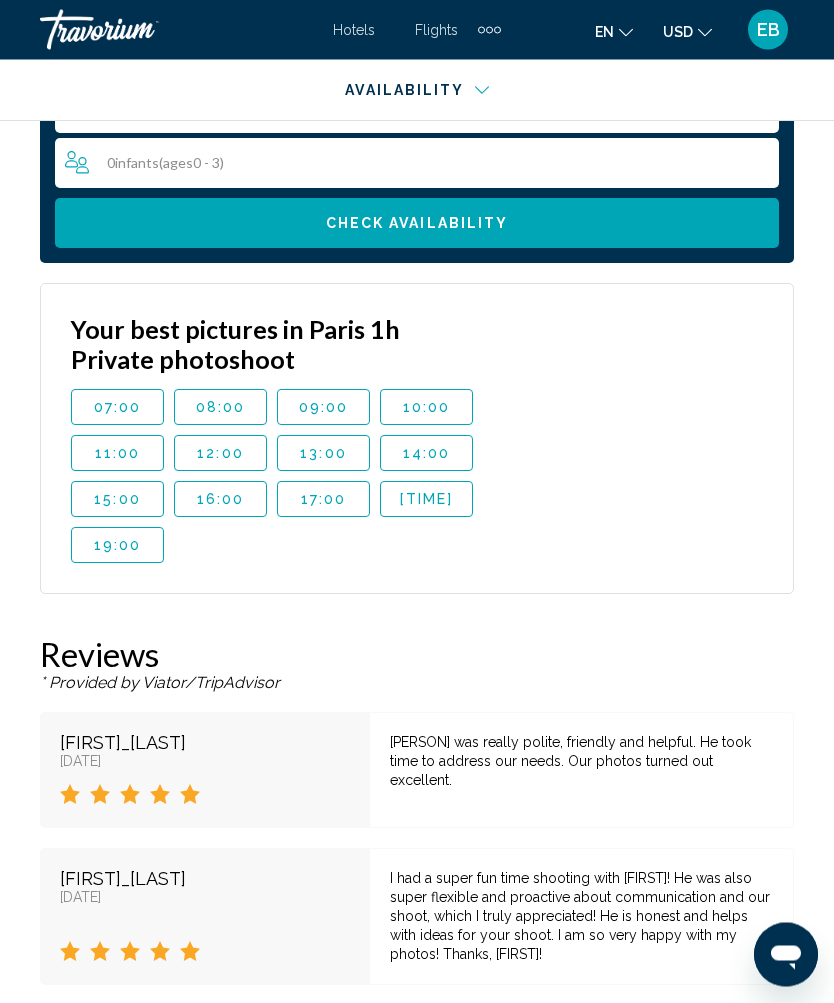 scroll, scrollTop: 3265, scrollLeft: 0, axis: vertical 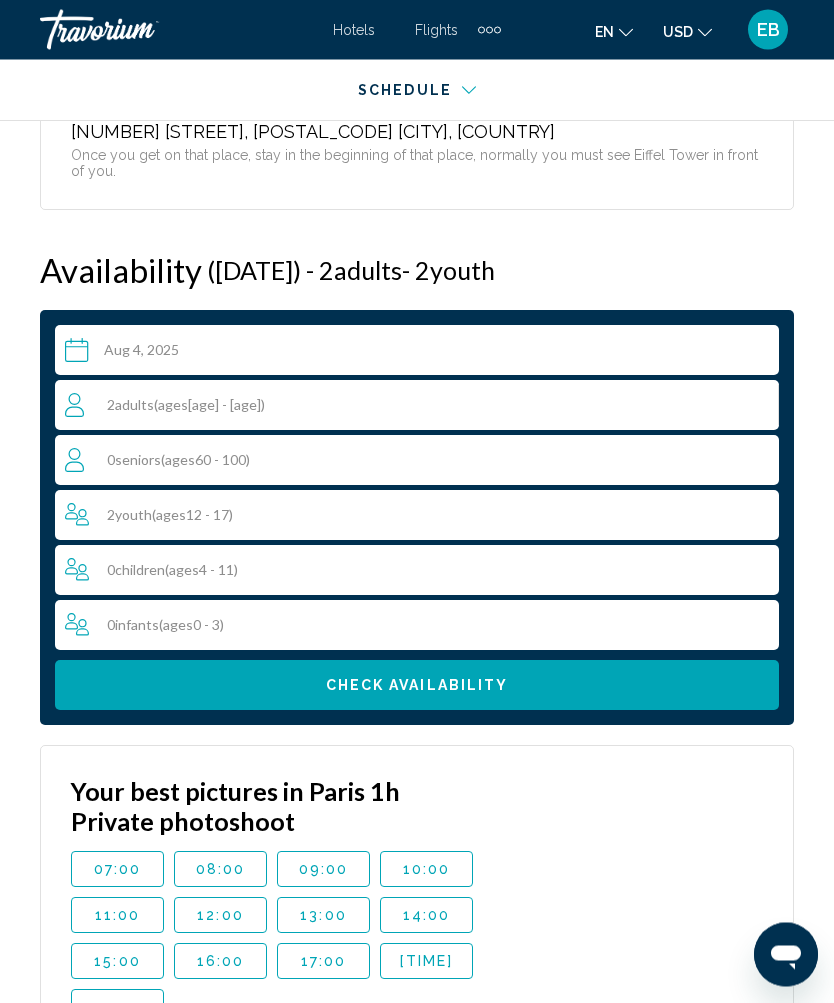 click on "**********" at bounding box center (421, 354) 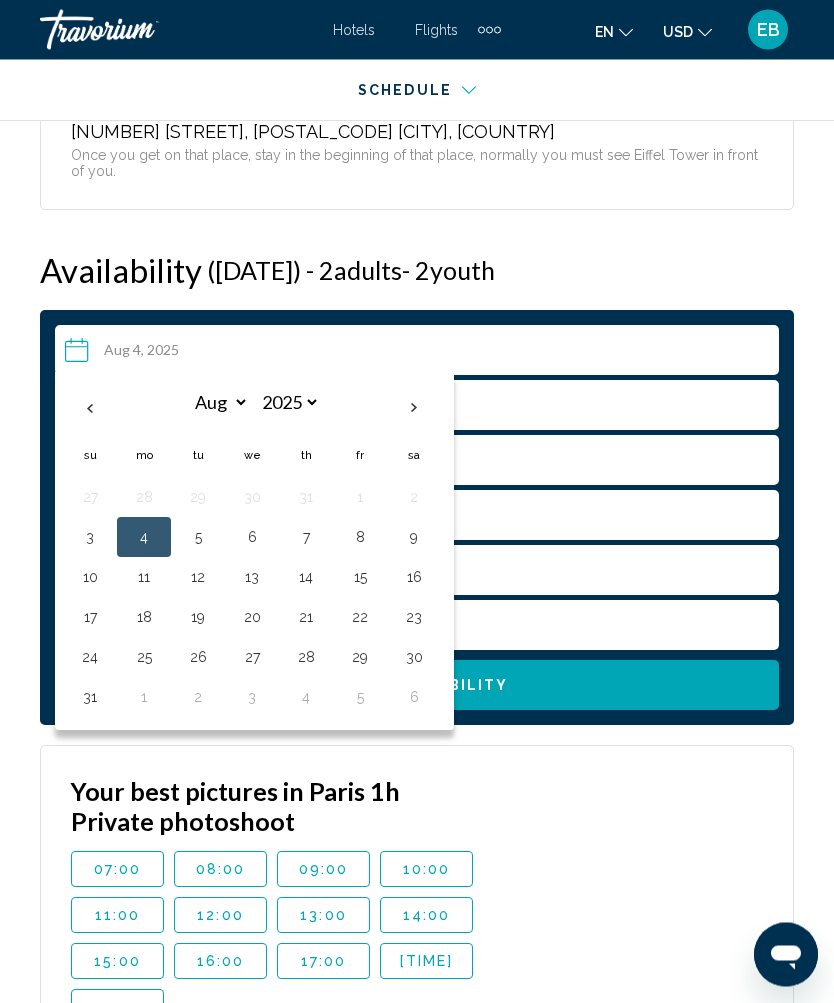 scroll, scrollTop: 2803, scrollLeft: 0, axis: vertical 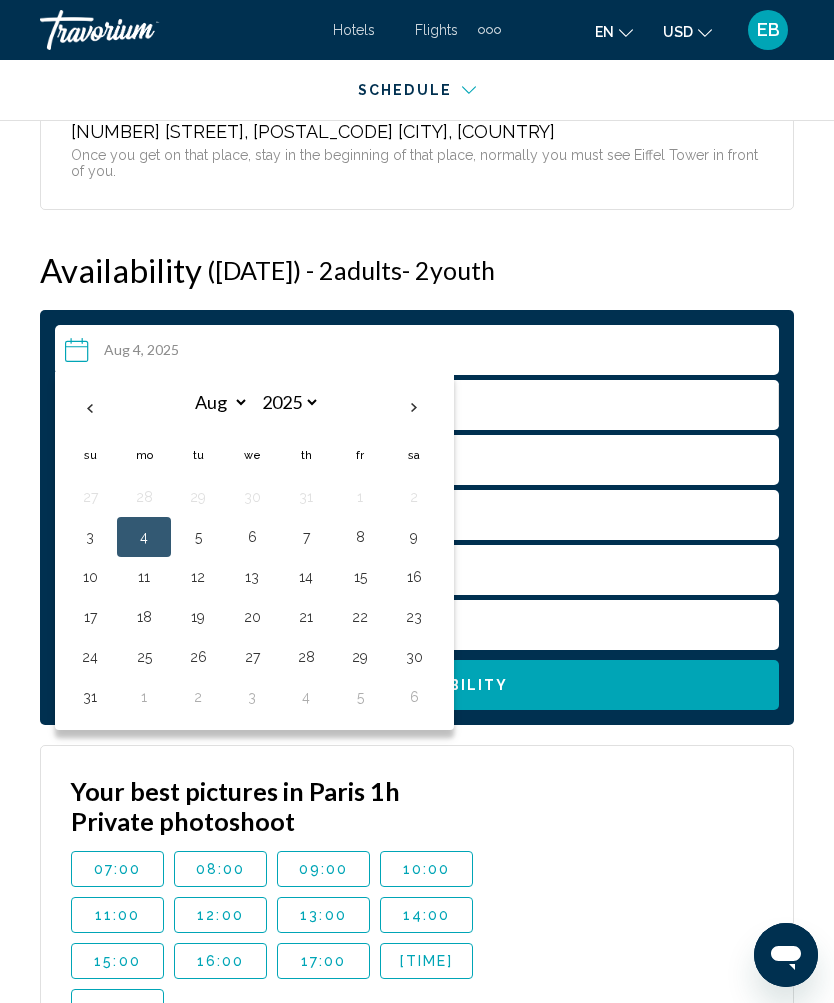 click on "7" at bounding box center [306, 537] 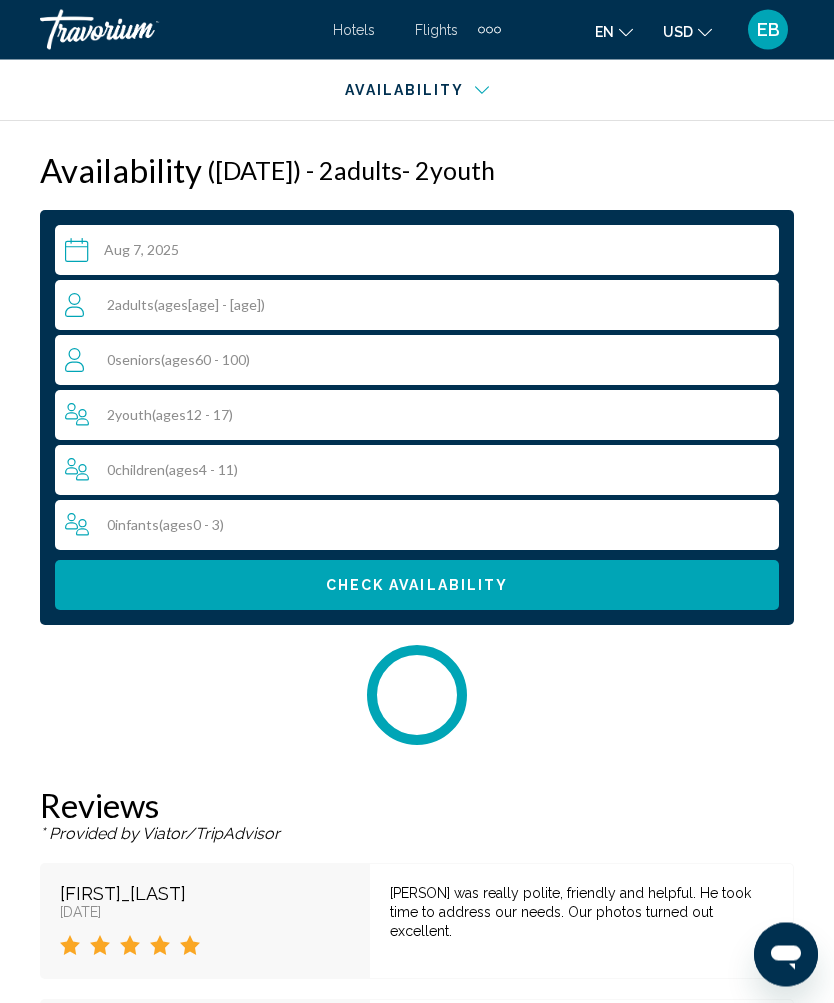 scroll, scrollTop: 2911, scrollLeft: 0, axis: vertical 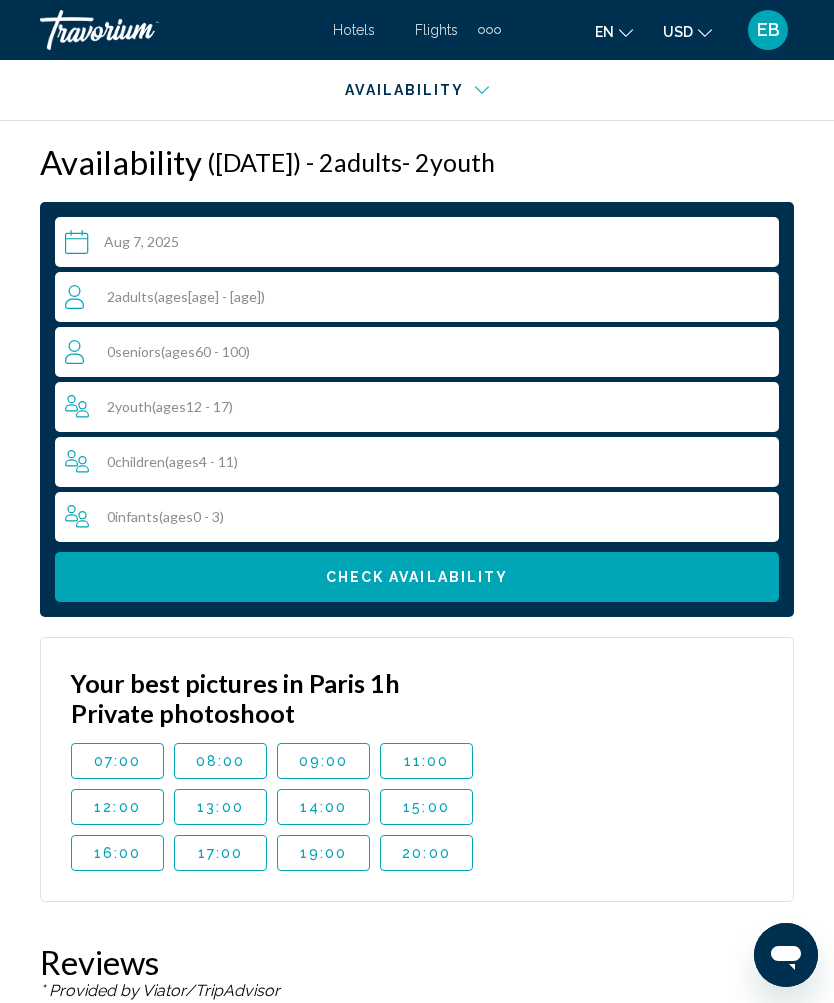 click on "19:00" at bounding box center (323, 853) 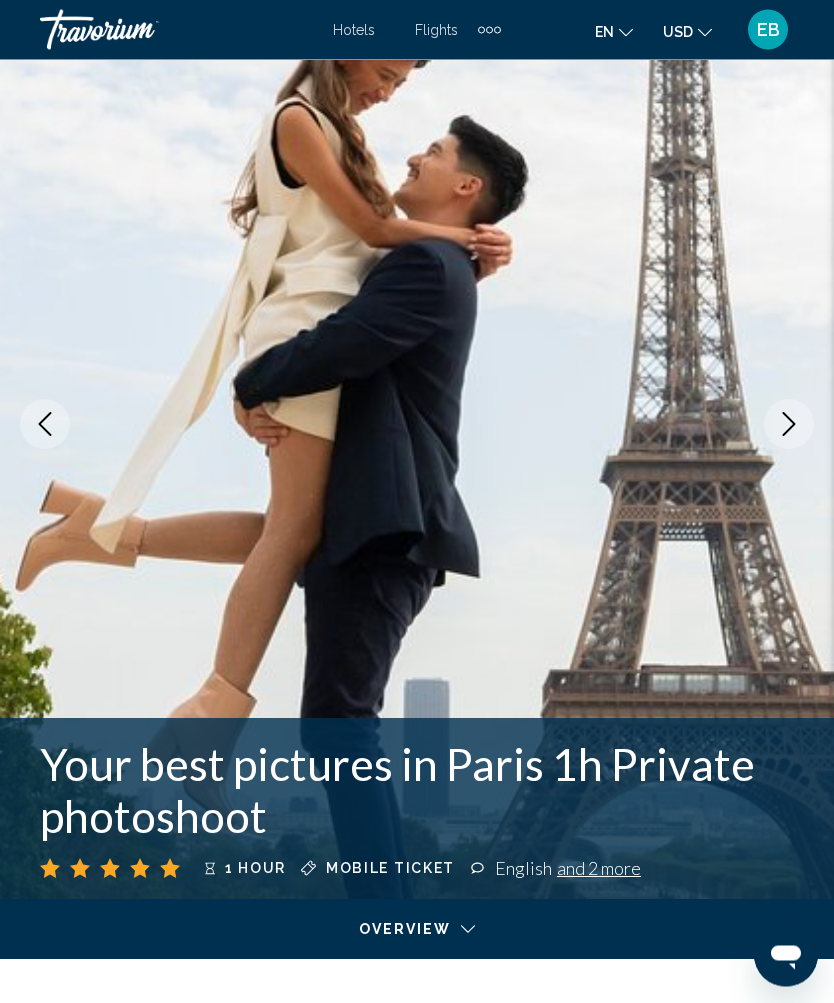 scroll, scrollTop: 0, scrollLeft: 0, axis: both 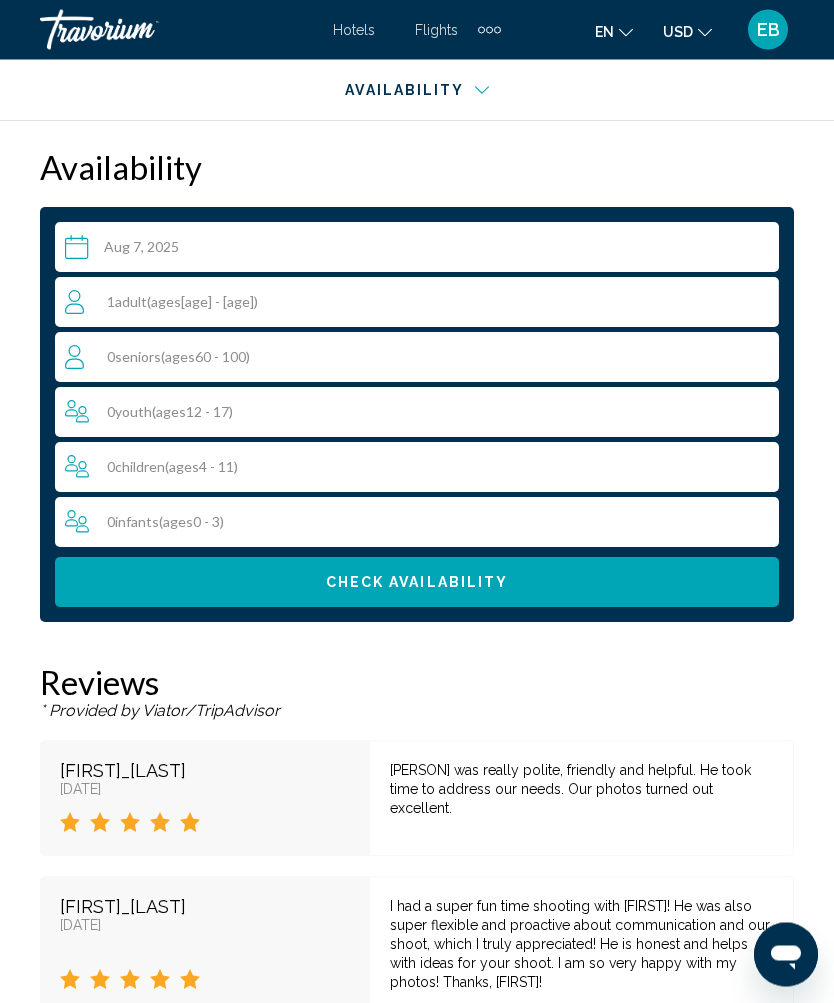 click on "0 Youth  ( ages  [AGE] - [AGE])" at bounding box center [422, 413] 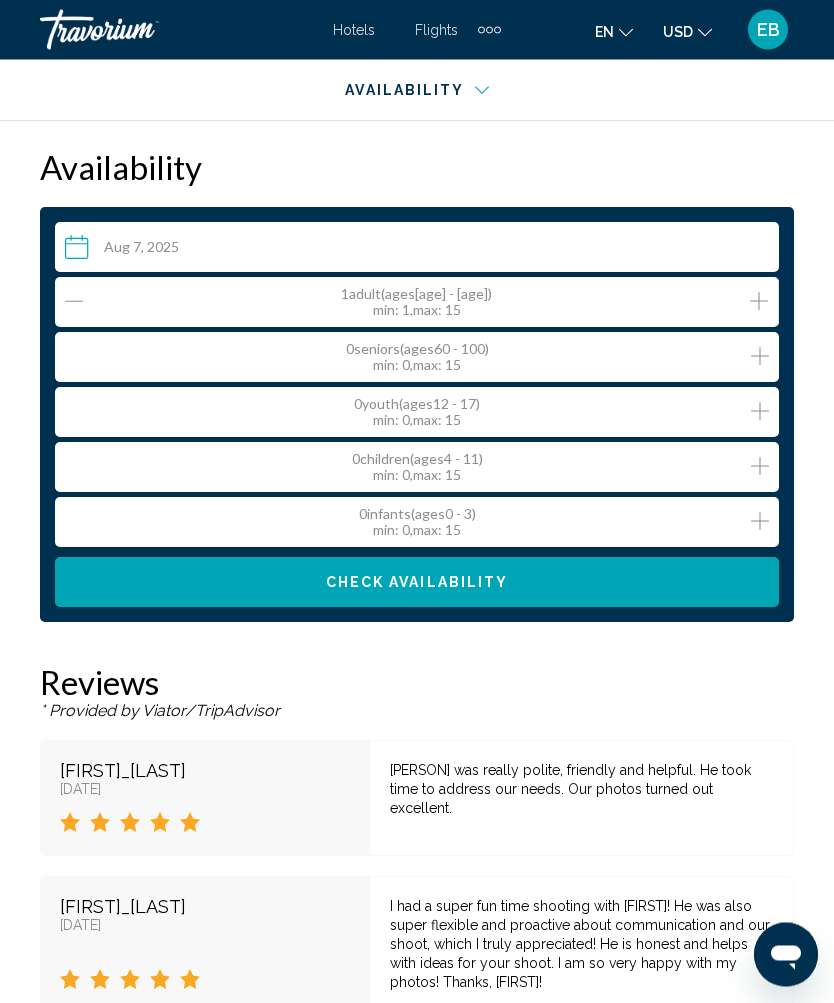 scroll, scrollTop: 2906, scrollLeft: 0, axis: vertical 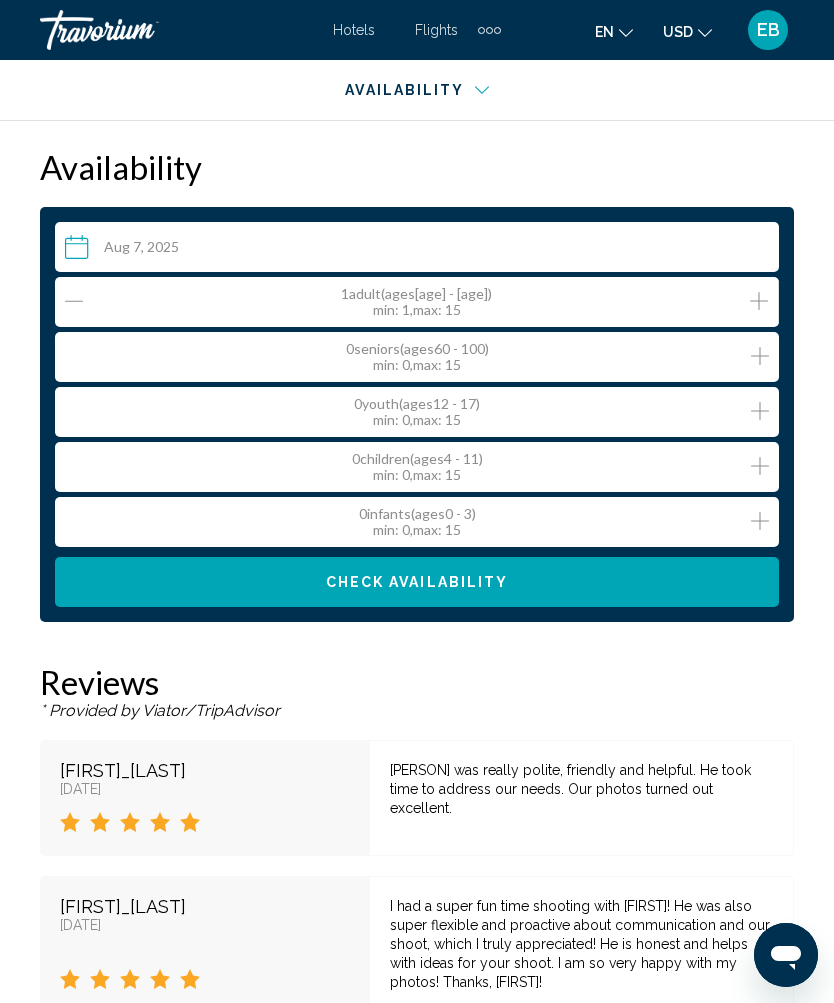 click 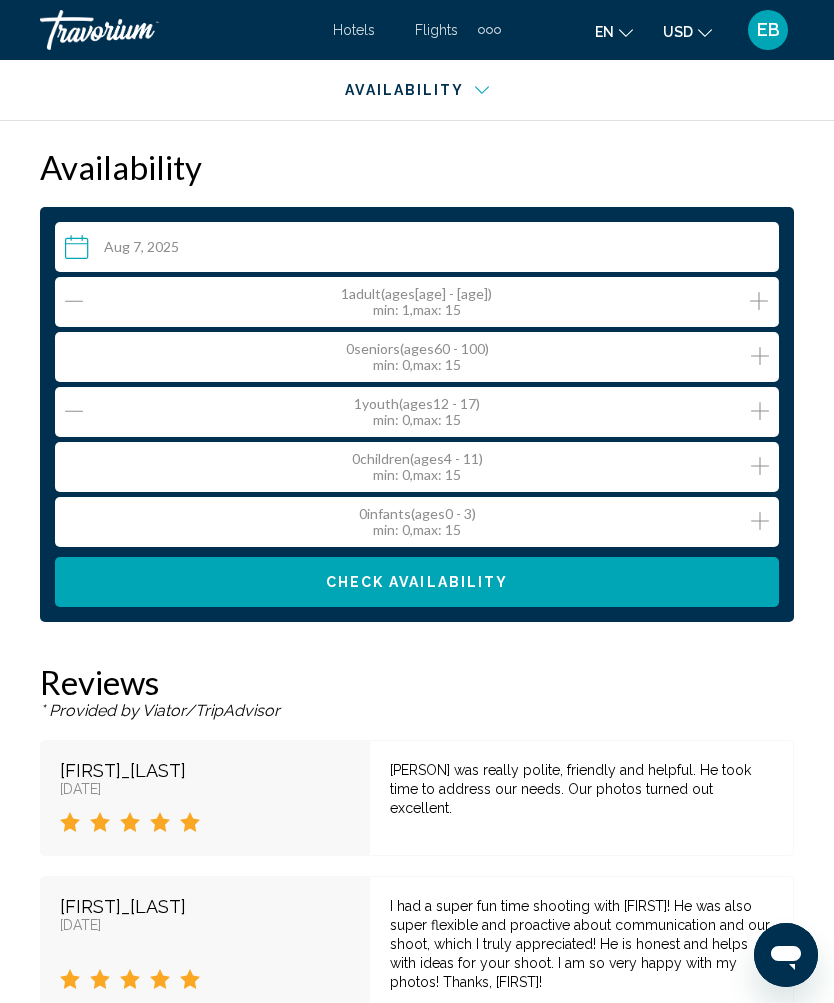 click 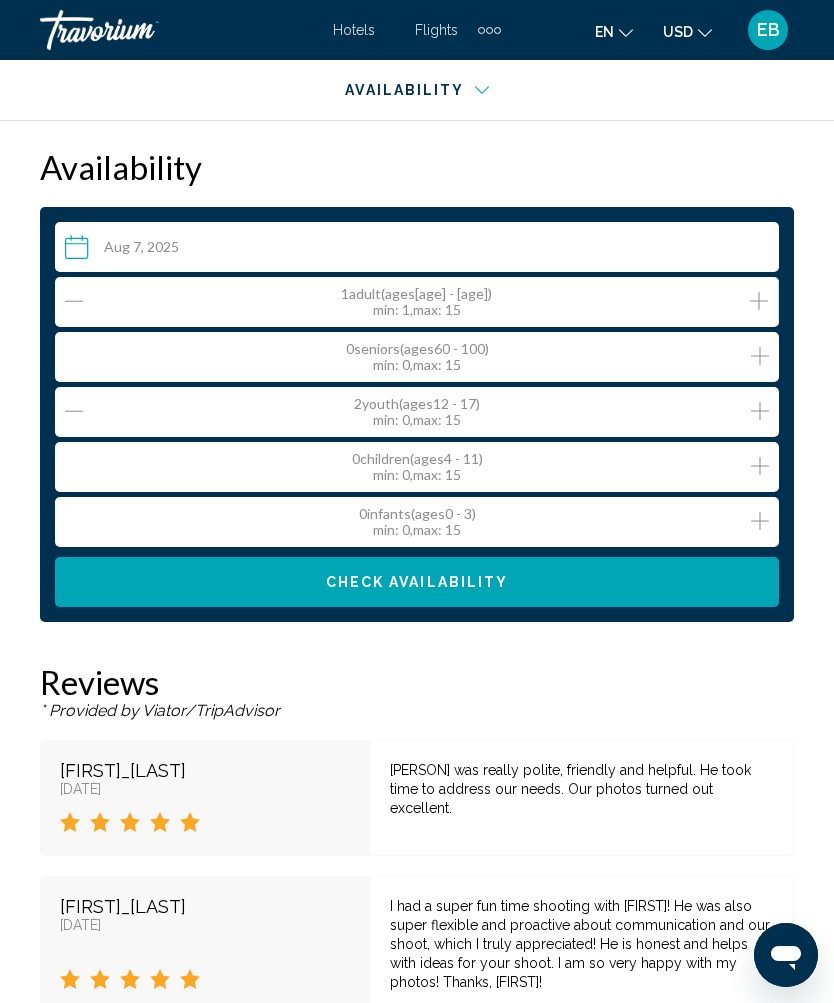 click 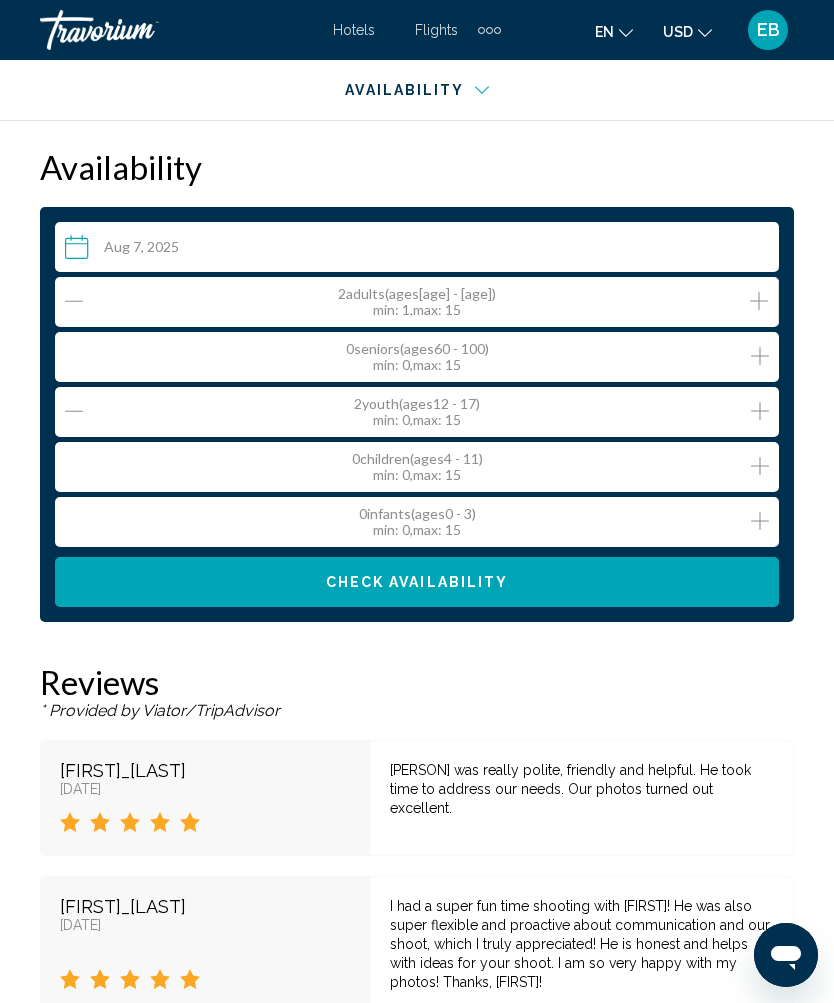 click on "Check Availability" at bounding box center [417, 582] 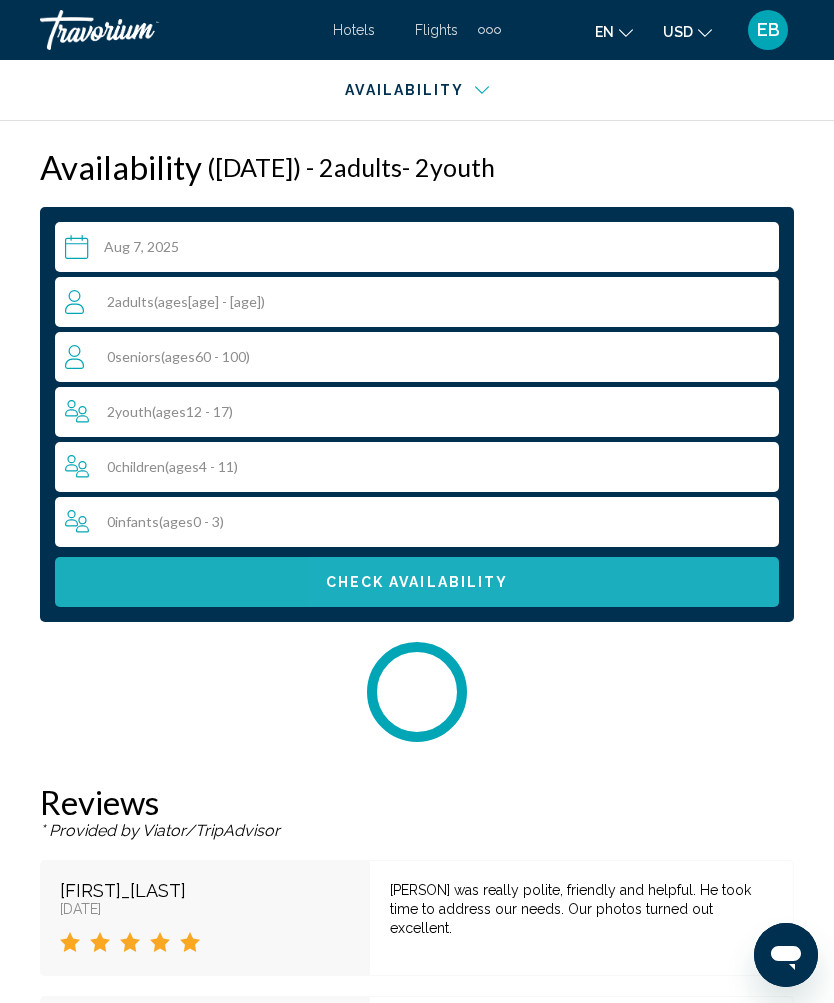 scroll, scrollTop: 2911, scrollLeft: 0, axis: vertical 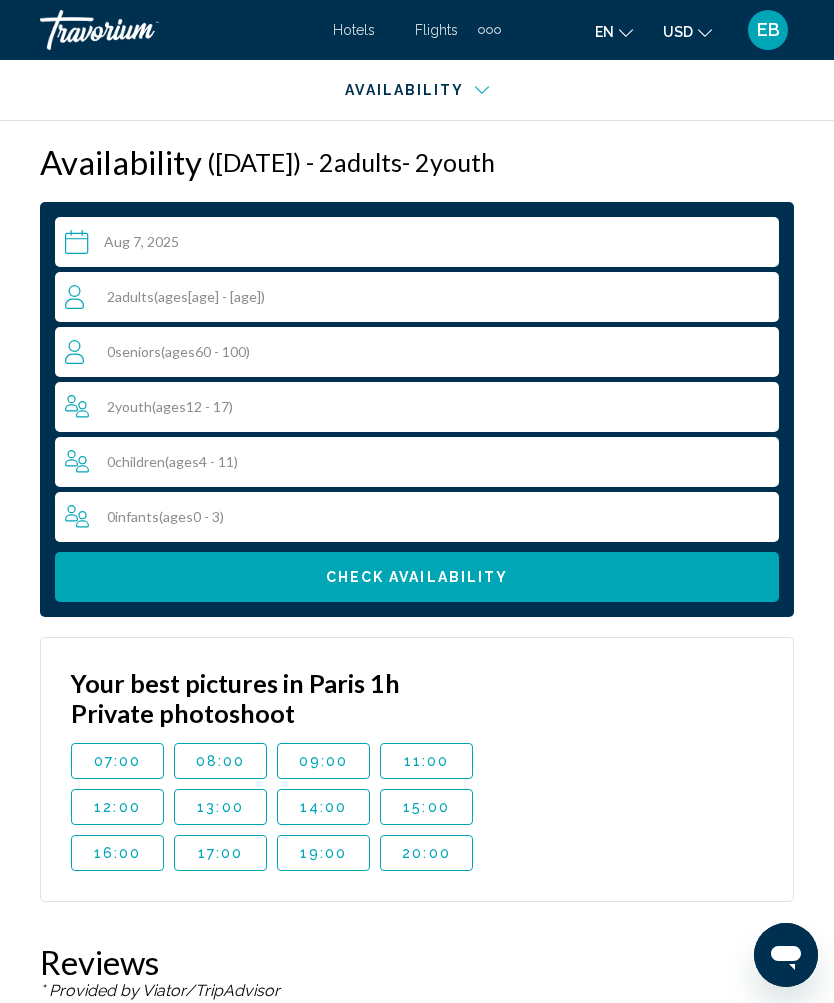 click on "19:00" at bounding box center [324, 853] 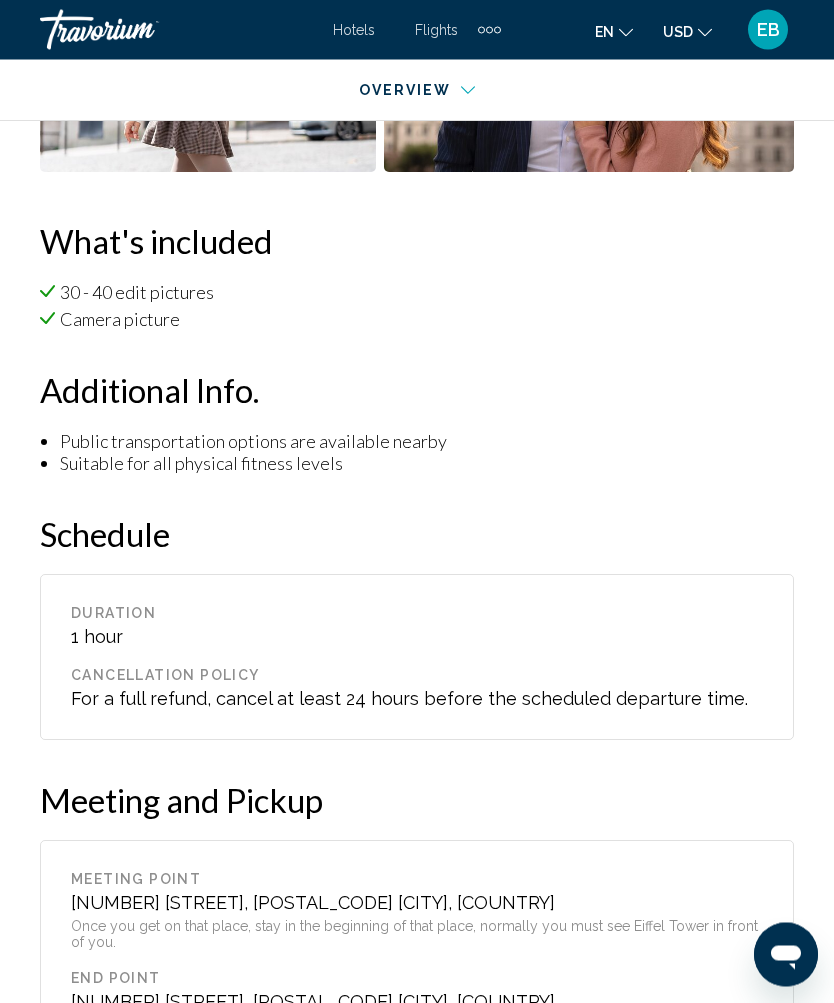scroll, scrollTop: 1848, scrollLeft: 0, axis: vertical 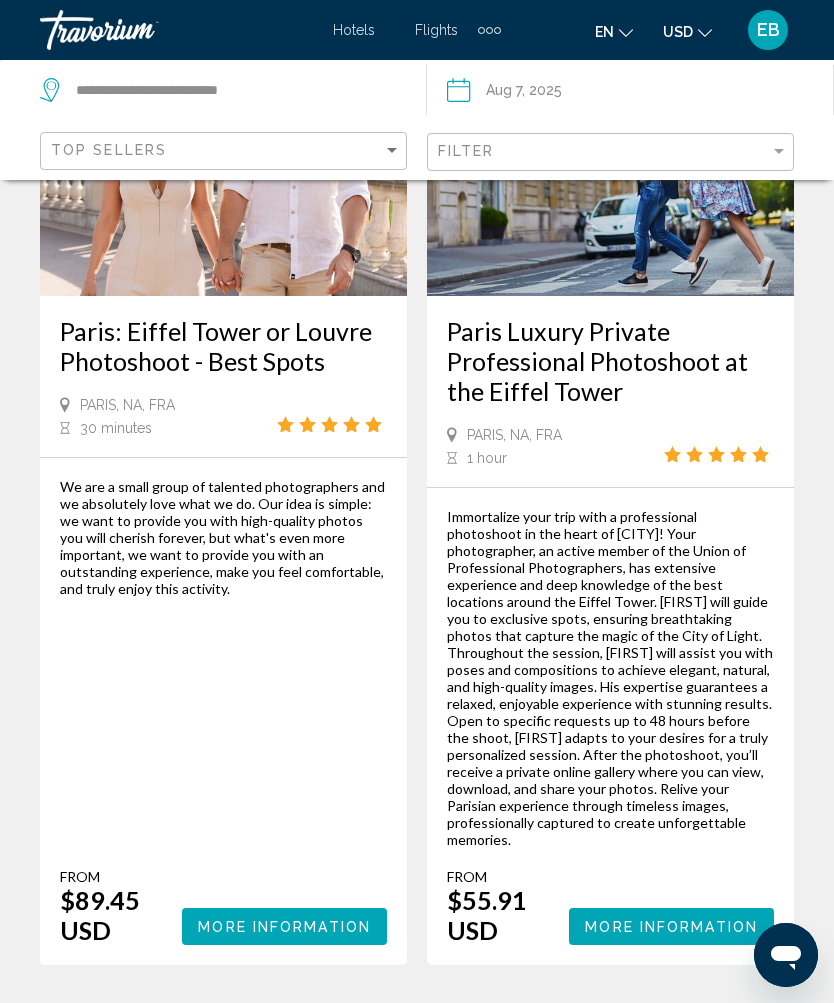 click on "More Information" at bounding box center (671, 927) 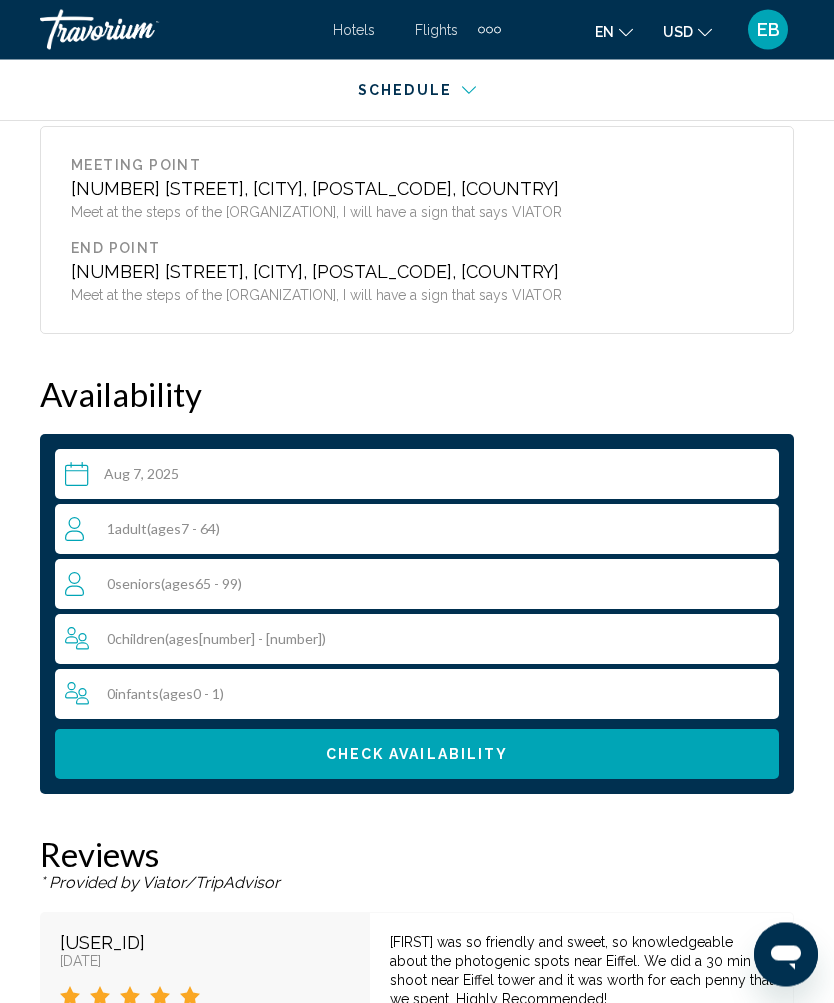 scroll, scrollTop: 3013, scrollLeft: 0, axis: vertical 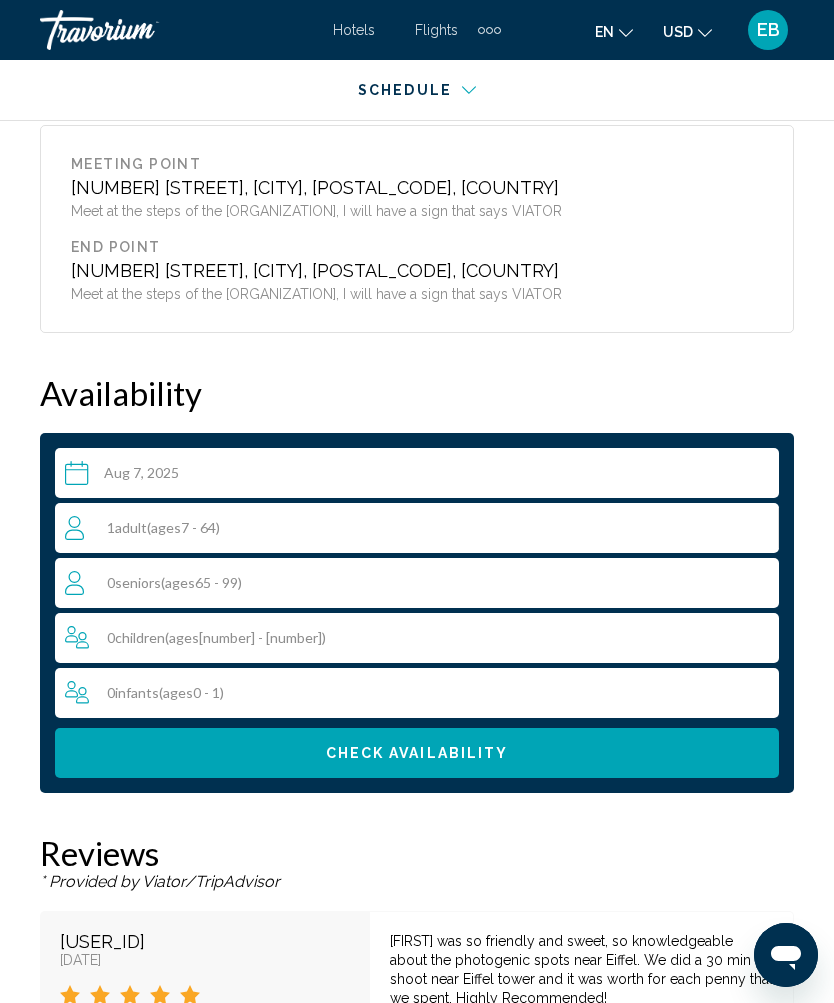 click on "1 [AGE_GROUP] ([AGE_RANGE])" at bounding box center [422, 528] 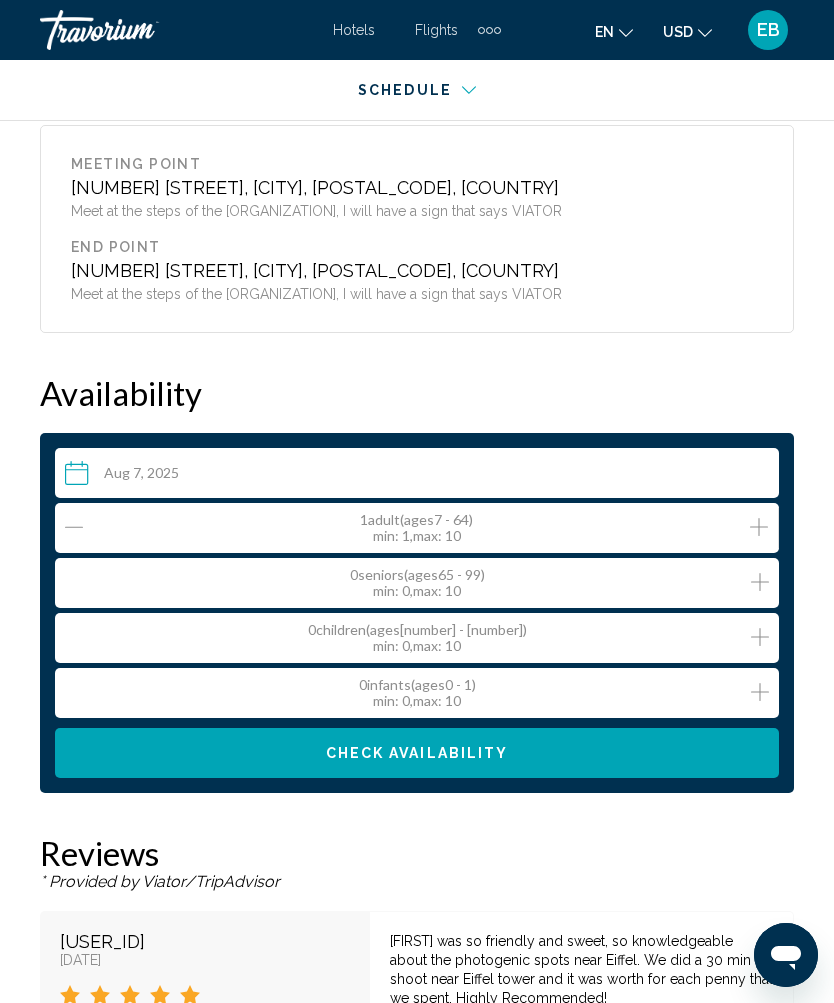 click 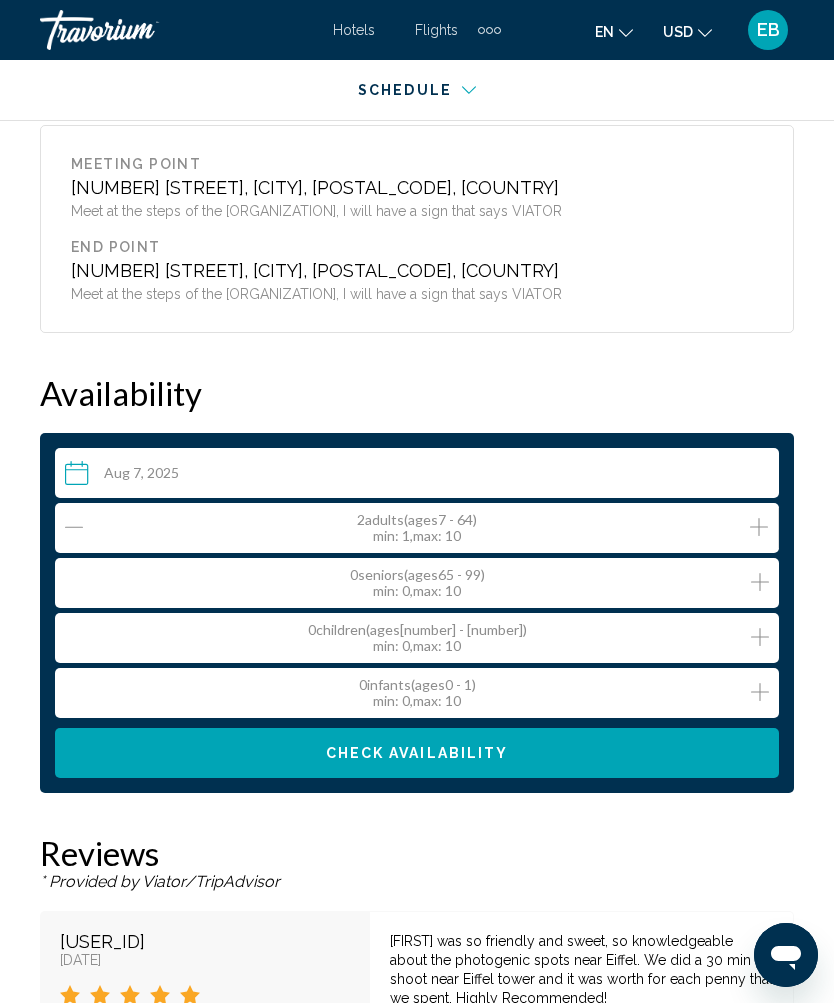 click 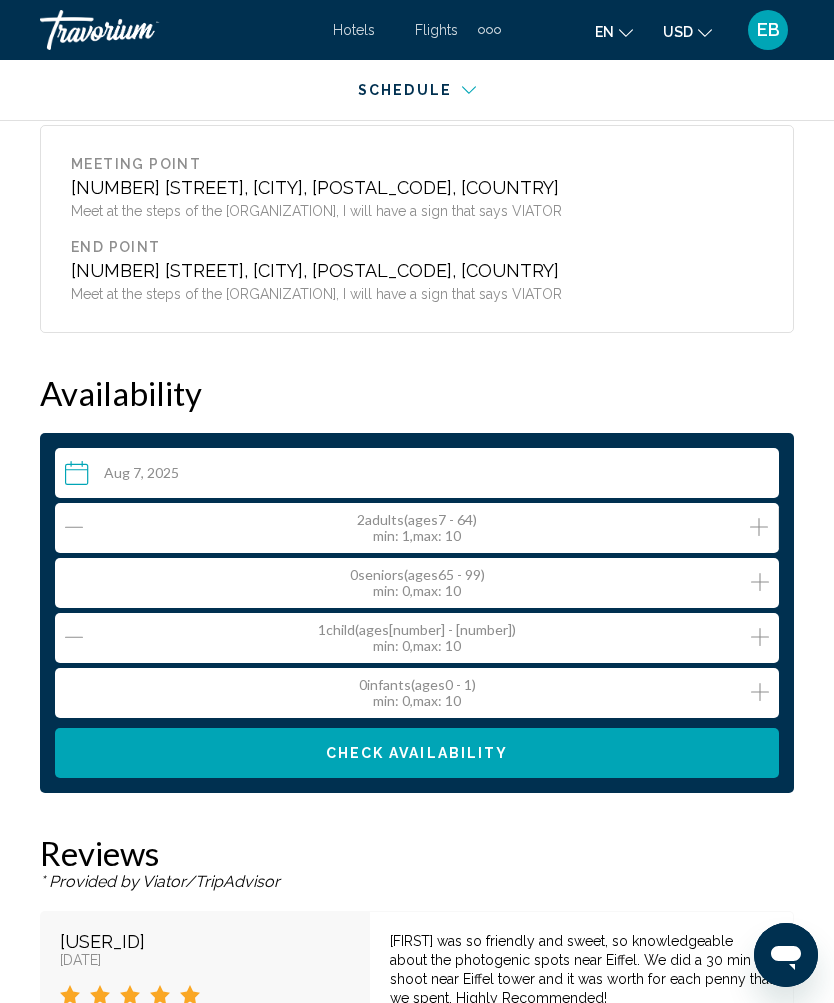 click 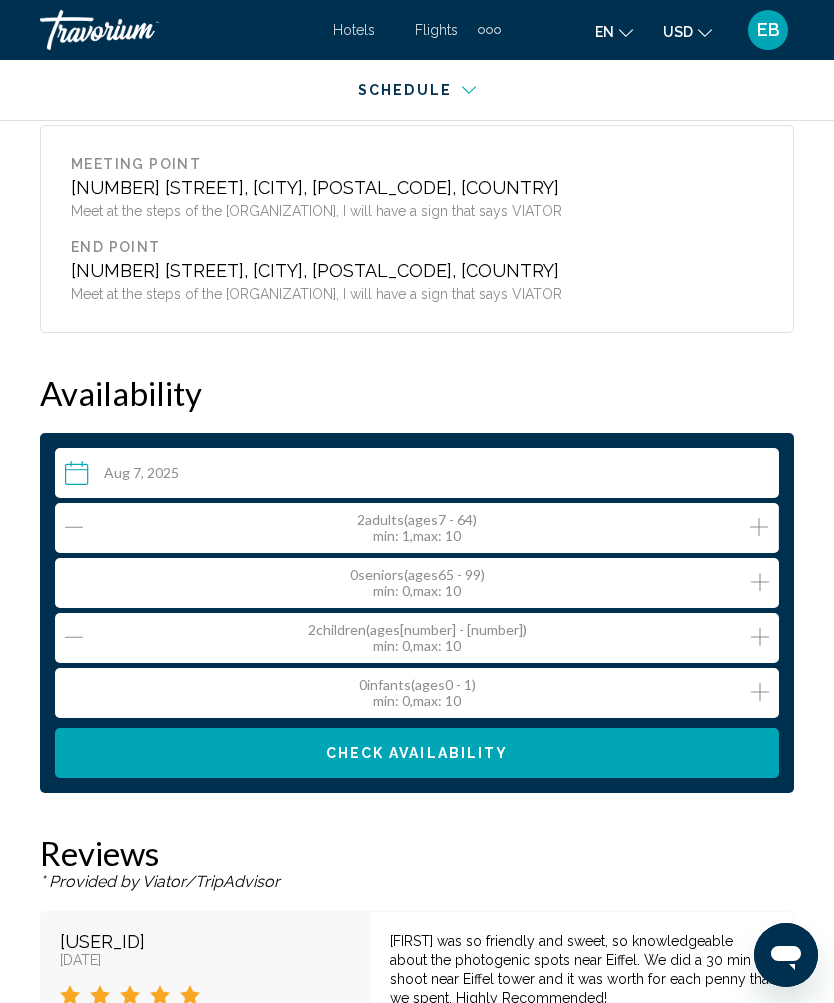 click at bounding box center [74, 638] 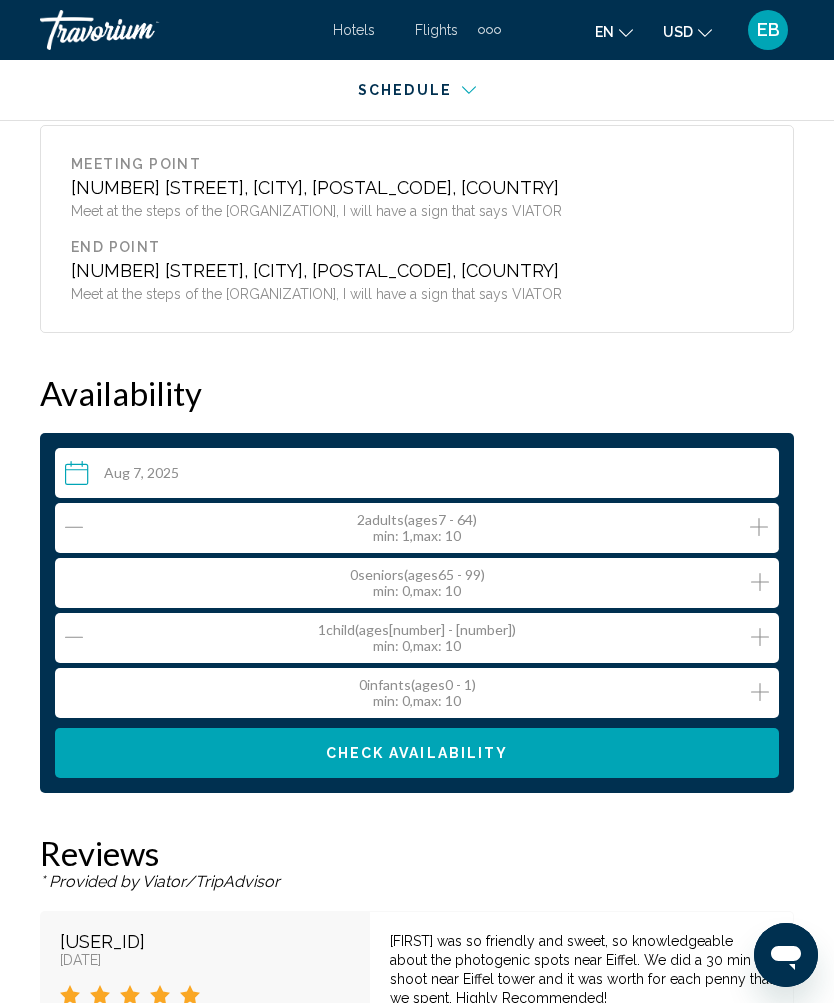 click on "1  Child Children  ( ages  2 - 6) min : 0,  max : 10" at bounding box center (417, 638) 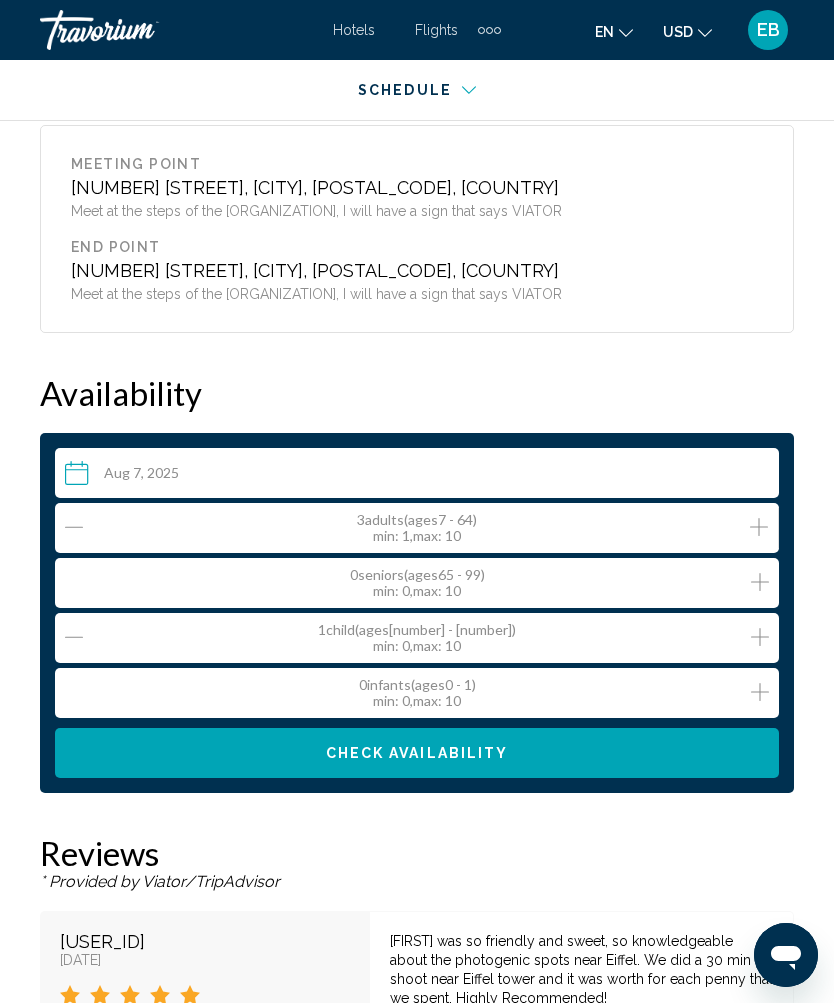 click 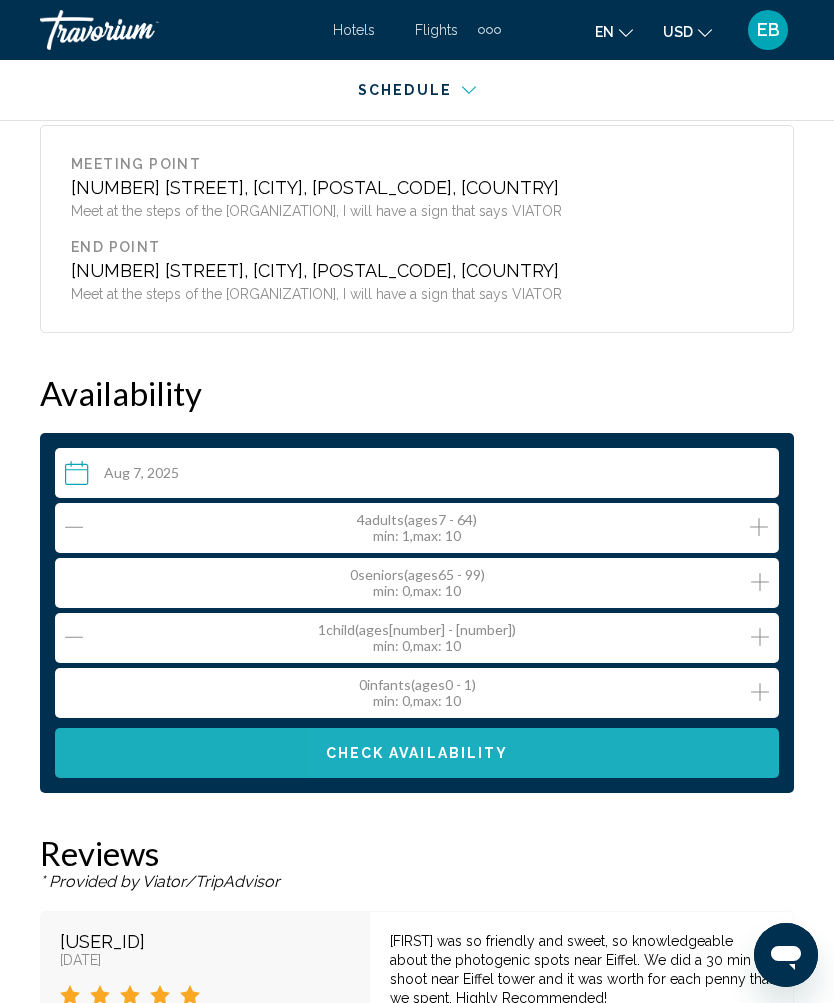 click on "Check Availability" at bounding box center [417, 753] 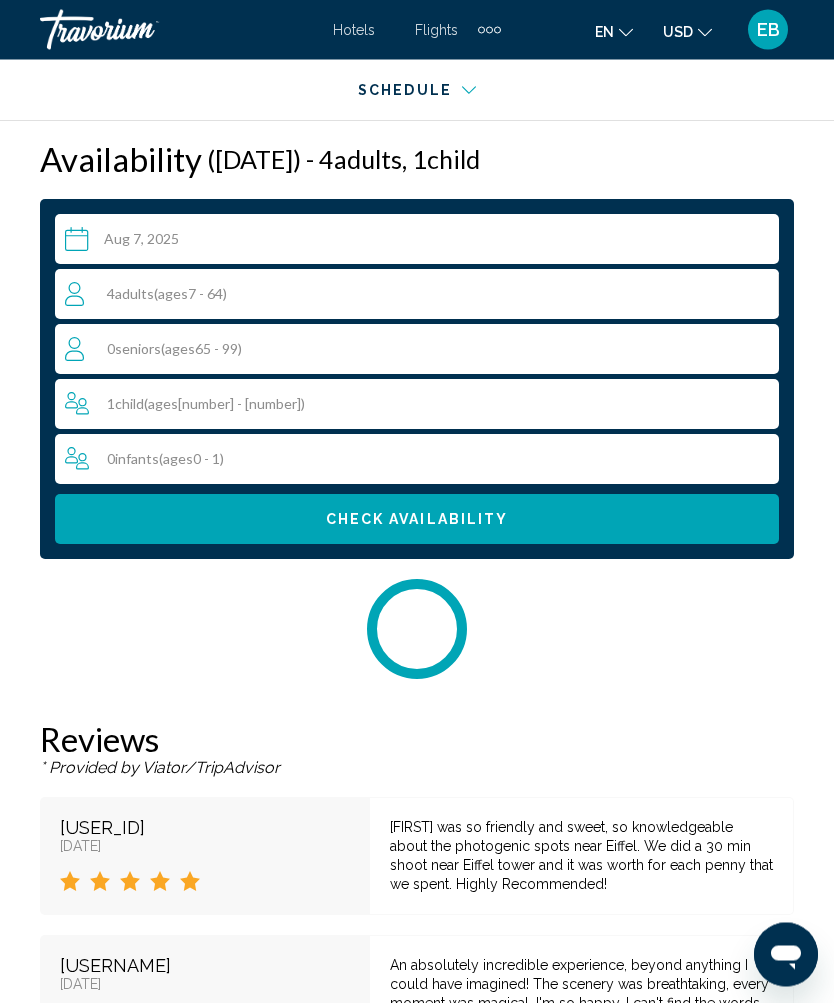 scroll, scrollTop: 3266, scrollLeft: 0, axis: vertical 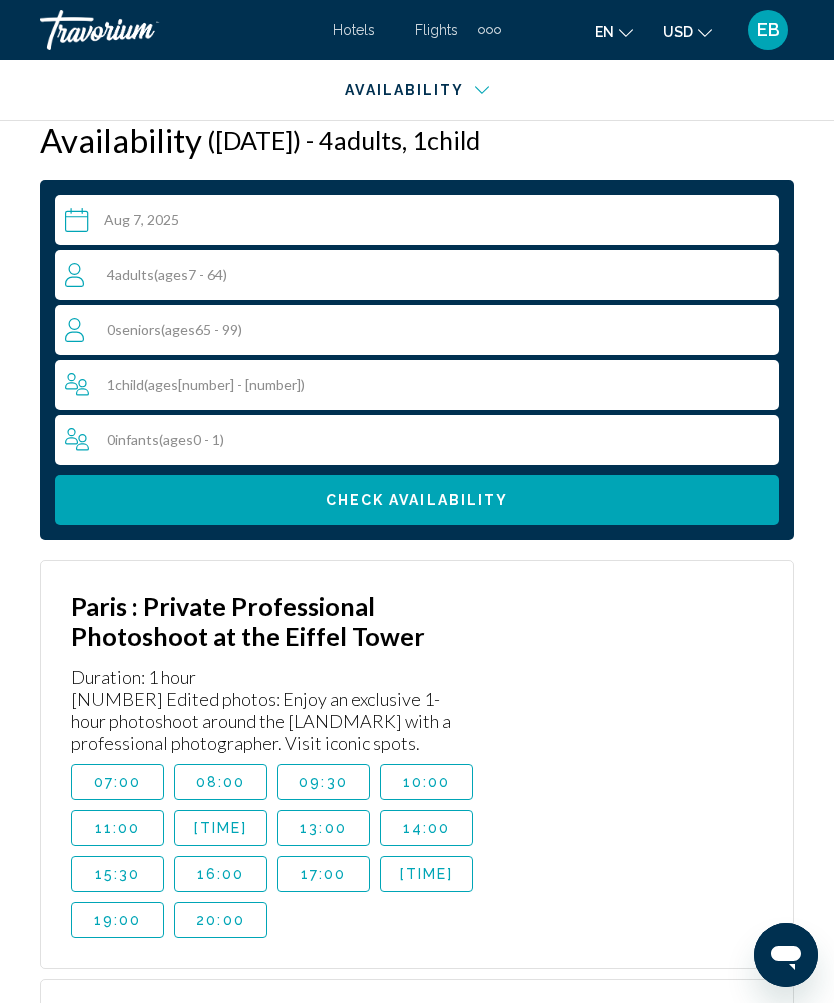 click on "19:00" at bounding box center (118, 920) 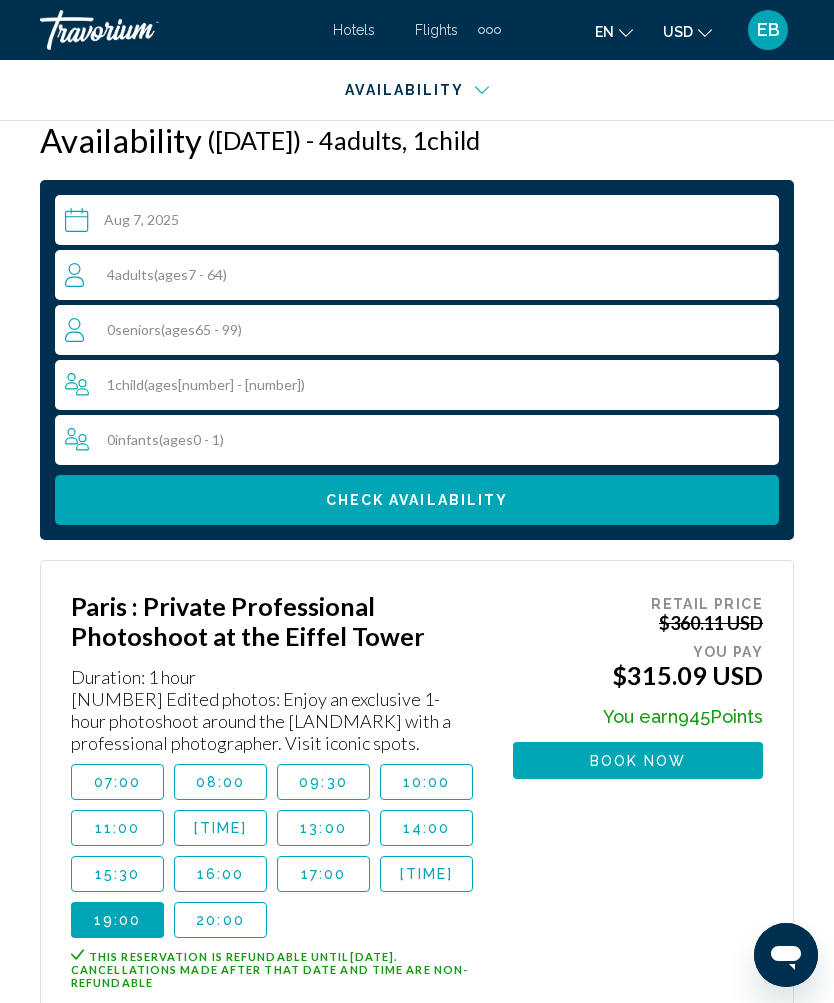 click on "1 Child Children  ( ages  [AGE] - [AGE])" at bounding box center (422, 385) 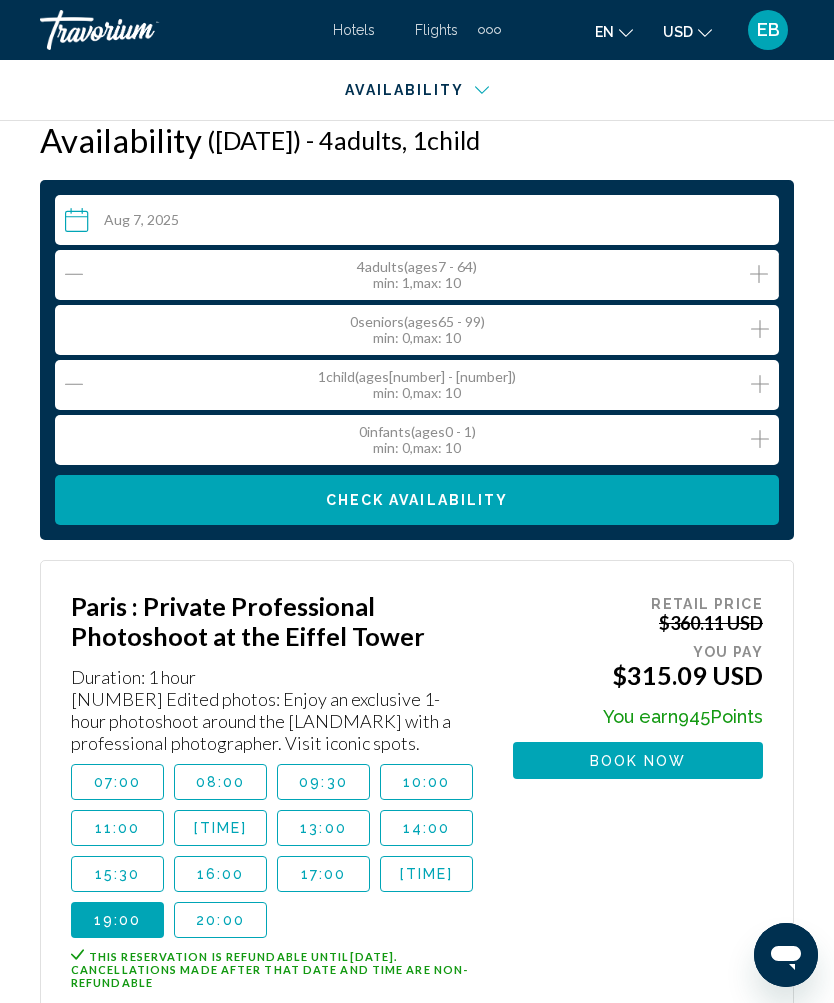 click on "1  Child Children  ( ages  2 - 6) min : 0,  max : 10" at bounding box center (417, 385) 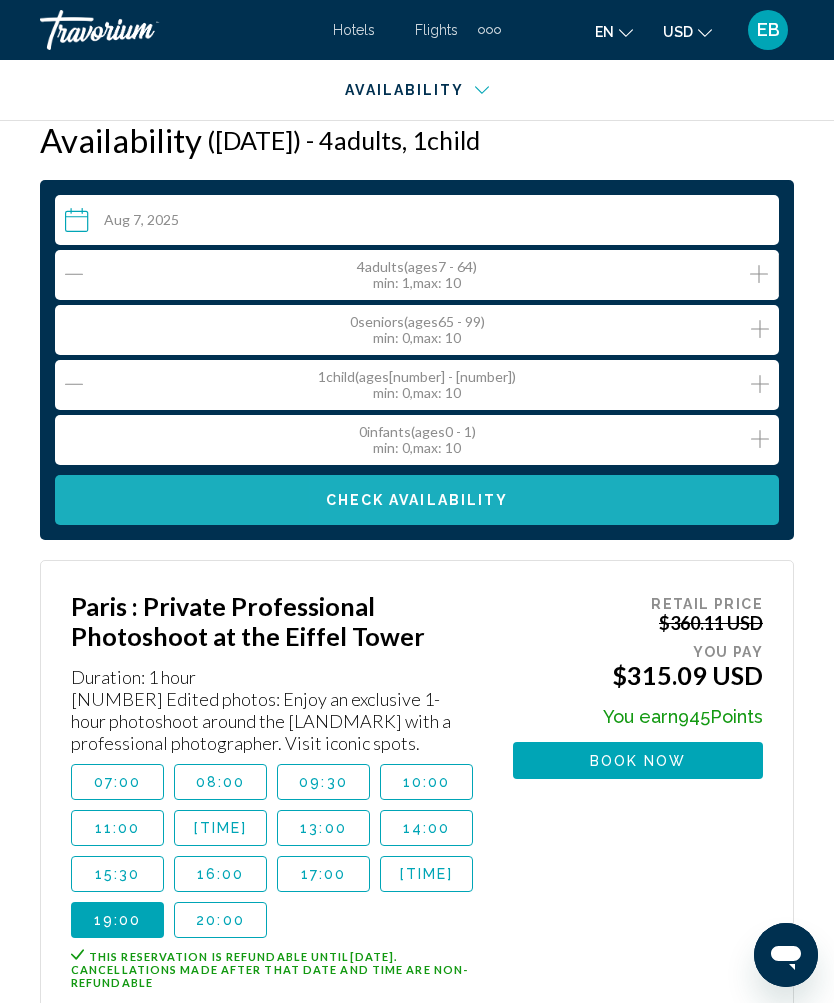 click on "Check Availability" at bounding box center (417, 501) 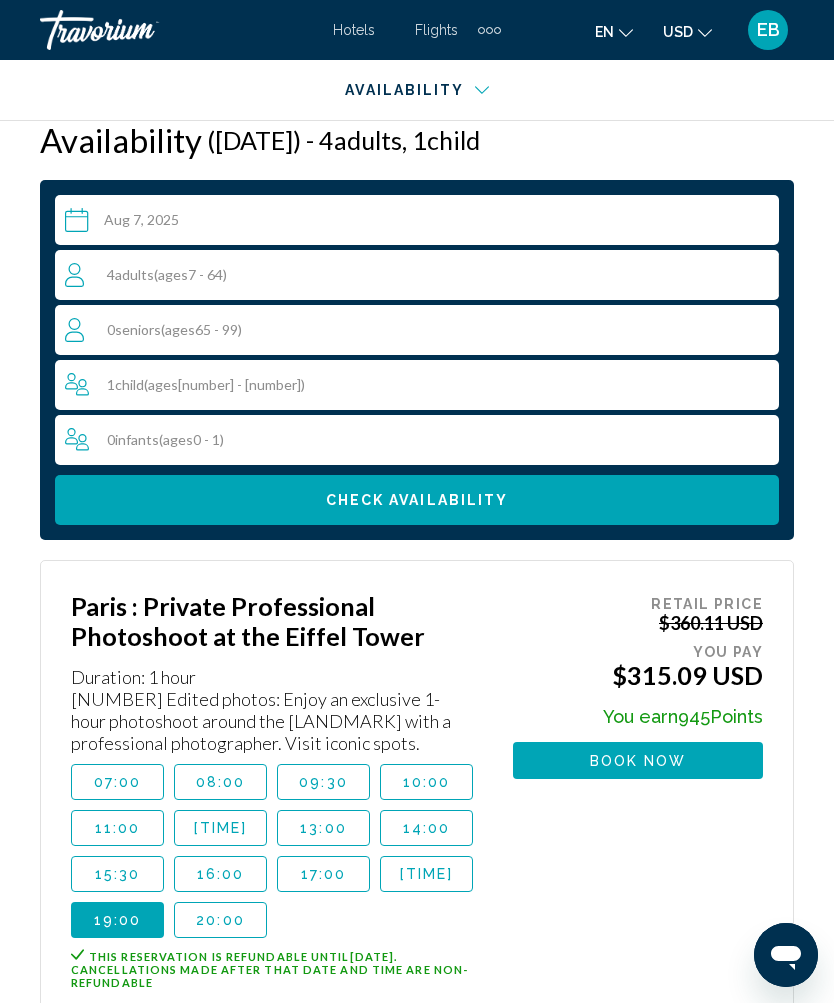 click on "1 Child Children  ( ages  [AGE] - [AGE])" at bounding box center [422, 385] 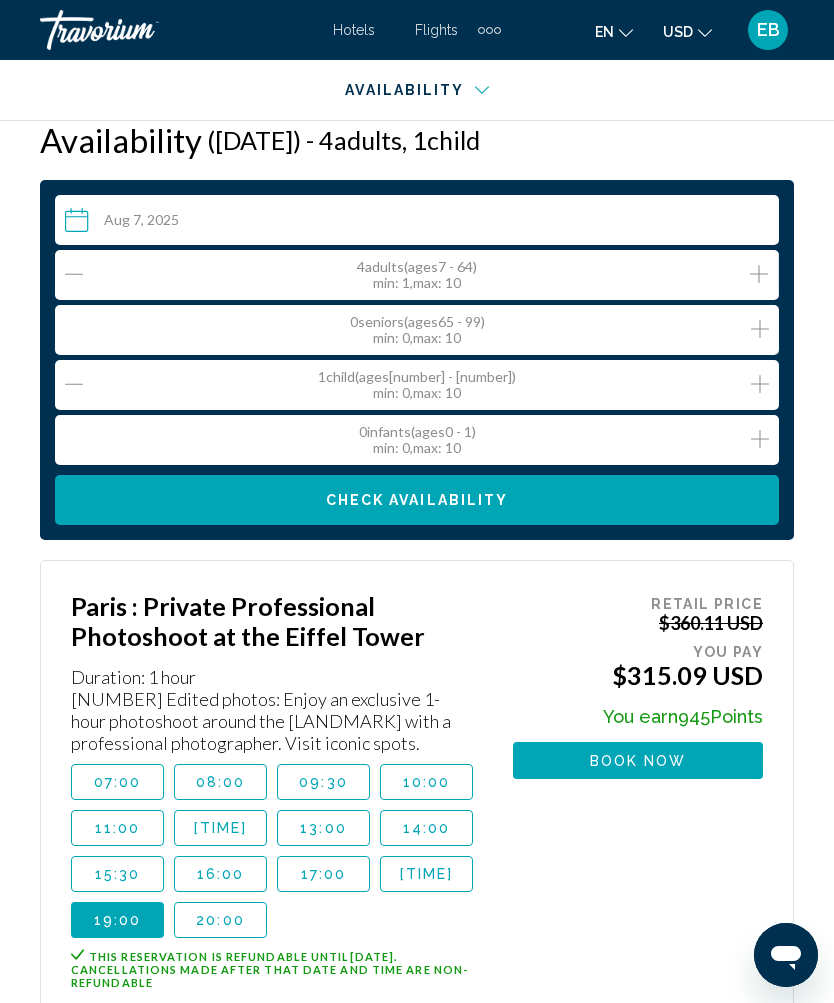 click 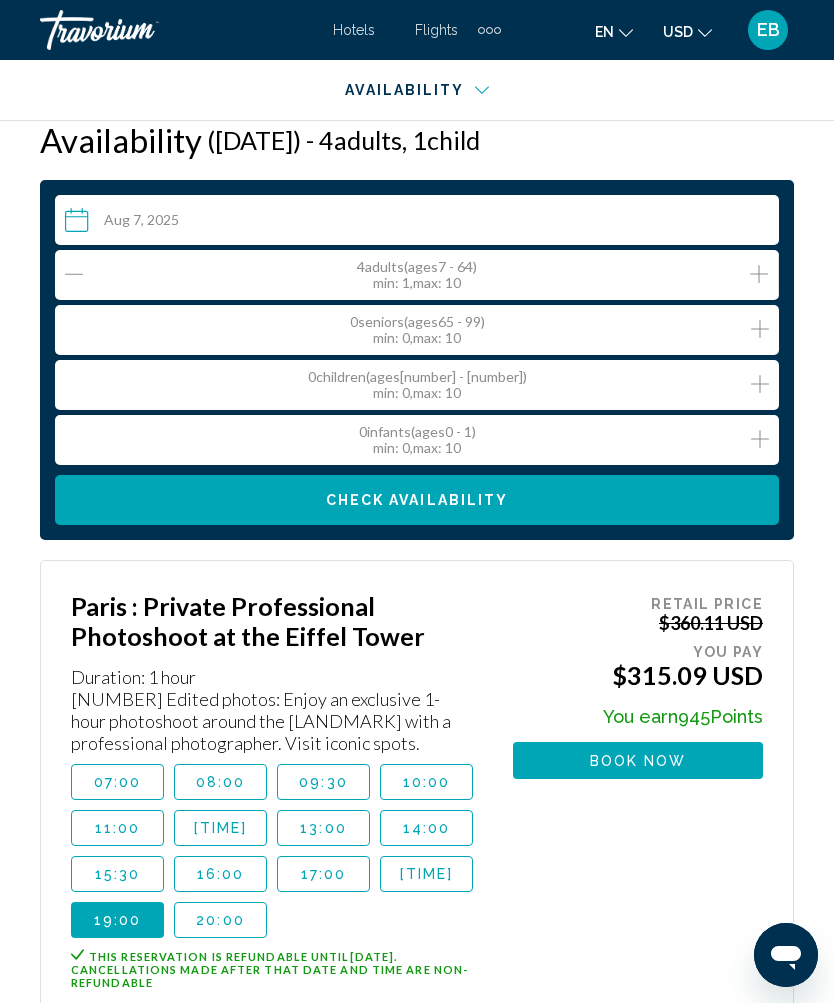 click on "Check Availability" at bounding box center [417, 501] 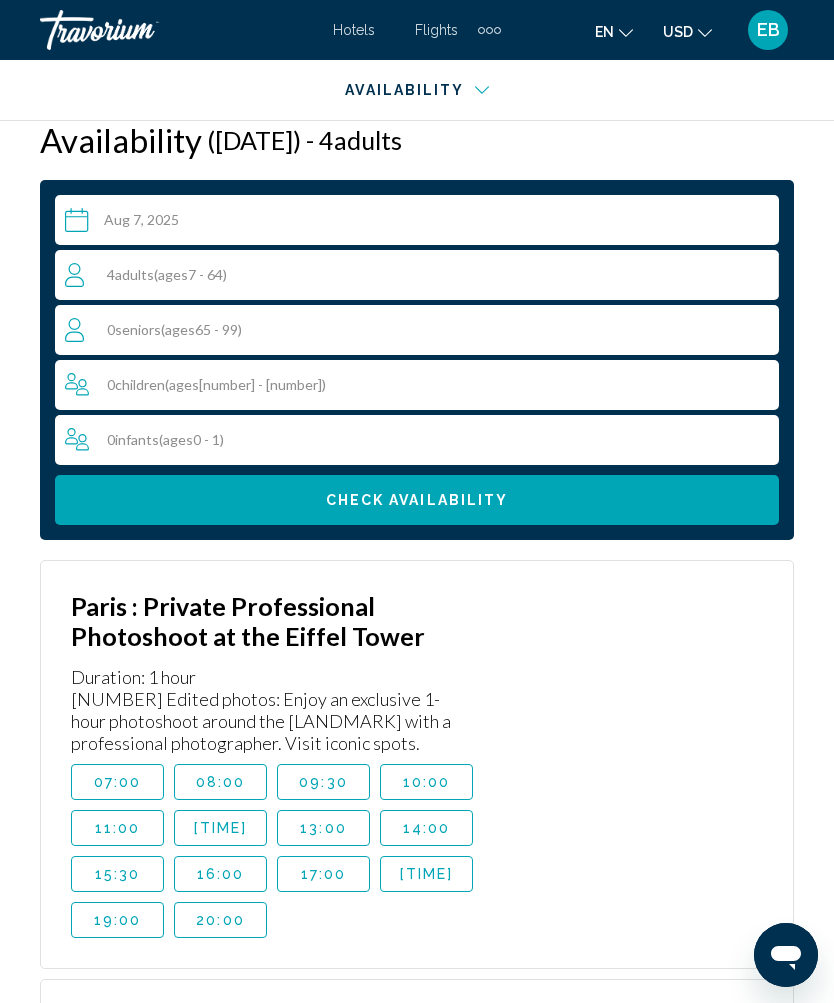 click on "19:00" at bounding box center (118, 920) 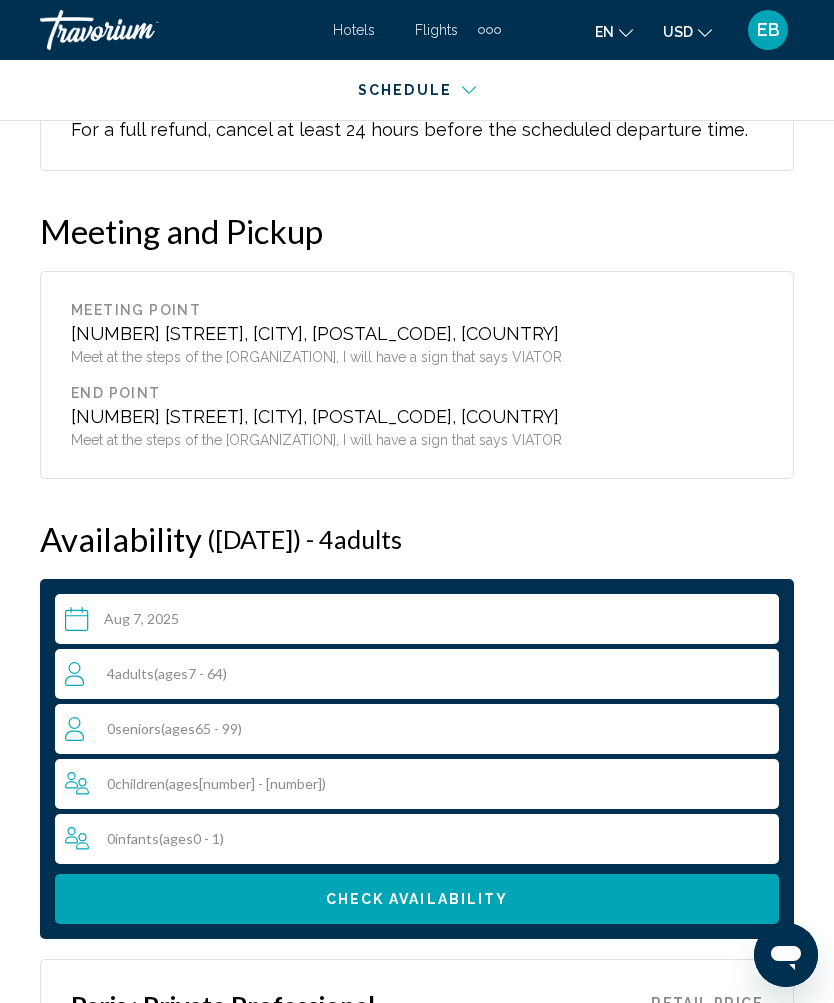 scroll, scrollTop: 2834, scrollLeft: 0, axis: vertical 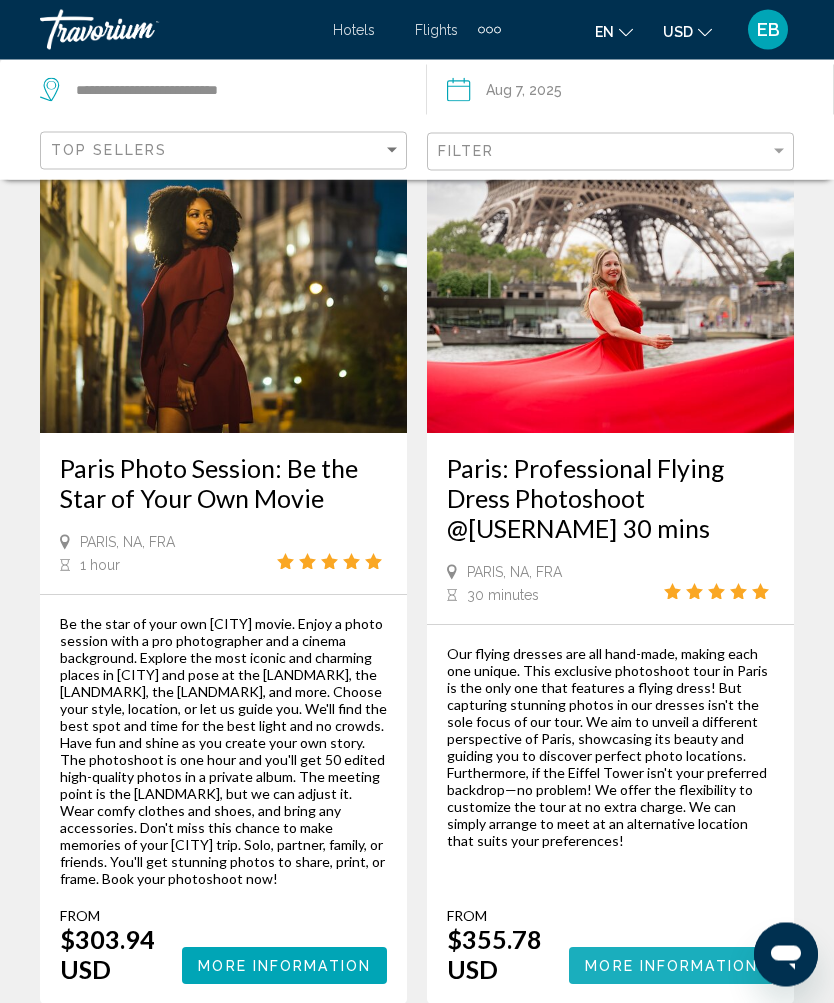 click on "More Information" at bounding box center [671, 967] 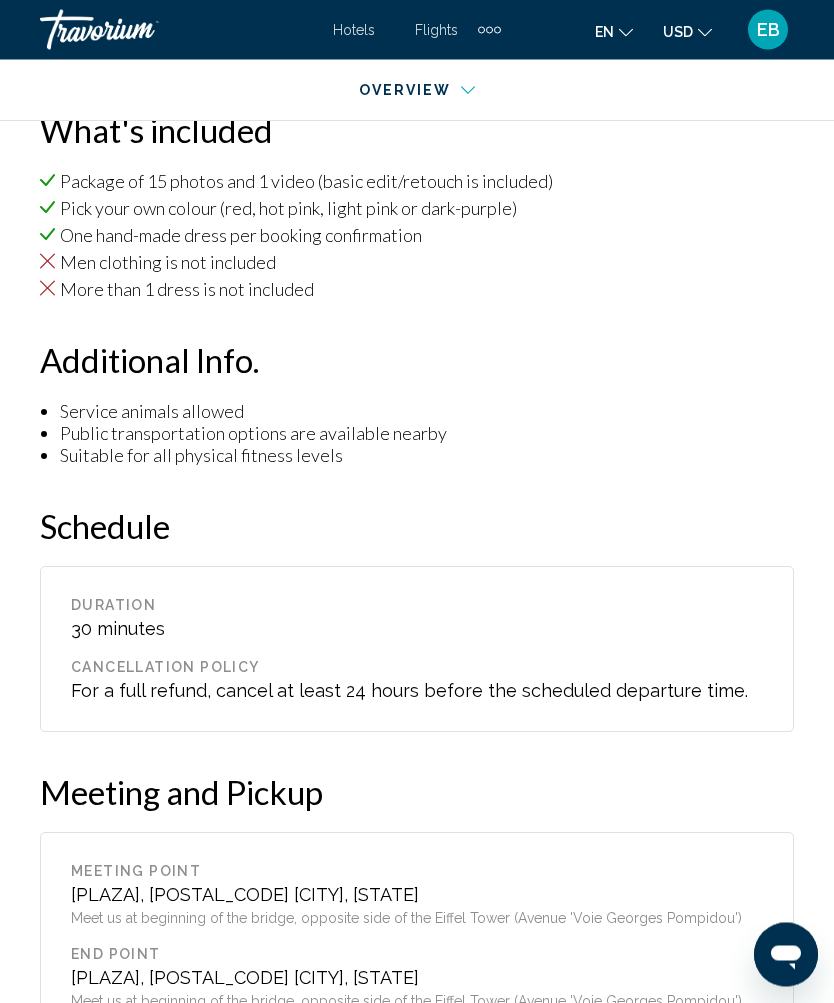 scroll, scrollTop: 1908, scrollLeft: 0, axis: vertical 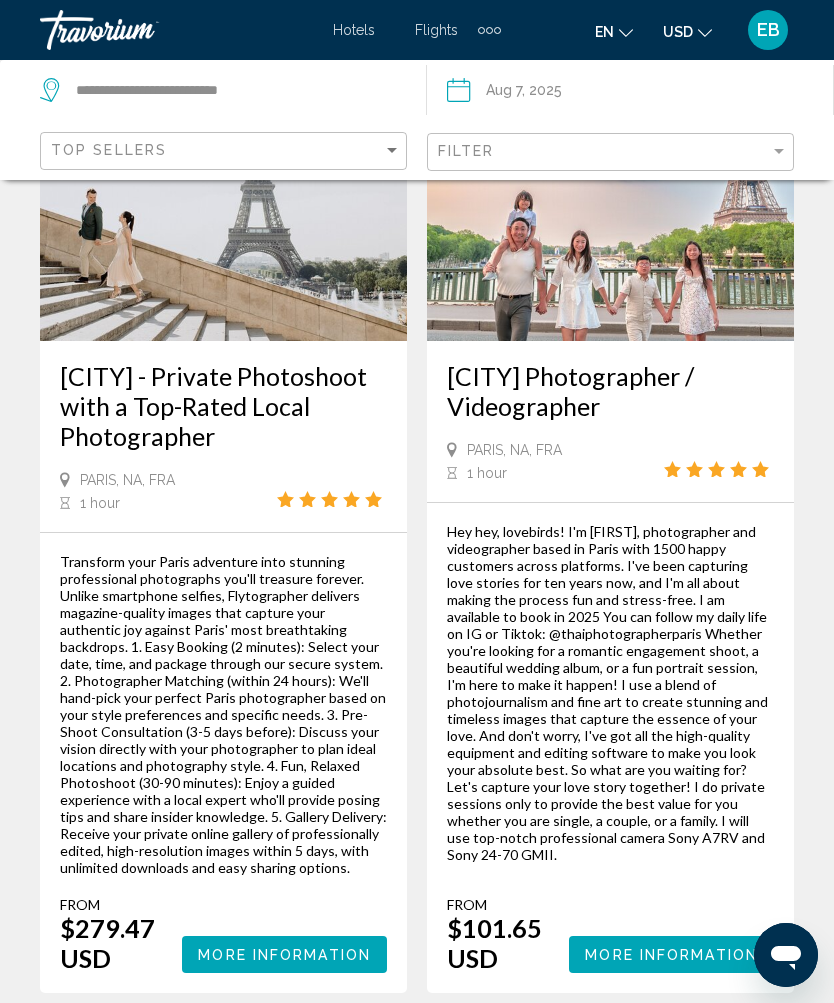 click on "More Information" at bounding box center (284, 955) 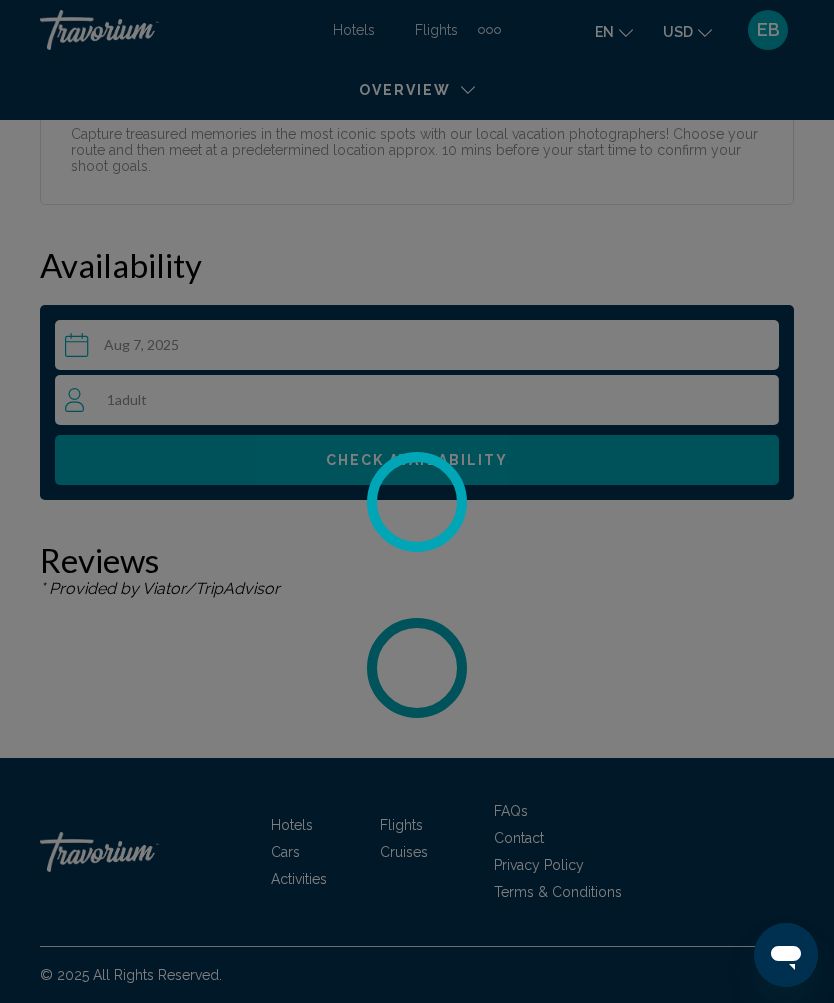 scroll, scrollTop: 0, scrollLeft: 0, axis: both 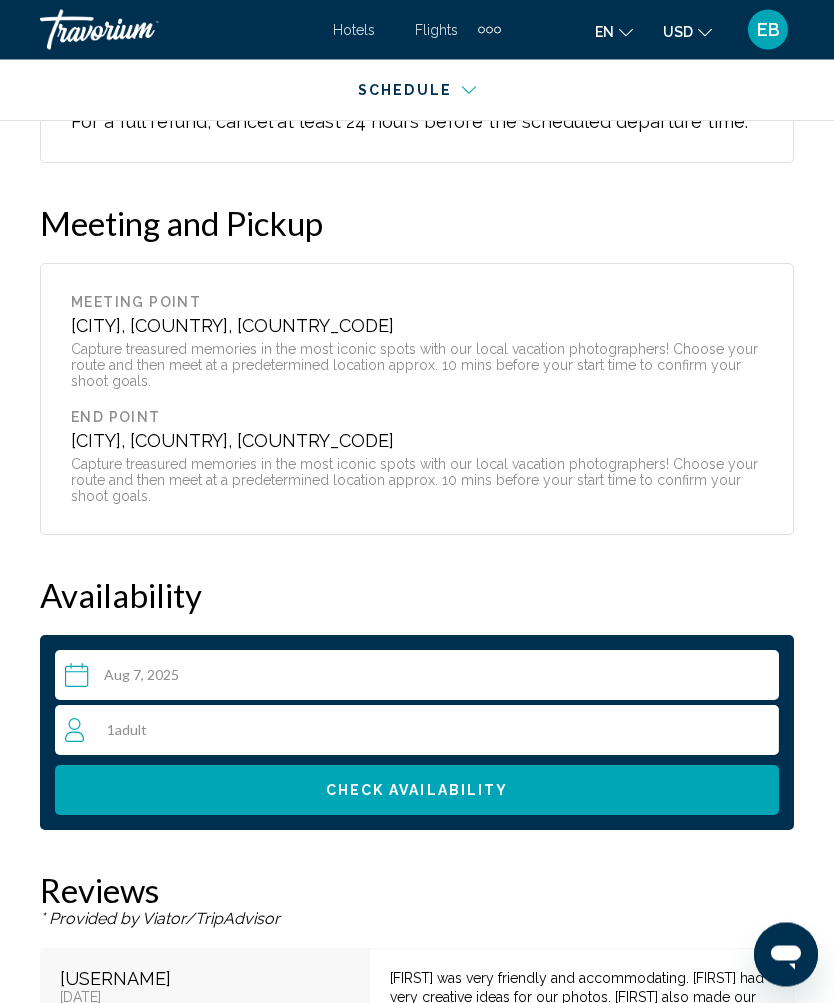 click on "1  Adult Adults" at bounding box center [421, 731] 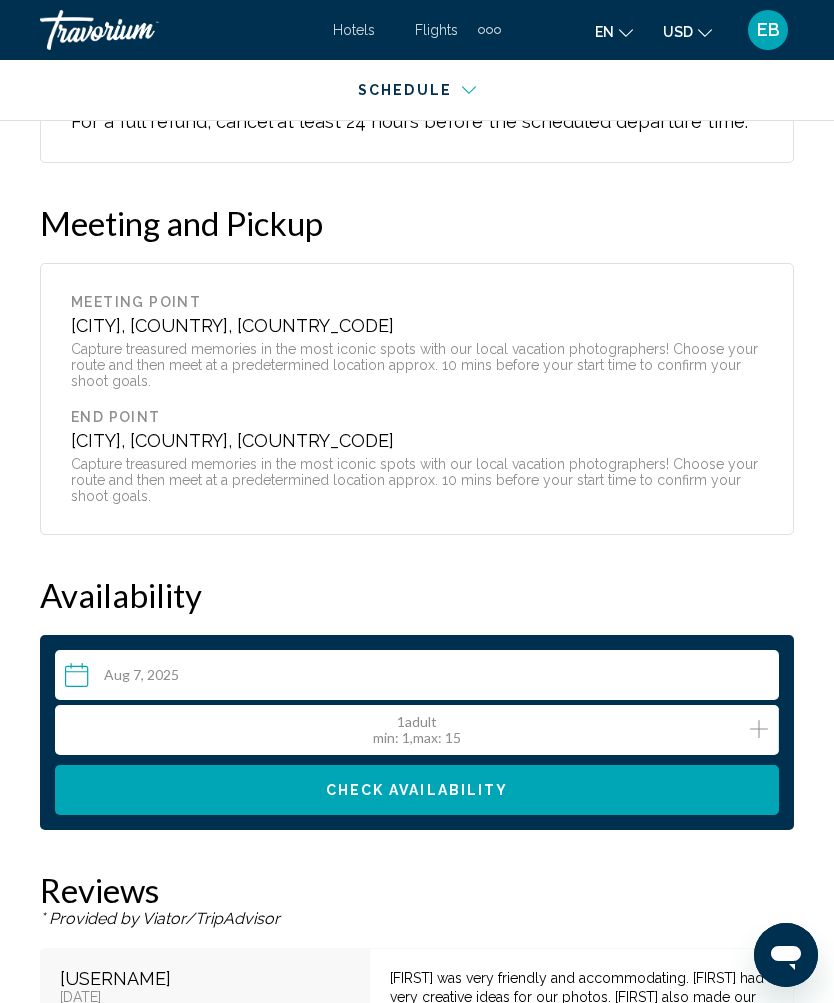 click 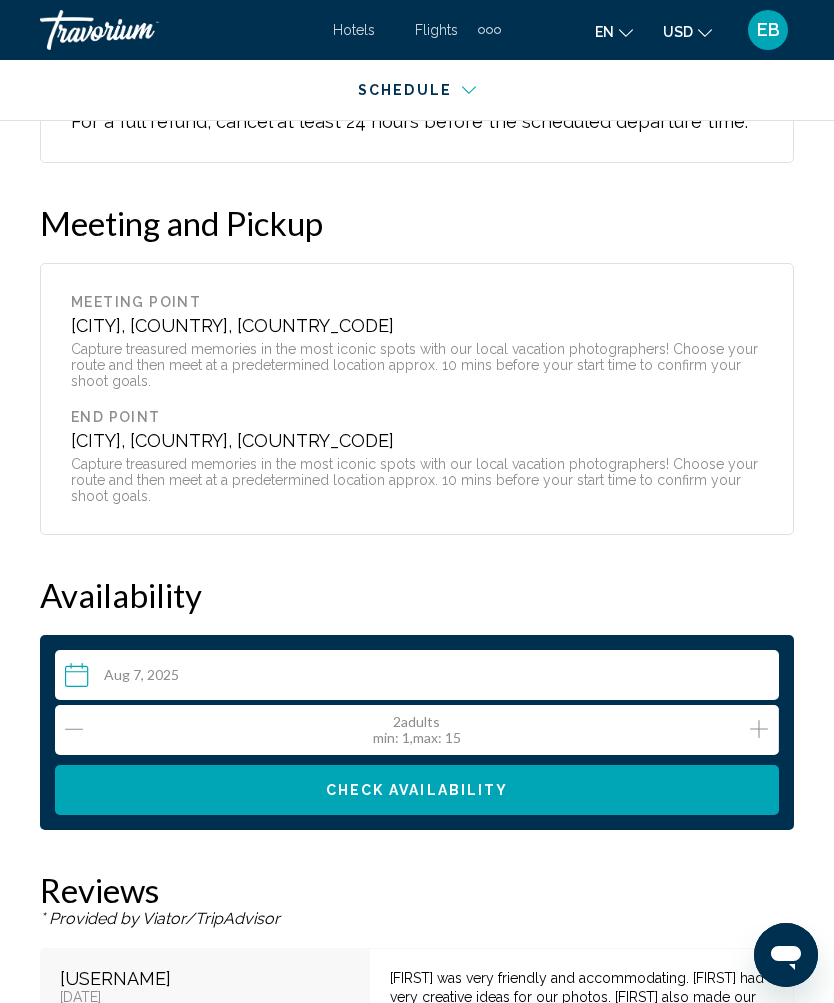 click 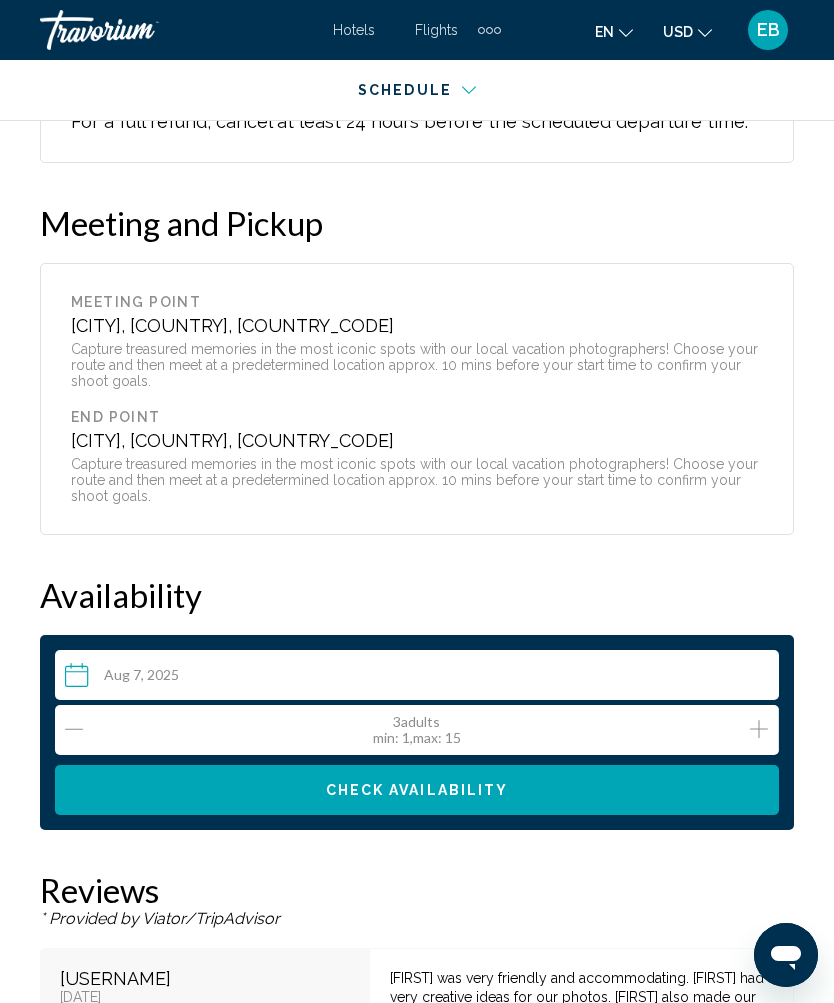 click 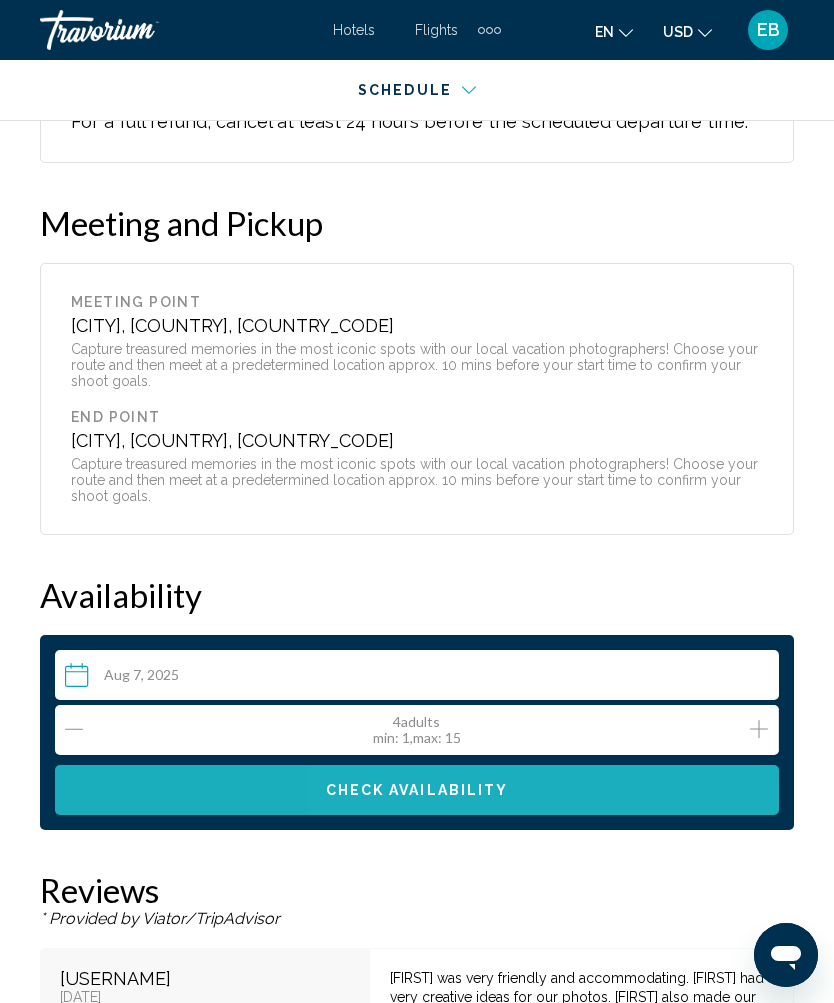 click on "Check Availability" at bounding box center (417, 790) 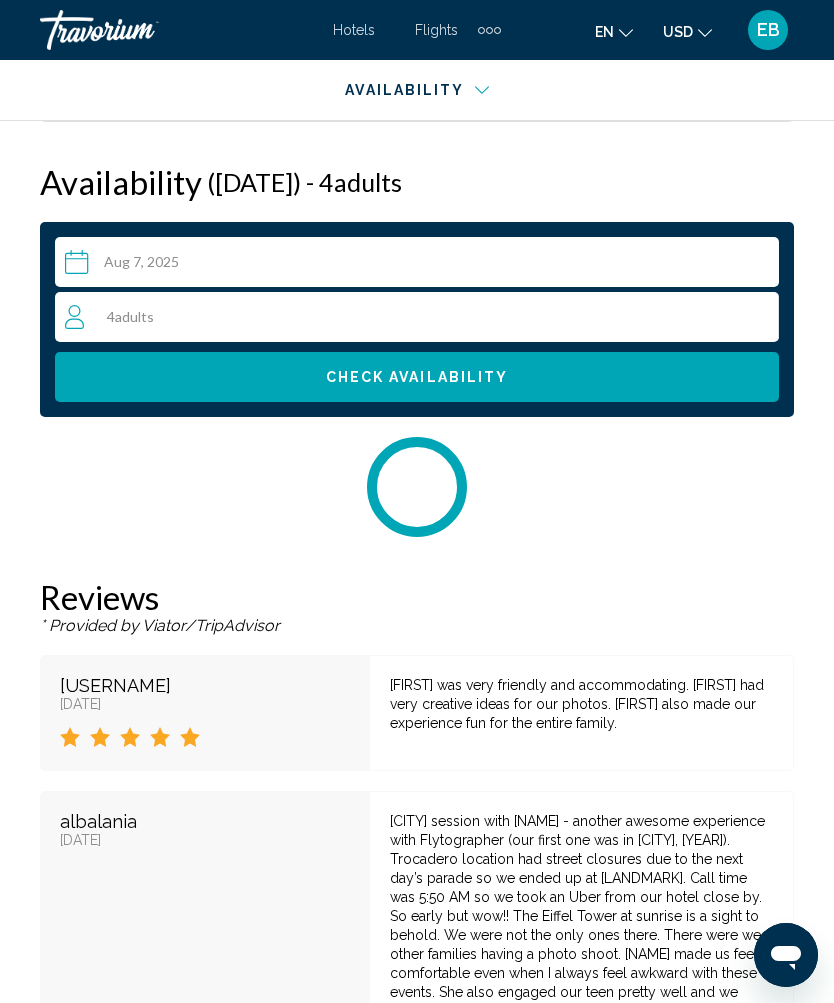 scroll, scrollTop: 3347, scrollLeft: 0, axis: vertical 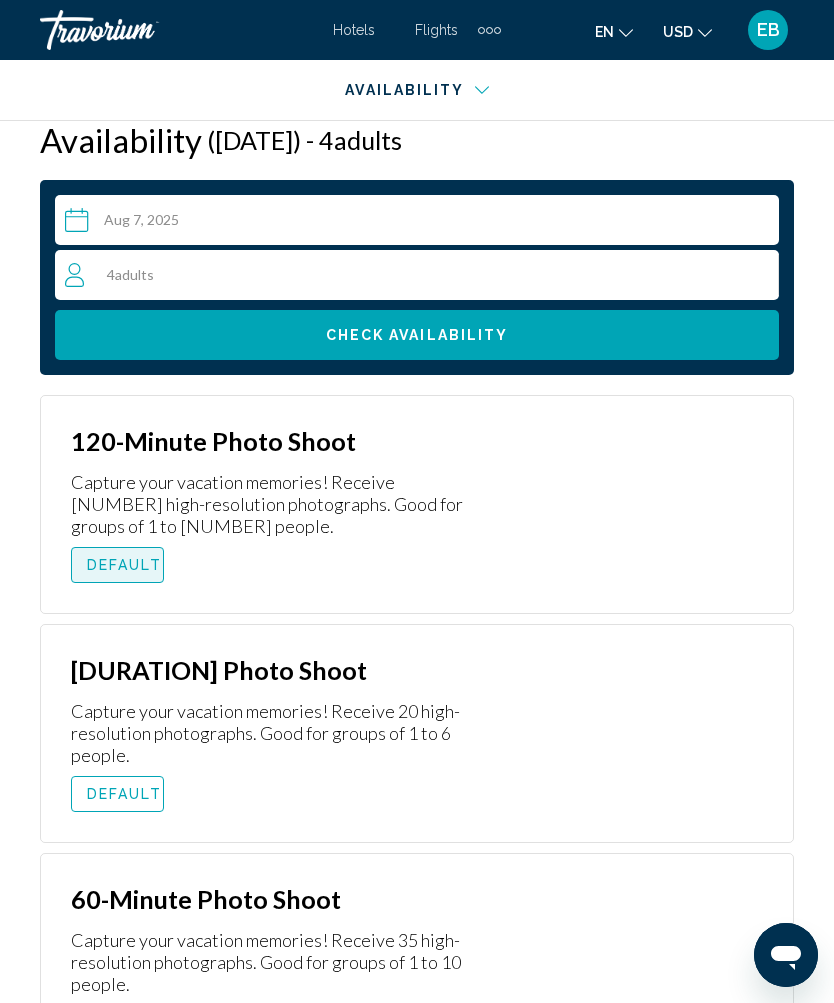 click on "DEFAULT" at bounding box center [124, 565] 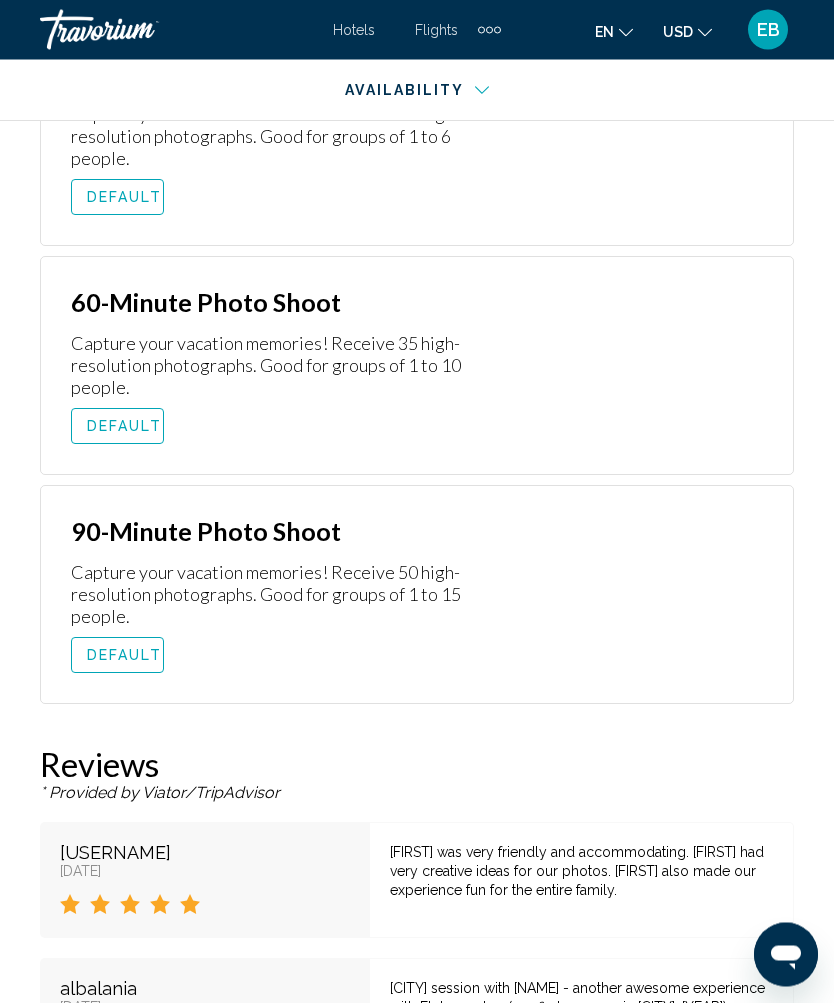 scroll, scrollTop: 3922, scrollLeft: 0, axis: vertical 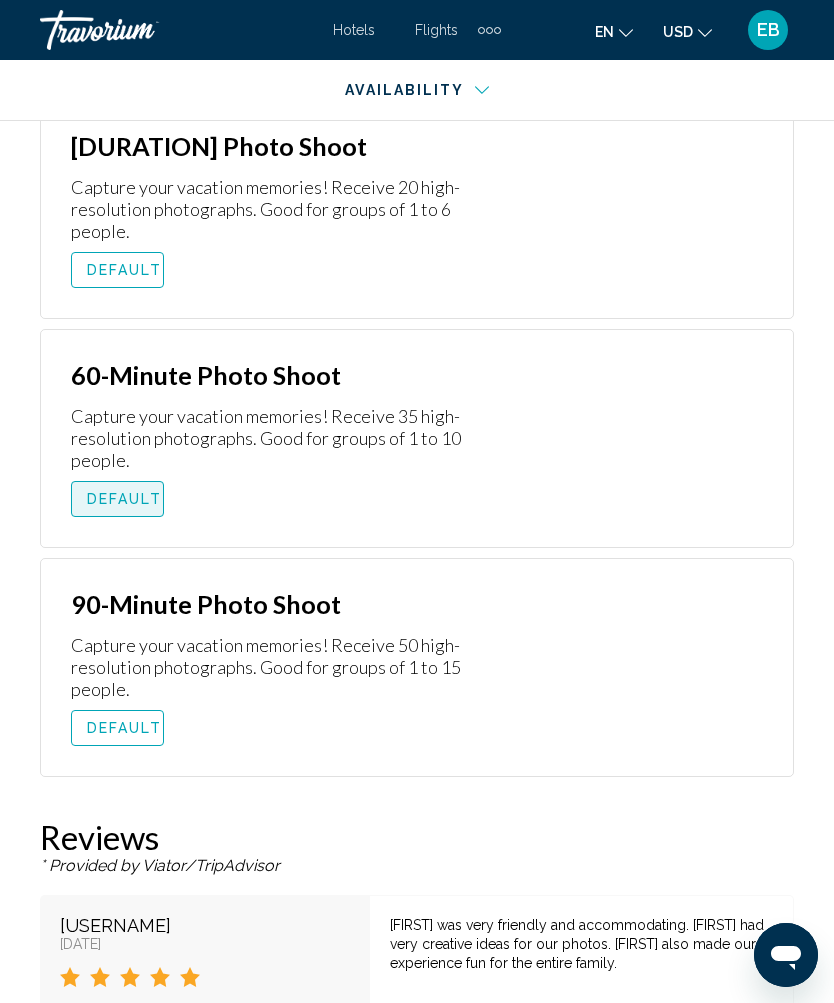 click on "DEFAULT" at bounding box center (124, 499) 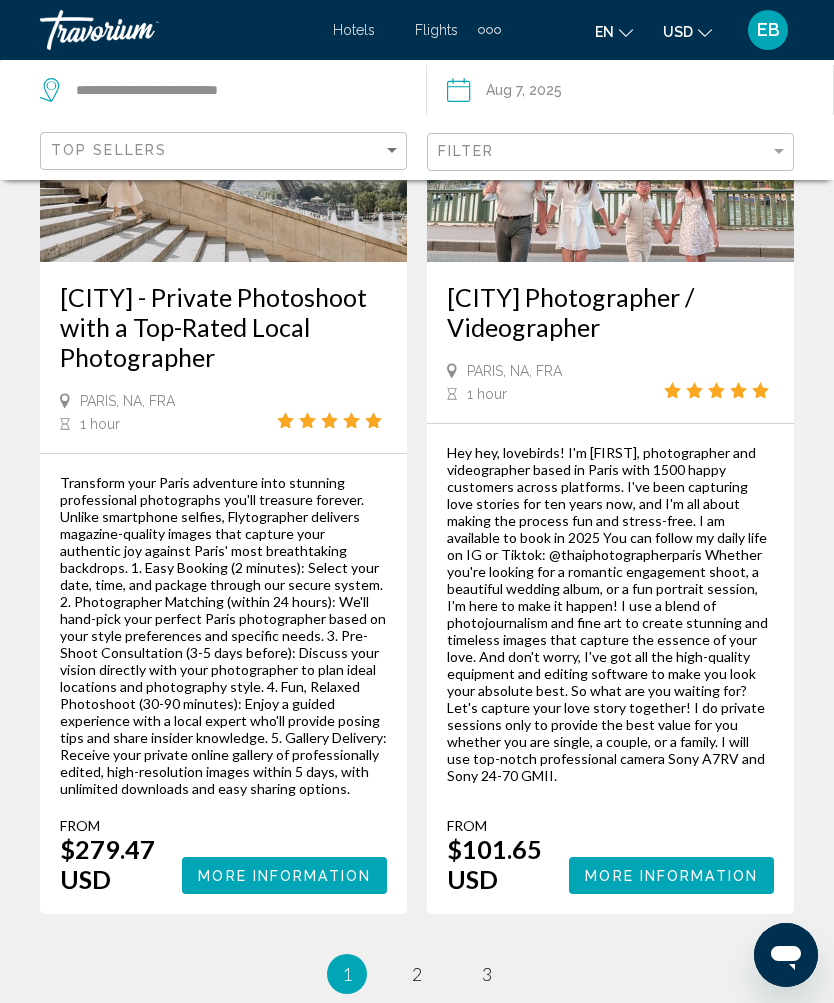 scroll, scrollTop: 5082, scrollLeft: 0, axis: vertical 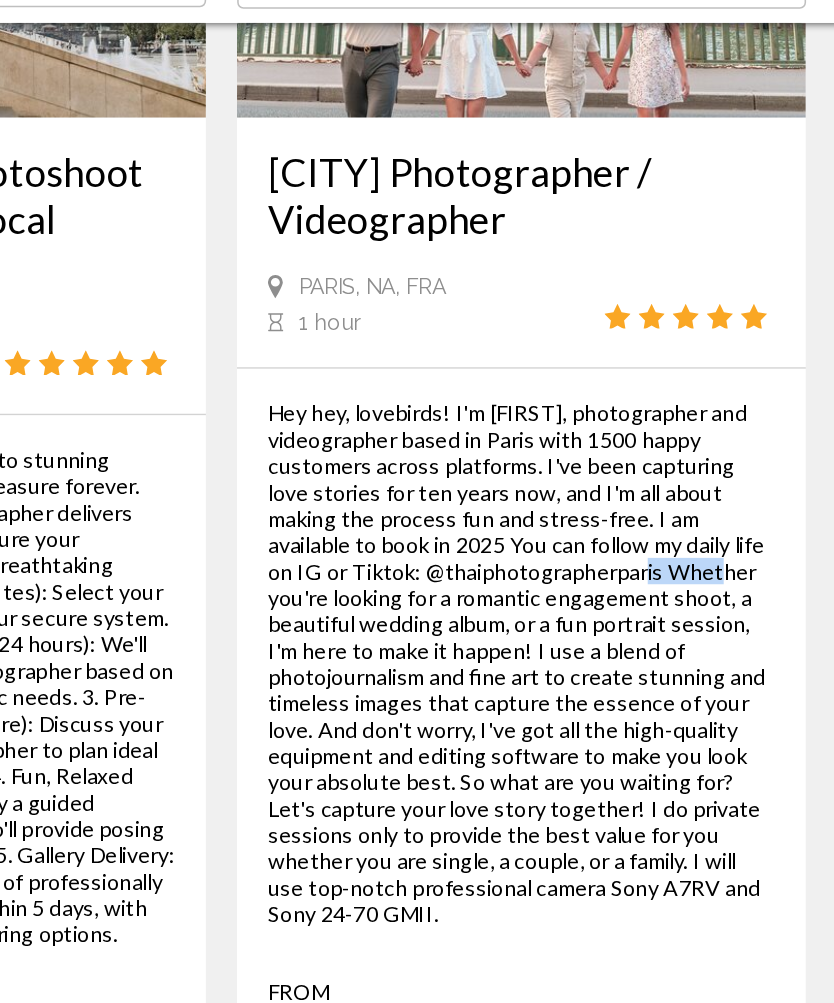 click on "Hey hey, lovebirds! I'm [PERSON], photographer and videographer based in [CITY] with 1500 happy customers across platforms. I've been capturing love stories for ten years now, and I'm all about making the process fun and stress-free.
I am available to book in [YEAR]
You can follow my daily life on IG or Tiktok: @thaiphotographerparis
Whether you're looking for a romantic engagement shoot, a beautiful wedding album, or a fun portrait session, I'm here to make it happen! I use a blend of photojournalism and fine art to create stunning and timeless images that capture the essence of your love. And don't worry, I've got all the high-quality equipment and editing software to make you look your absolute best.
So what are you waiting for? Let's capture your love story together!
I do private sessions only to provide the best value for you whether you are single, a couple, or a family. I will use top-notch professional camera Sony A7RV and Sony 24-70 GMII. From  $[PRICE] USD  More Information" at bounding box center [610, 648] 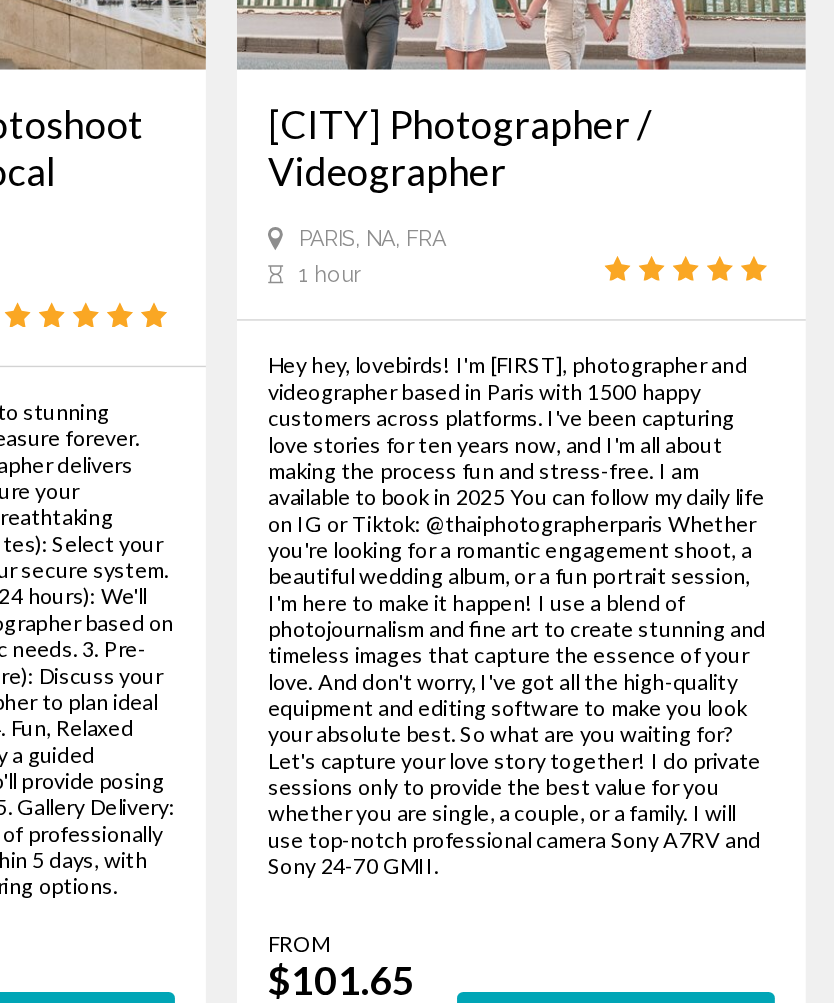 click on "More Information" at bounding box center (671, 855) 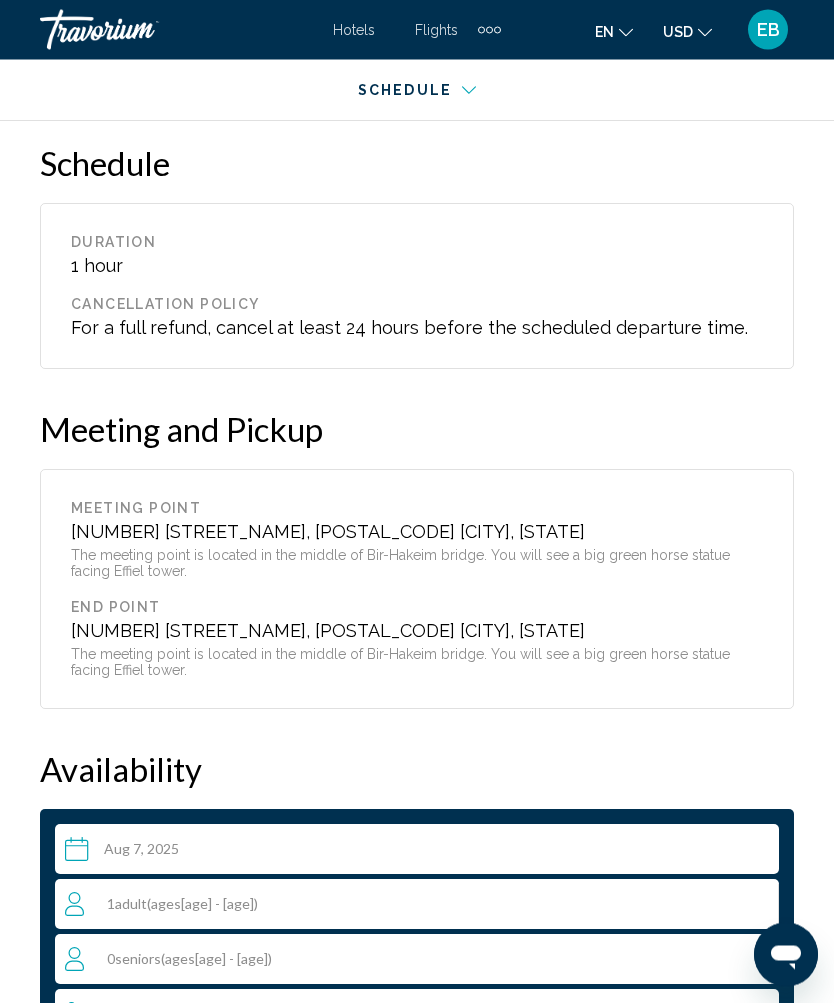 scroll, scrollTop: 2580, scrollLeft: 0, axis: vertical 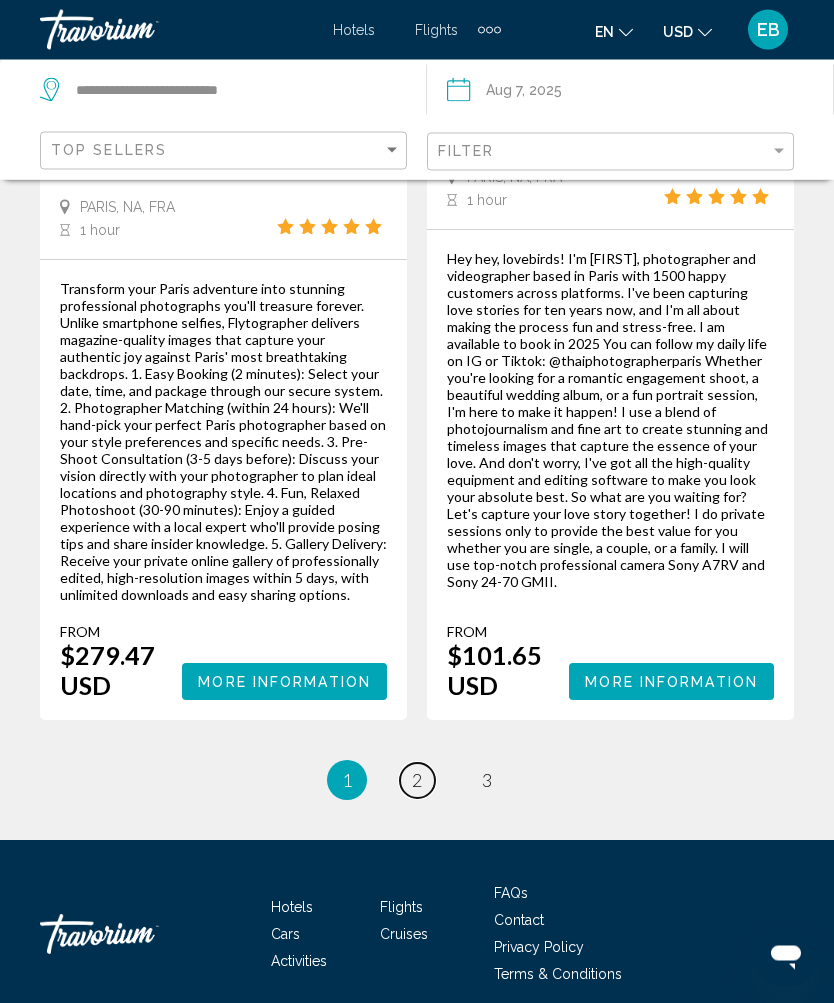 click on "2" at bounding box center (417, 781) 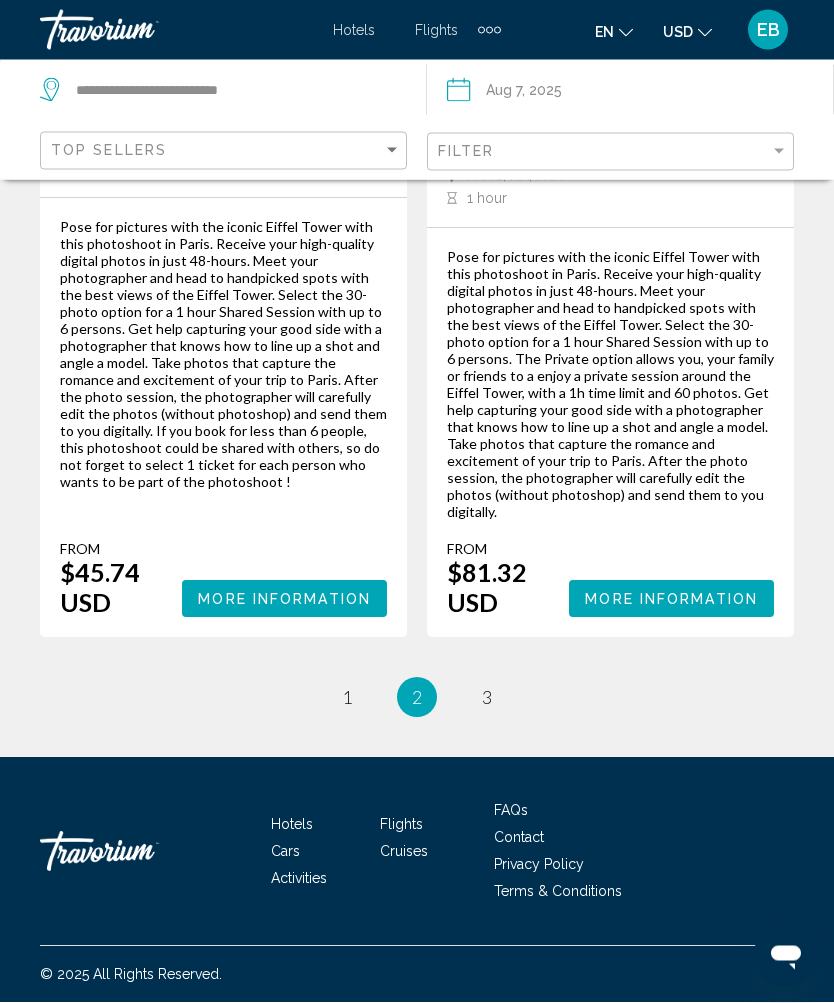 scroll, scrollTop: 4922, scrollLeft: 0, axis: vertical 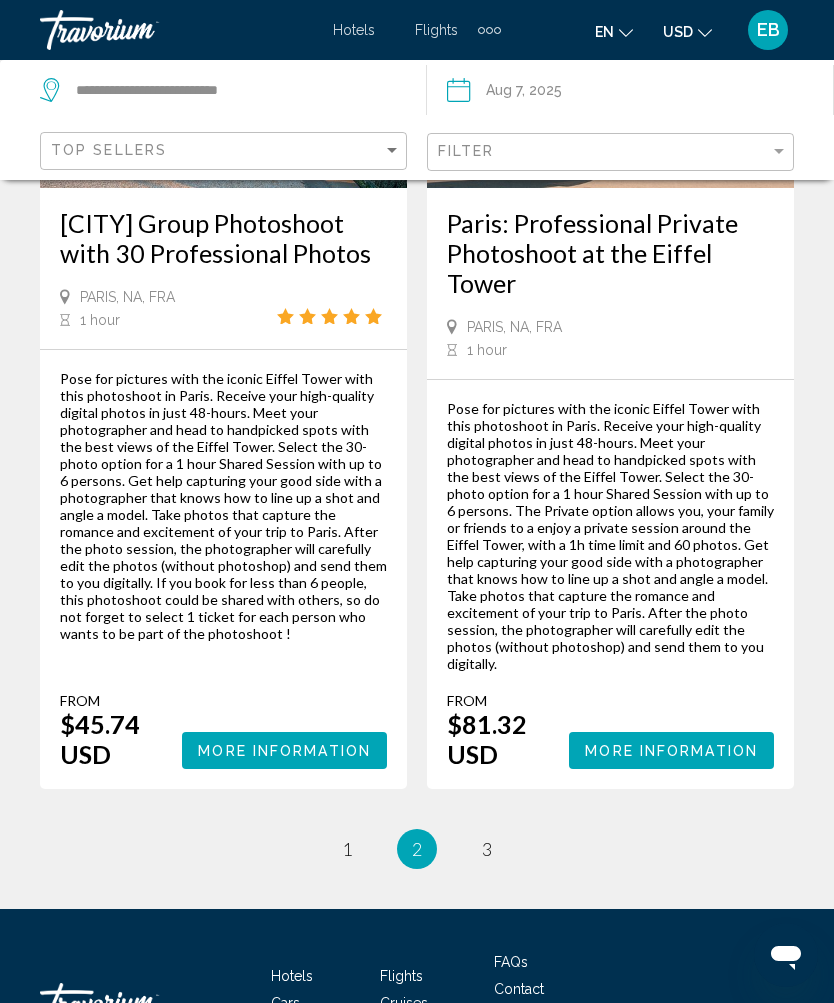 click on "More Information" at bounding box center (284, 751) 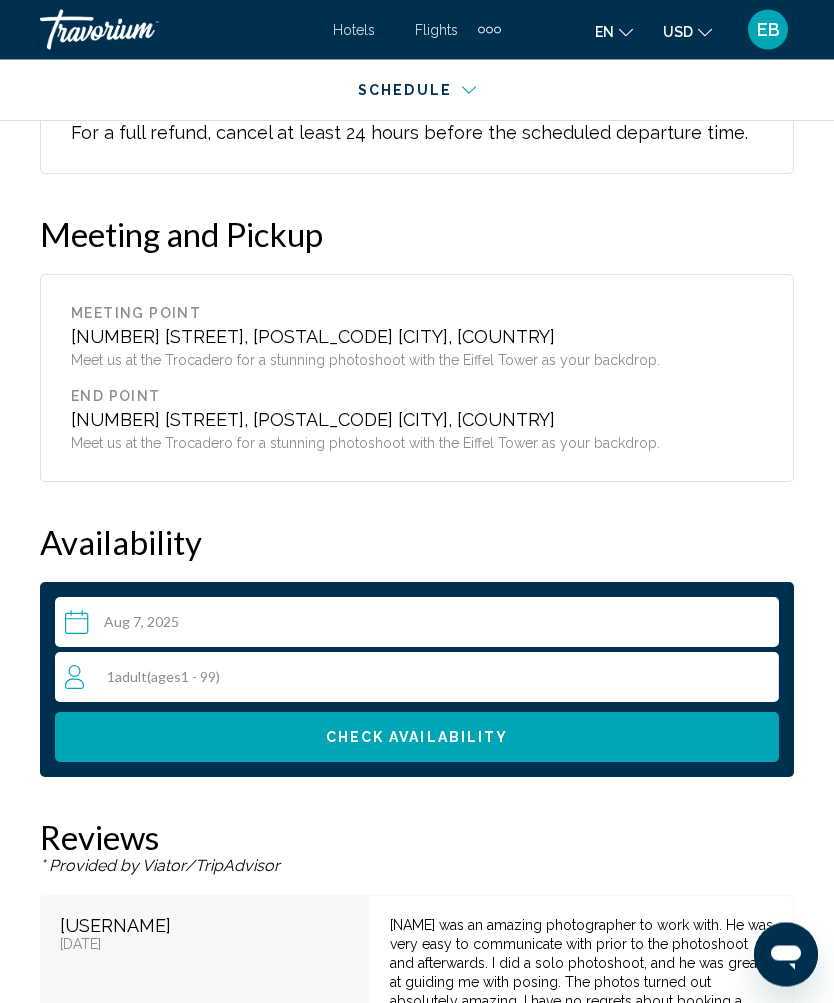 scroll, scrollTop: 2631, scrollLeft: 0, axis: vertical 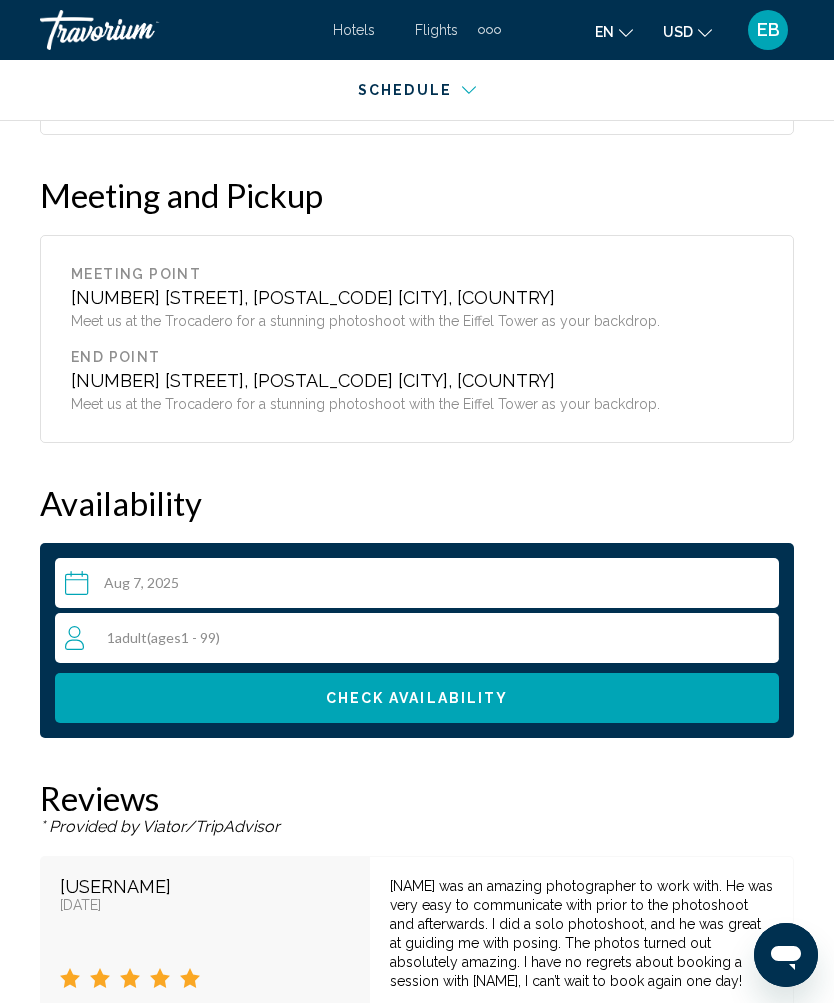 click on "1 [AGE_GROUP] ([AGE_RANGE])" at bounding box center (421, 638) 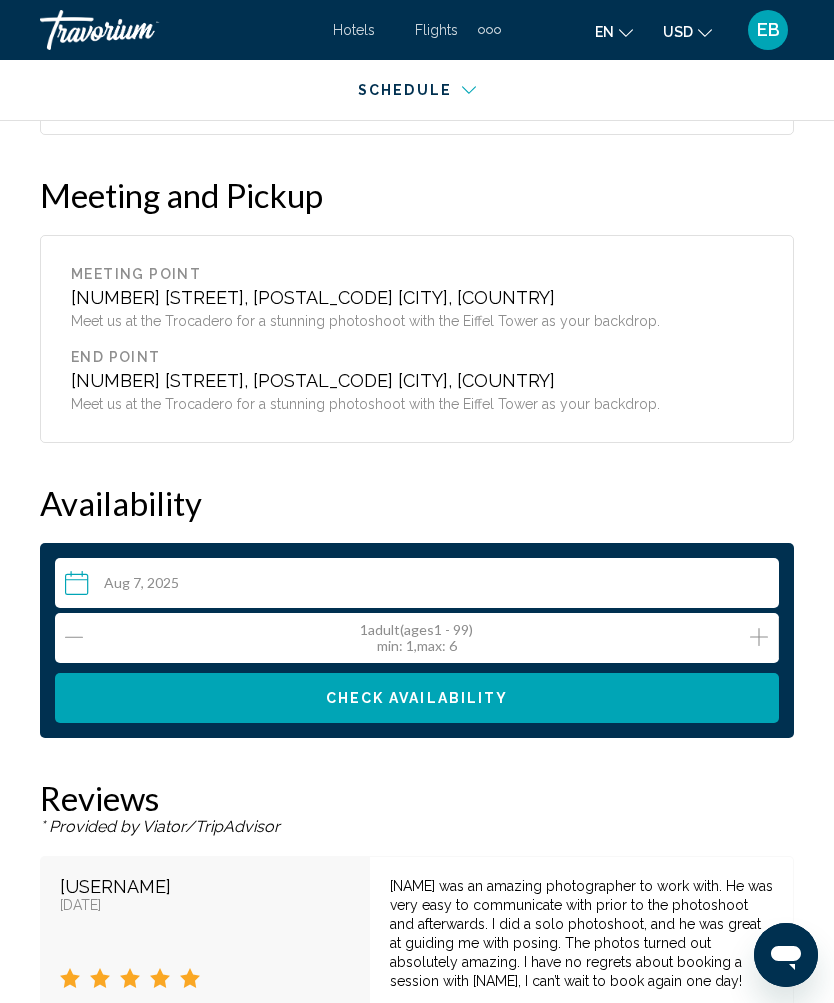 click 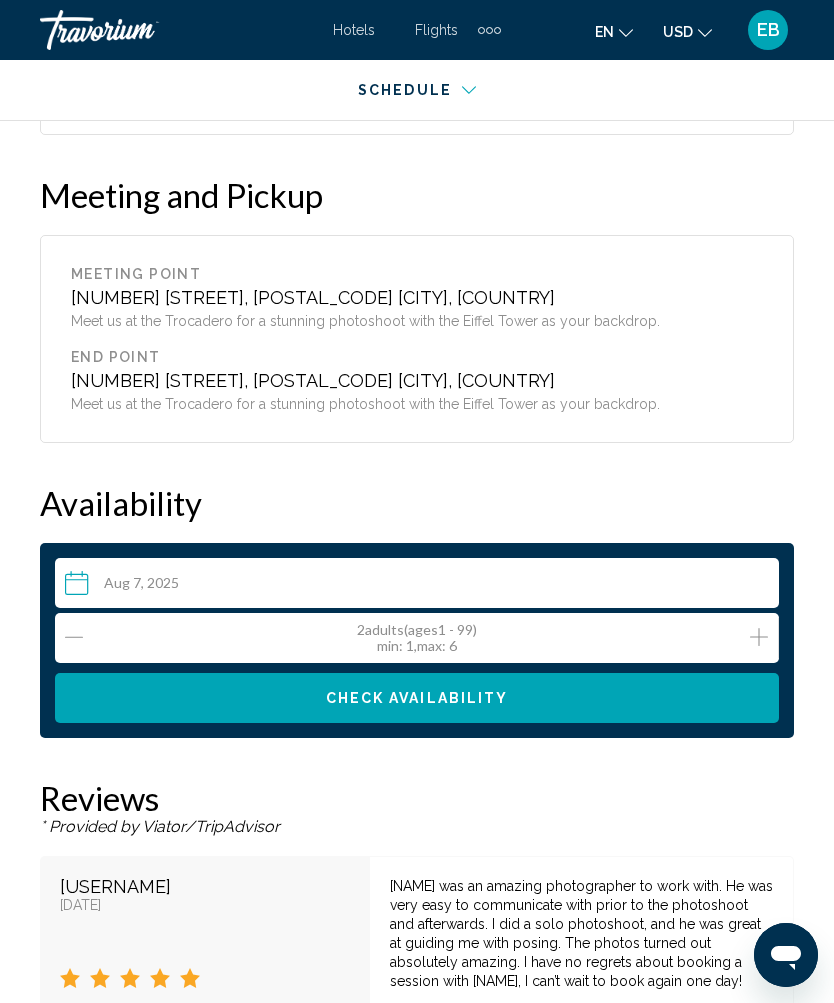 click 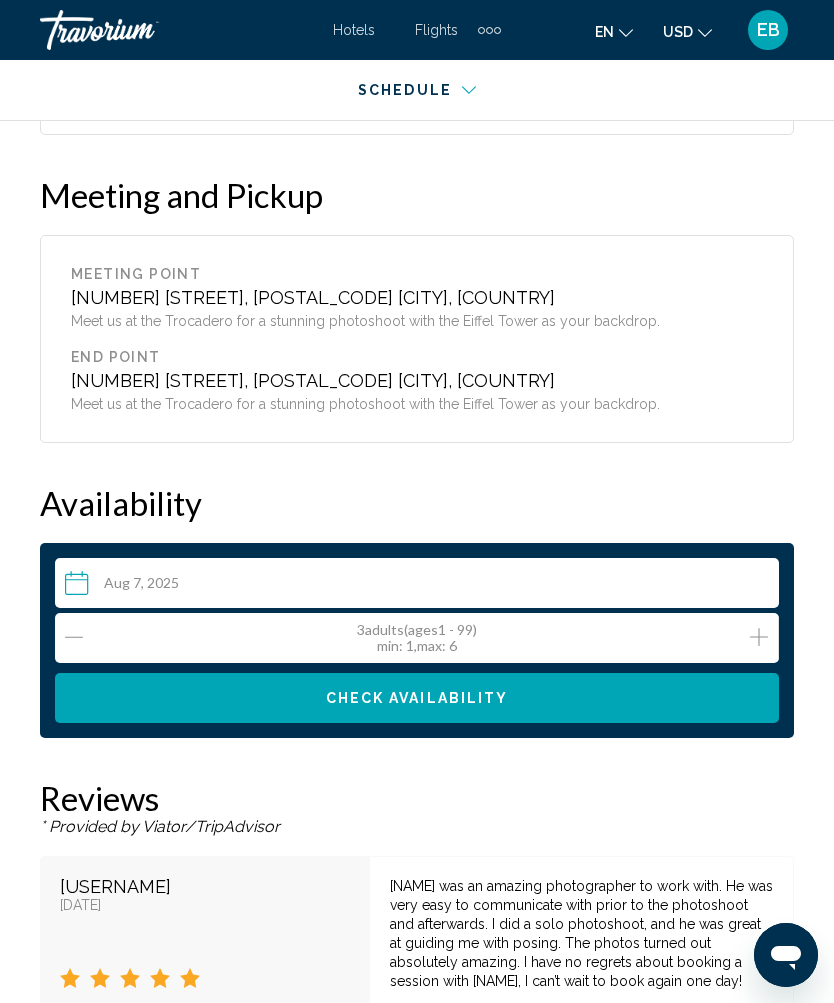 click 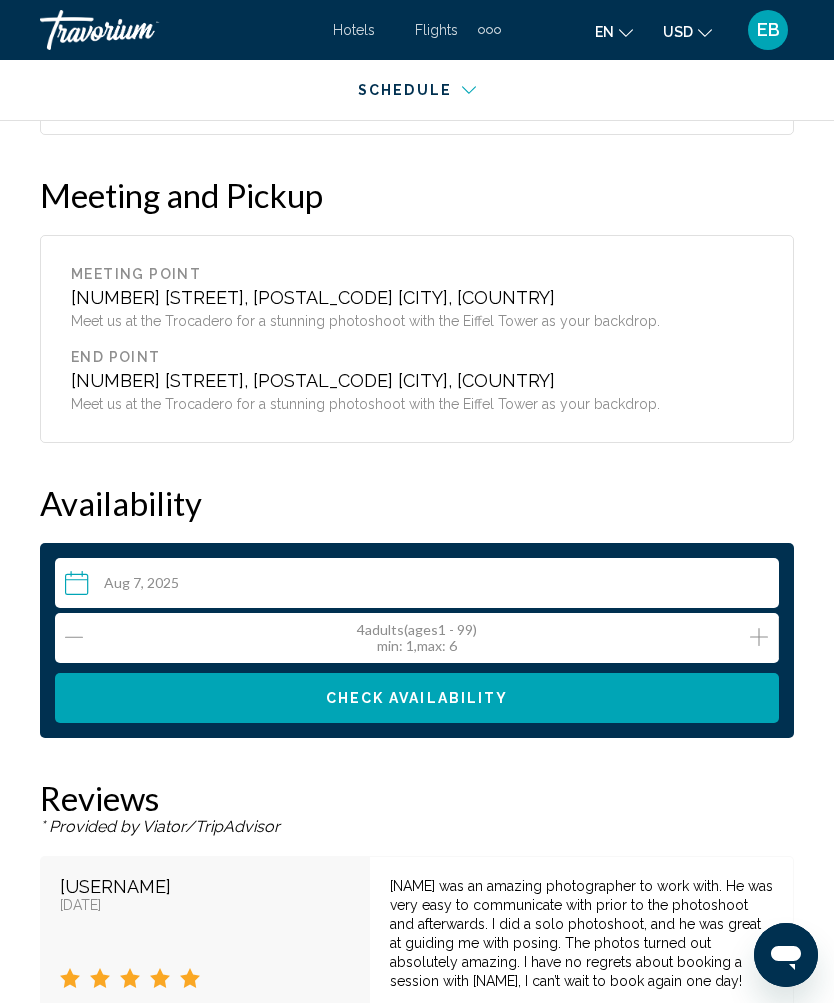 click on "Check Availability" at bounding box center (417, 698) 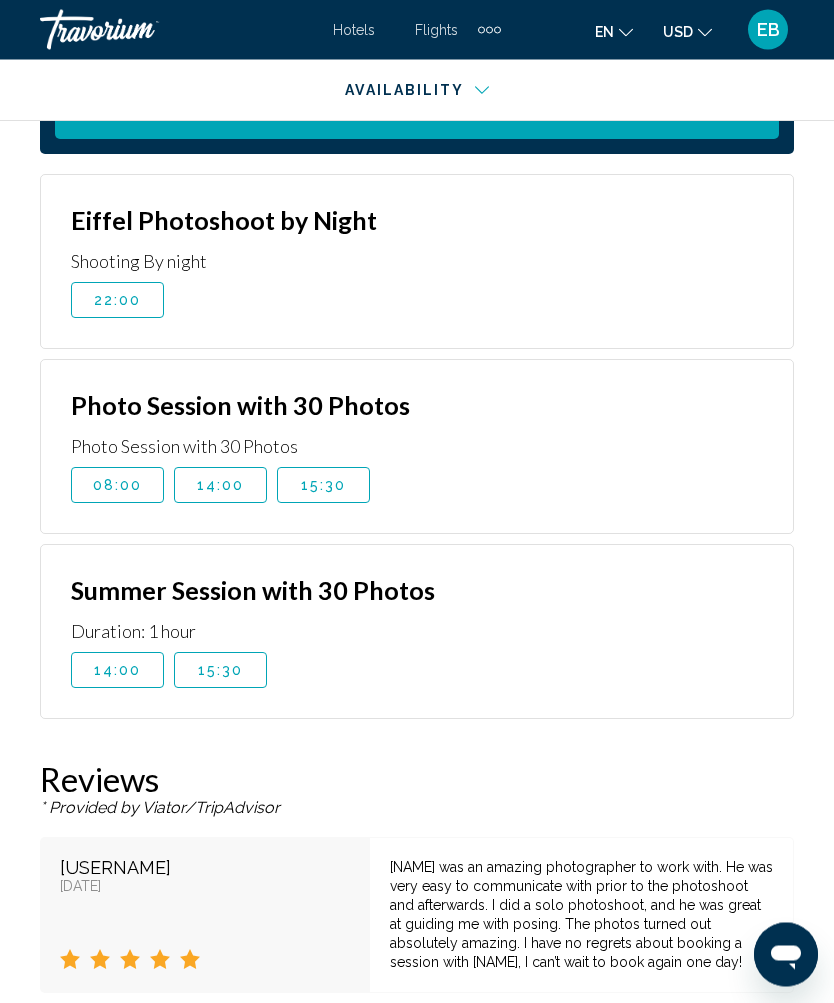 scroll, scrollTop: 3163, scrollLeft: 0, axis: vertical 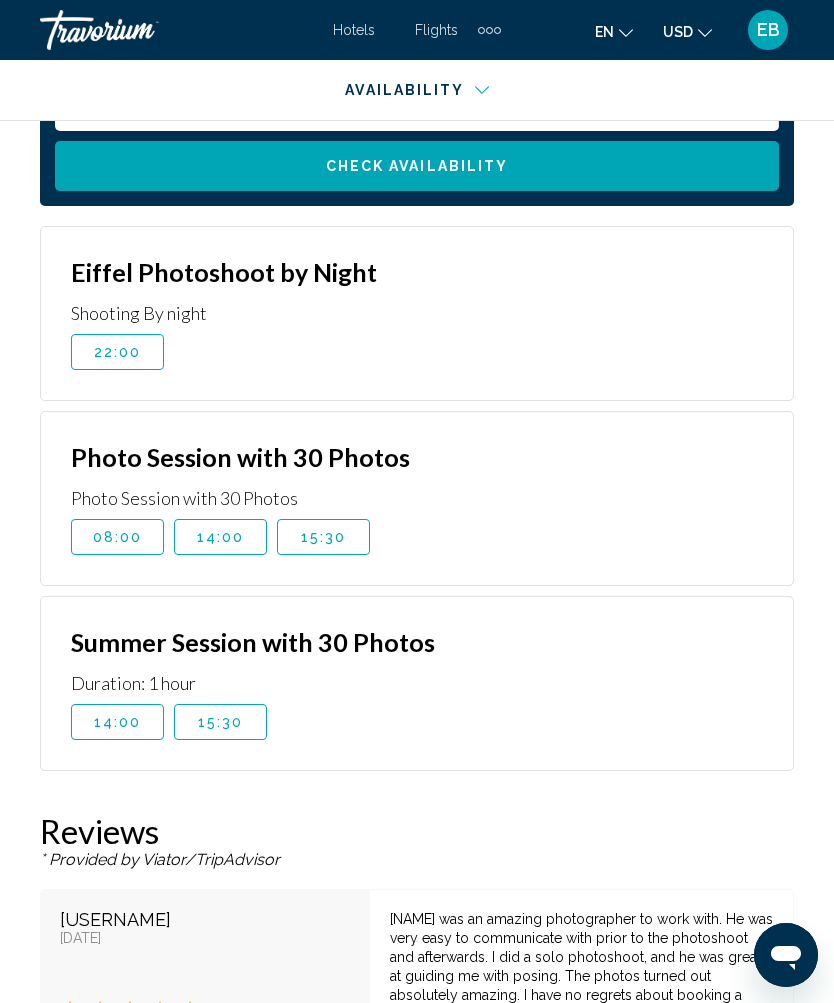 click on "22:00" at bounding box center [117, 352] 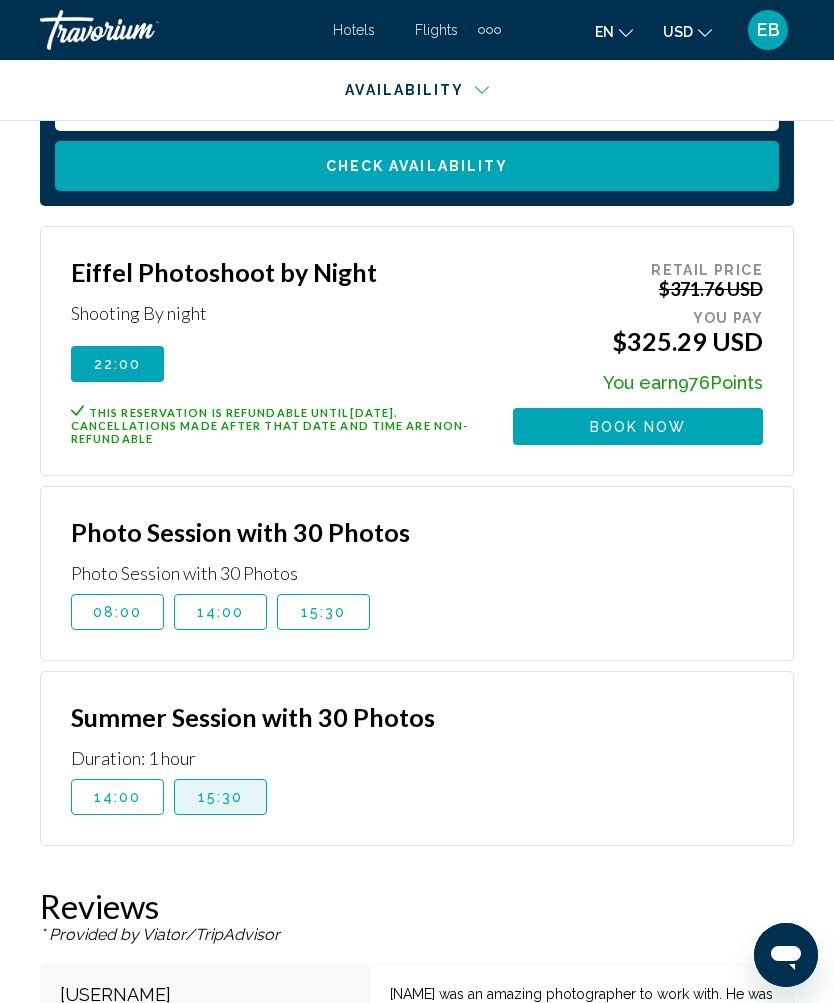 click on "15:30" at bounding box center (220, 797) 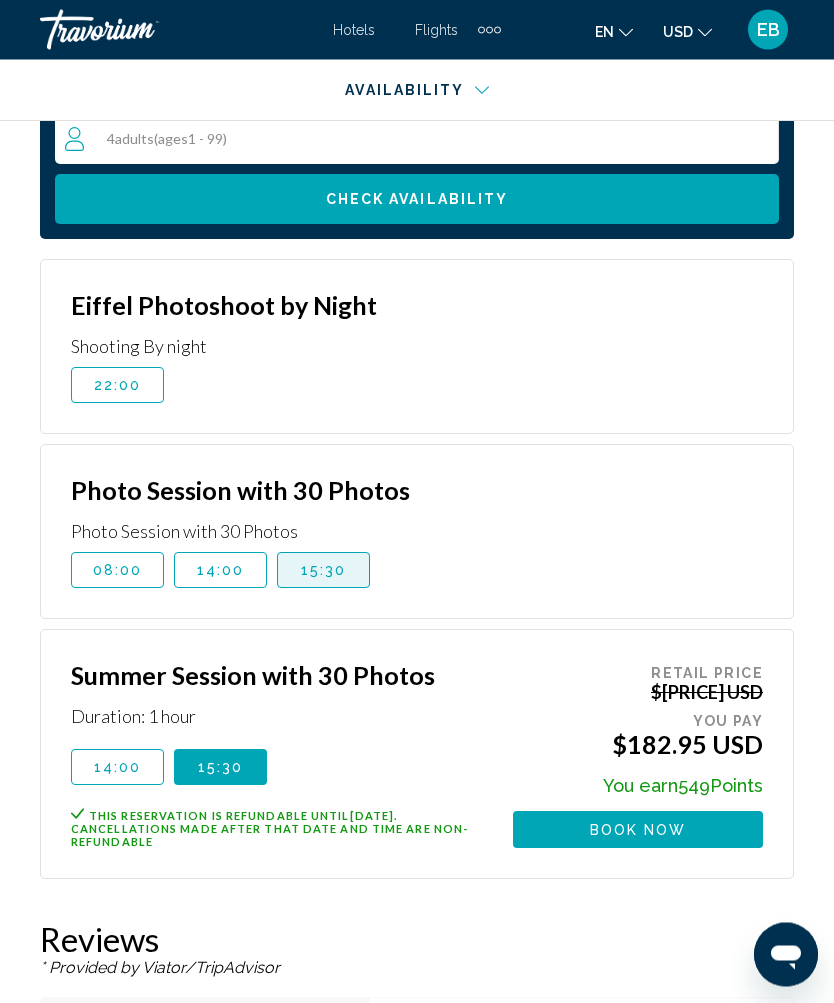 scroll, scrollTop: 3130, scrollLeft: 0, axis: vertical 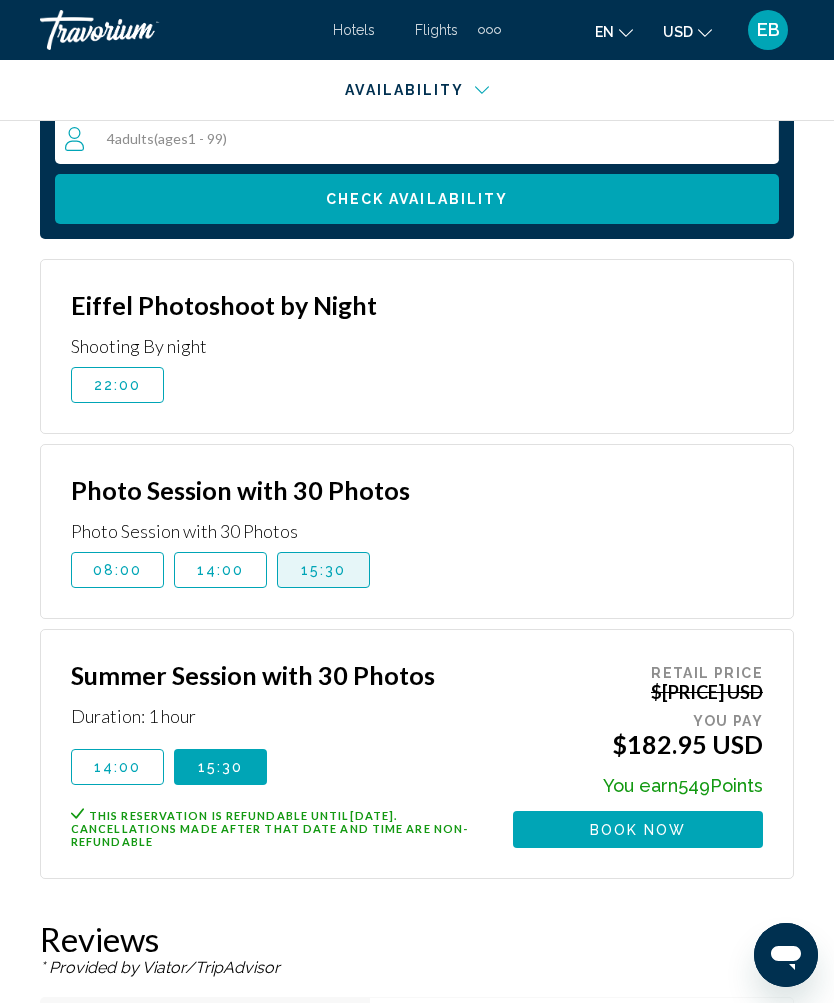 click on "15:30" at bounding box center [324, 570] 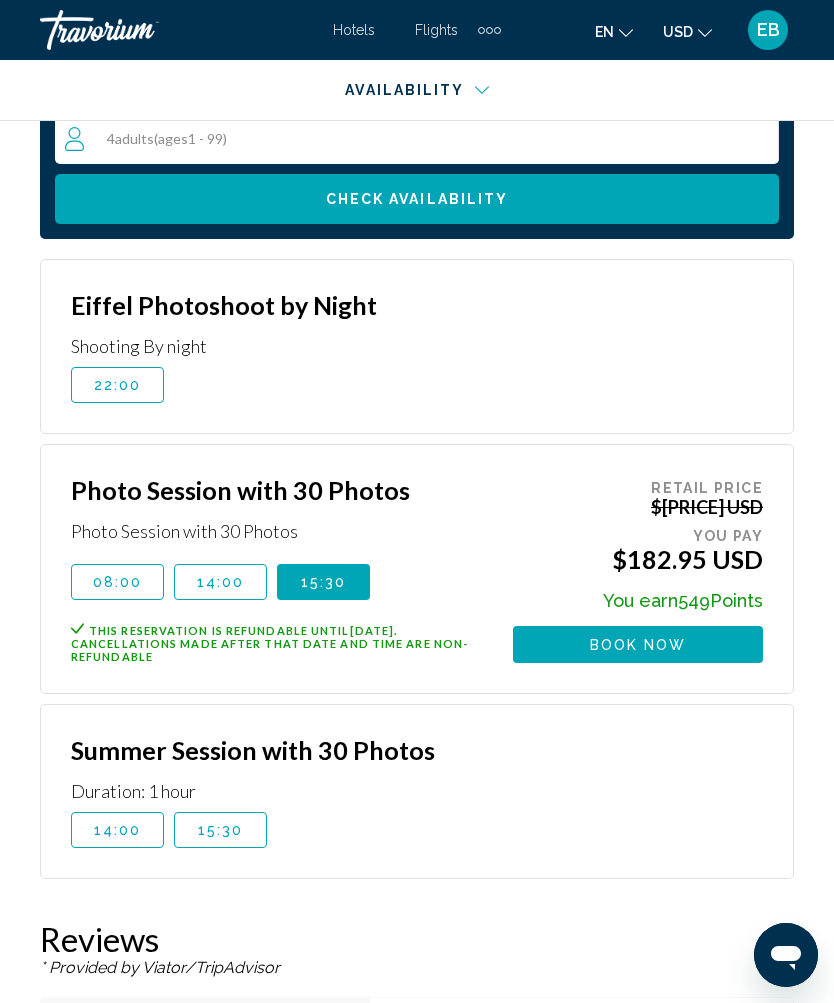 click on "15:30" at bounding box center (220, 830) 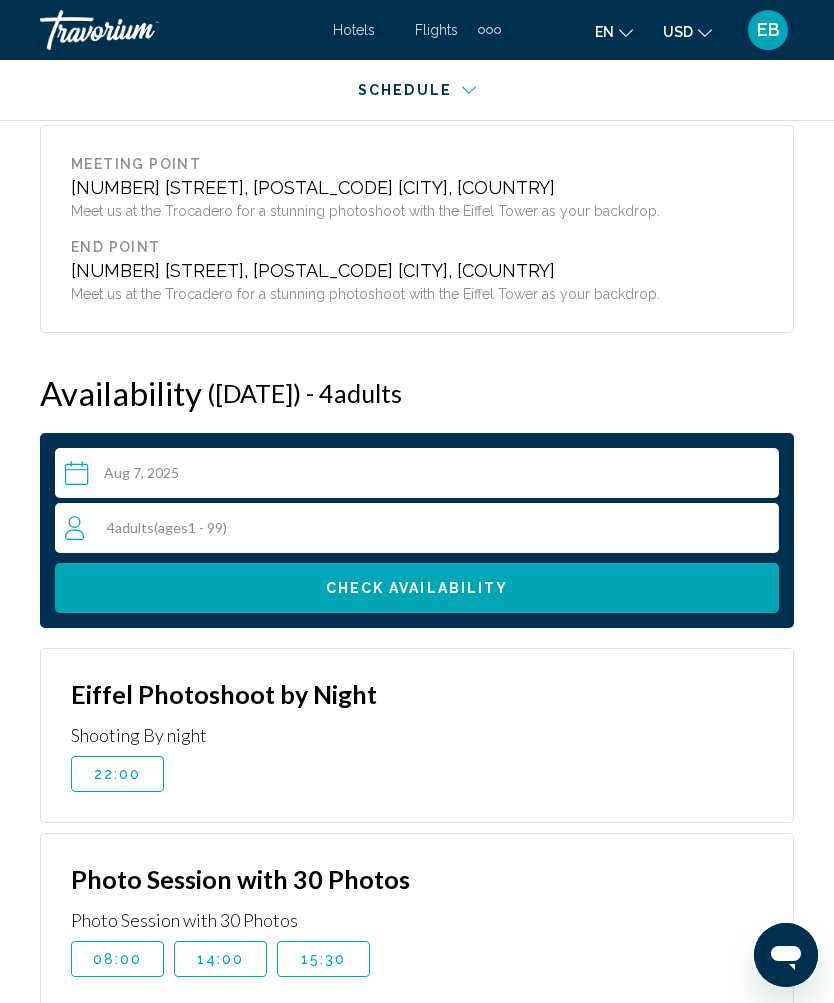 scroll, scrollTop: 2674, scrollLeft: 0, axis: vertical 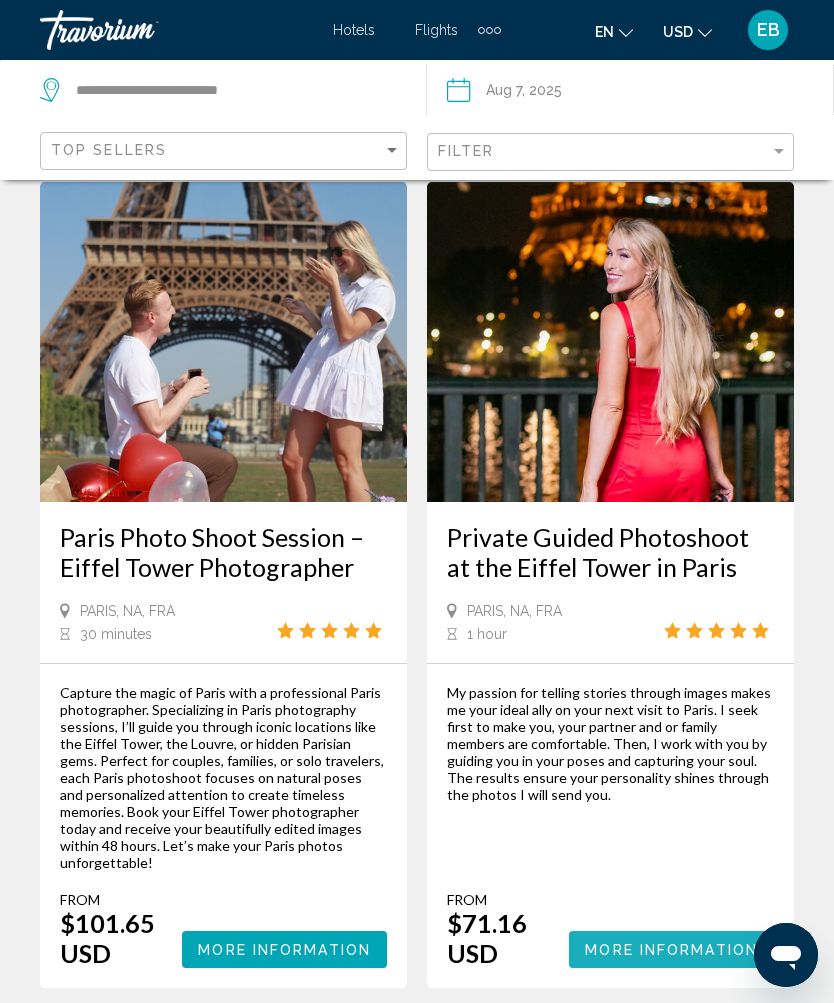 click on "More Information" at bounding box center (671, 949) 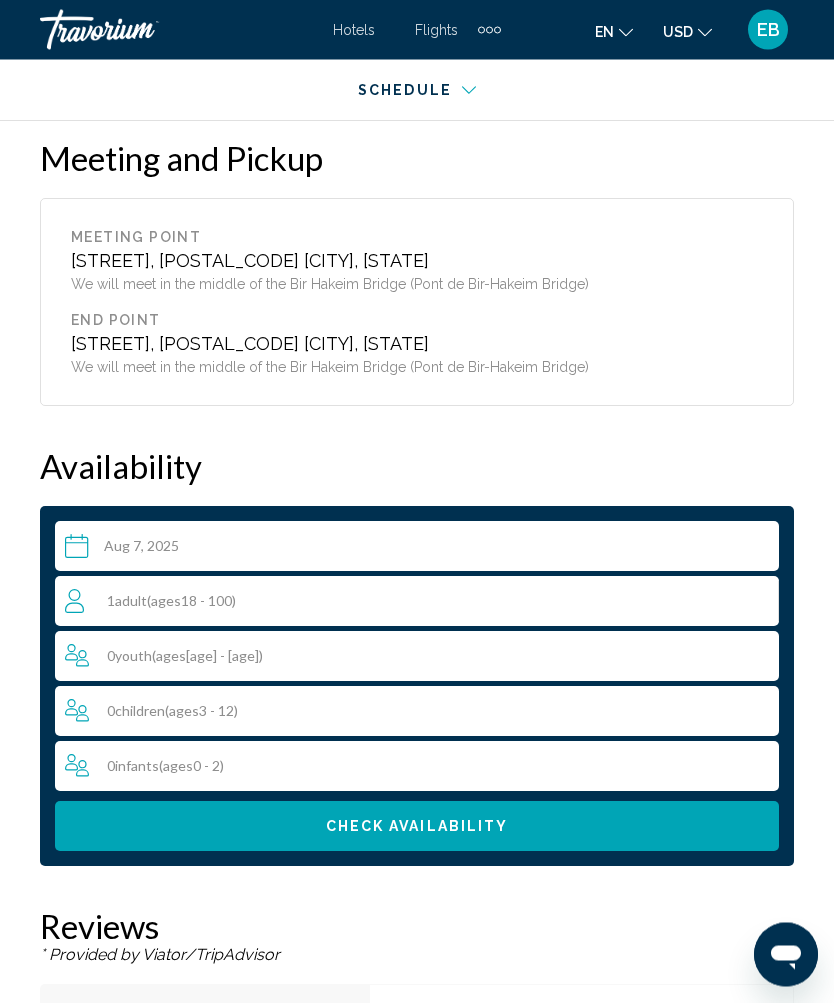 scroll, scrollTop: 2777, scrollLeft: 0, axis: vertical 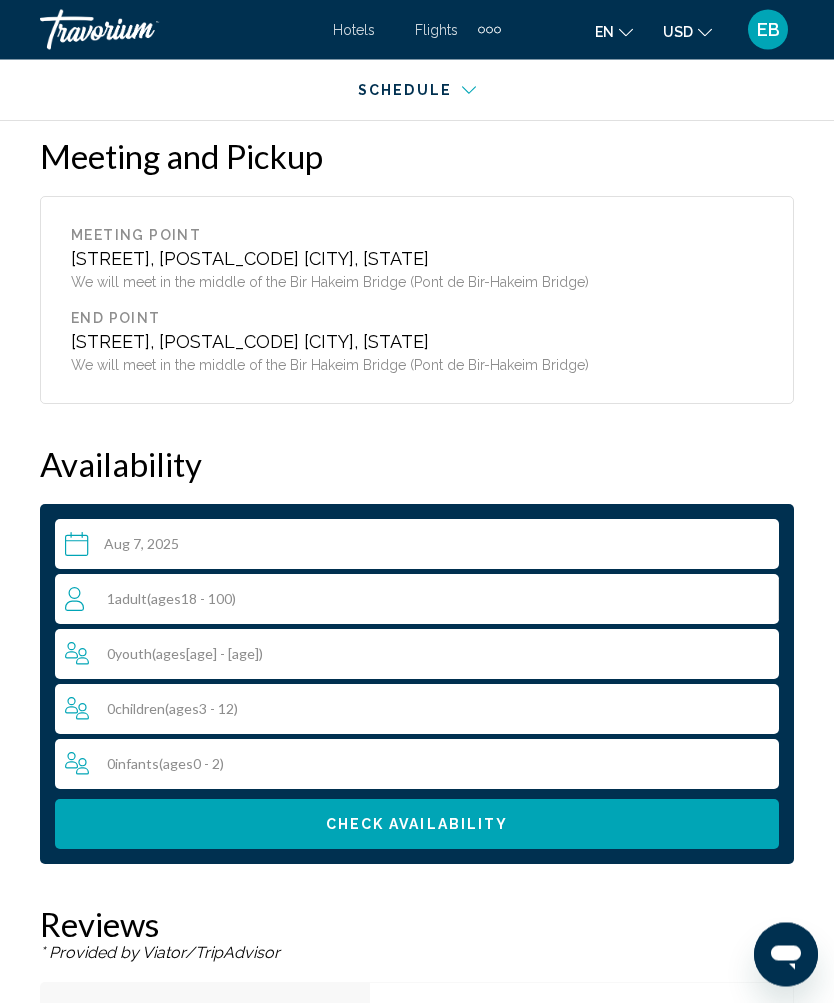 click on "1 [AGE_GROUP] ([AGE_RANGE])" at bounding box center (421, 600) 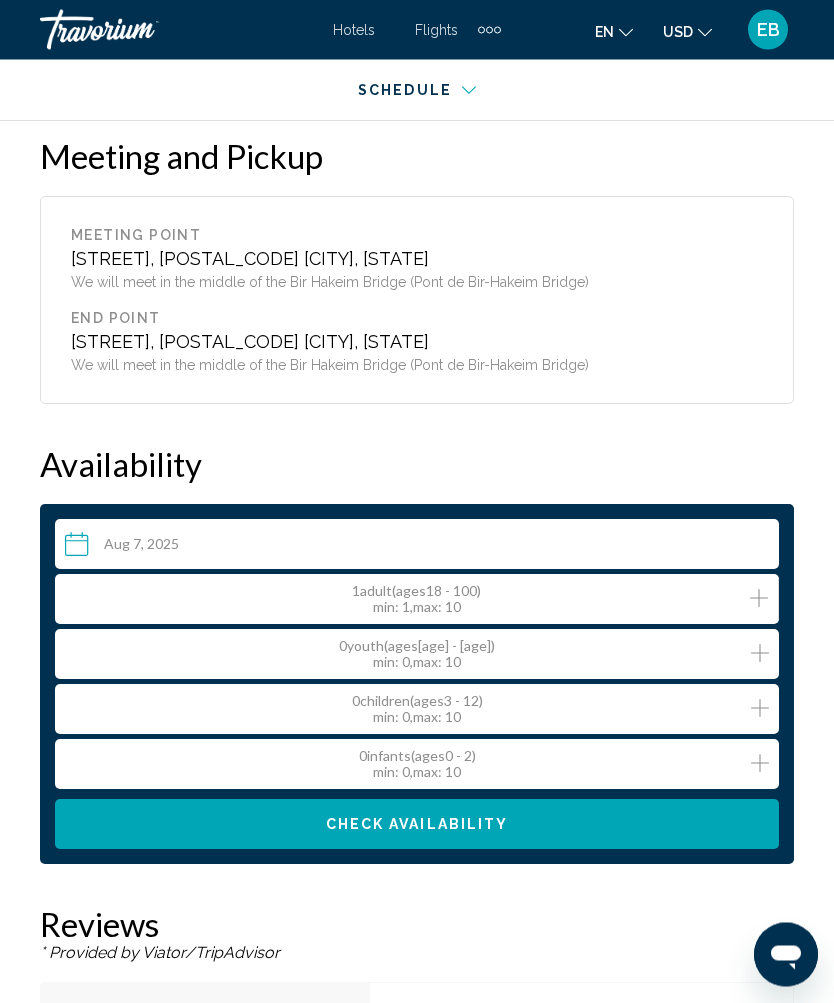 scroll, scrollTop: 2778, scrollLeft: 0, axis: vertical 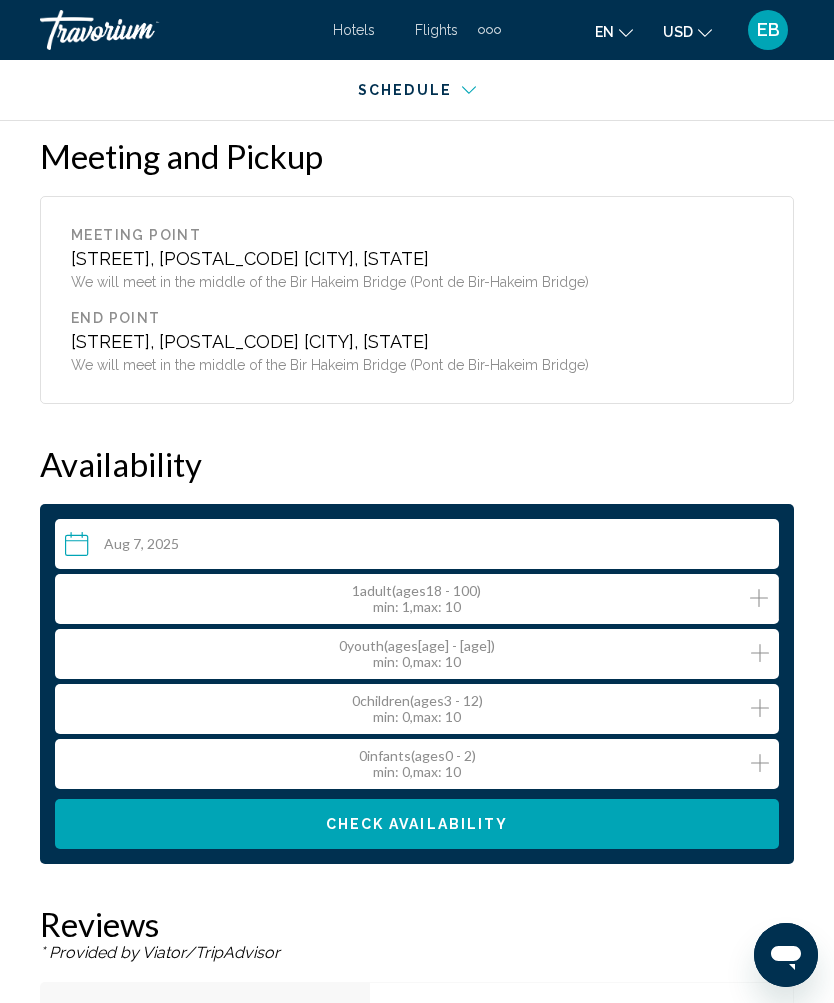 click 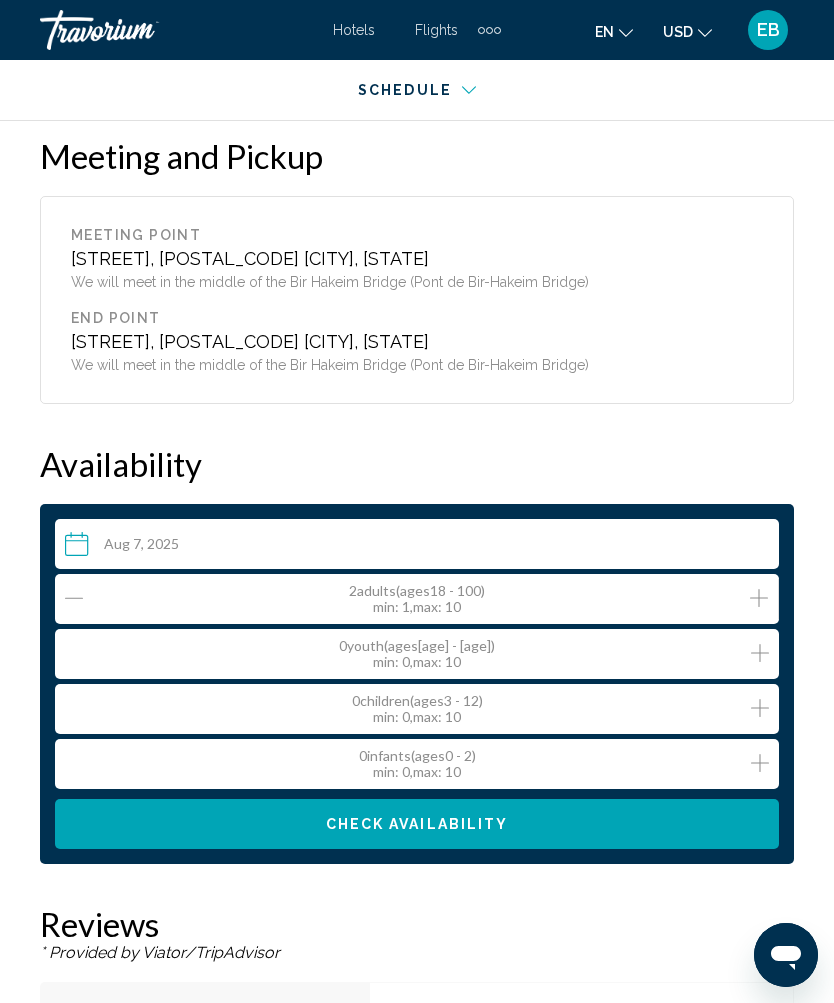 click 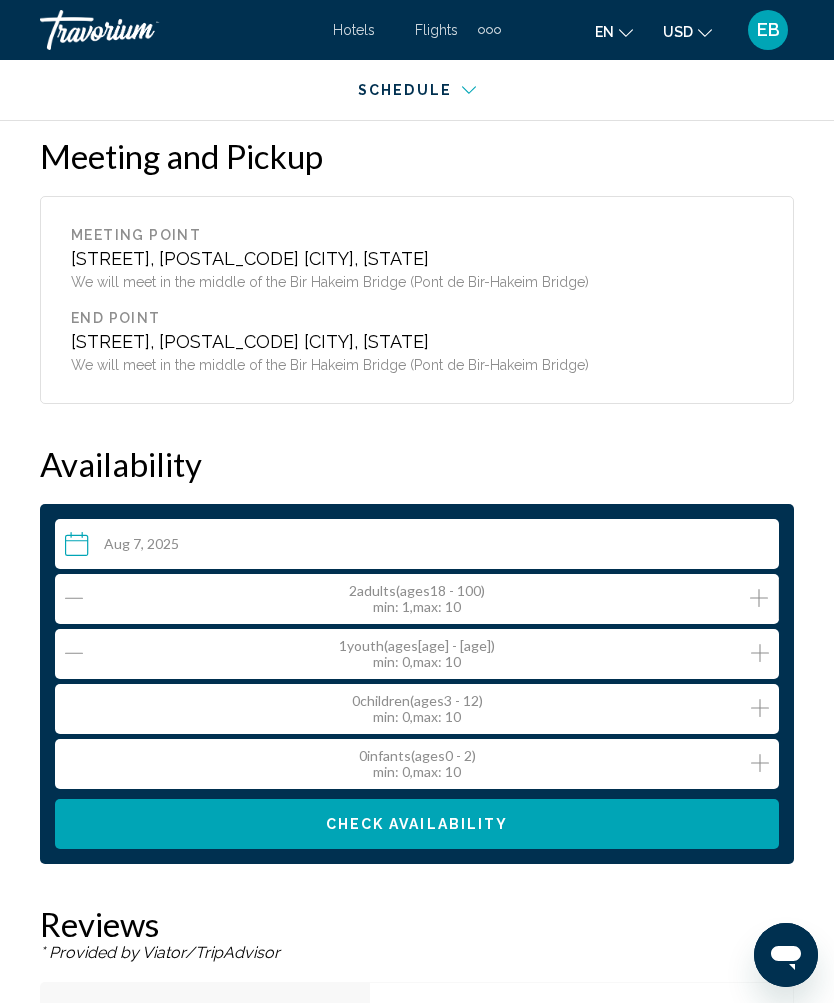 click 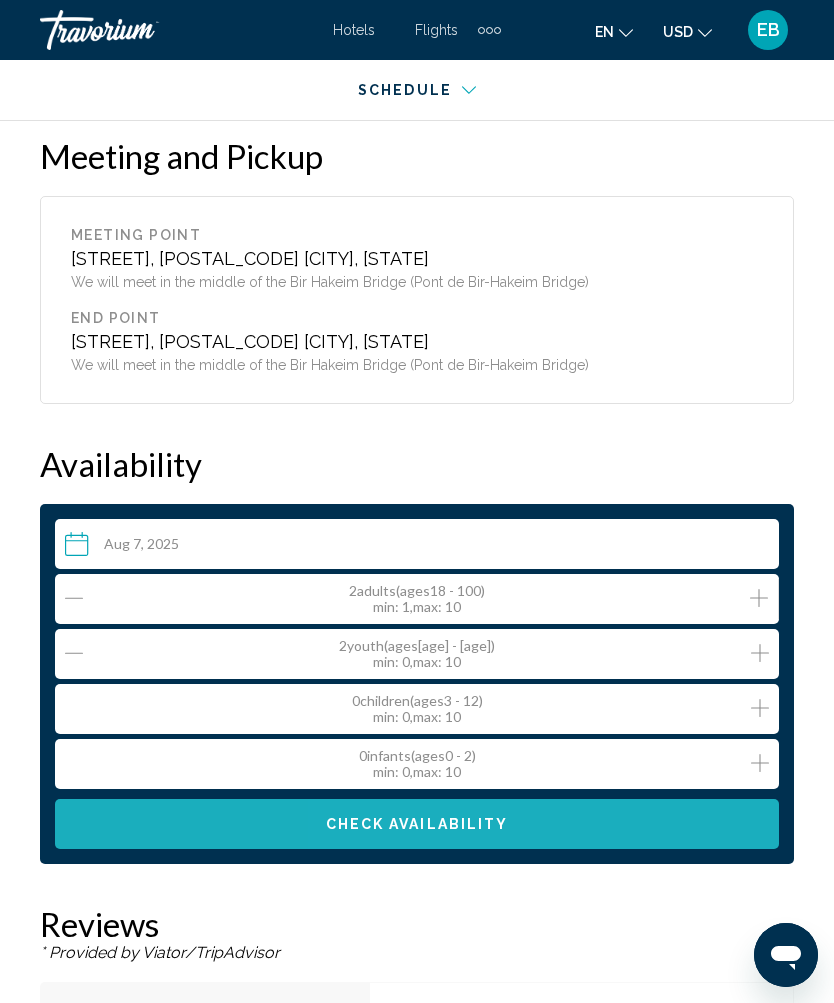click on "Check Availability" at bounding box center (417, 824) 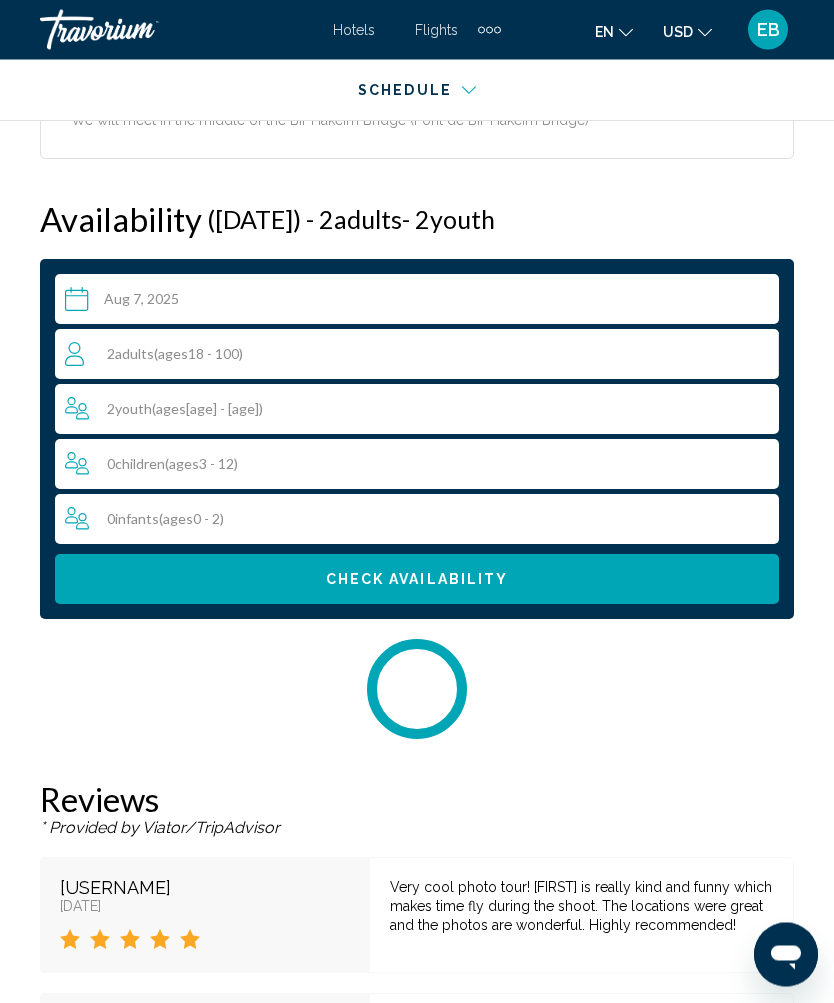 scroll, scrollTop: 3102, scrollLeft: 0, axis: vertical 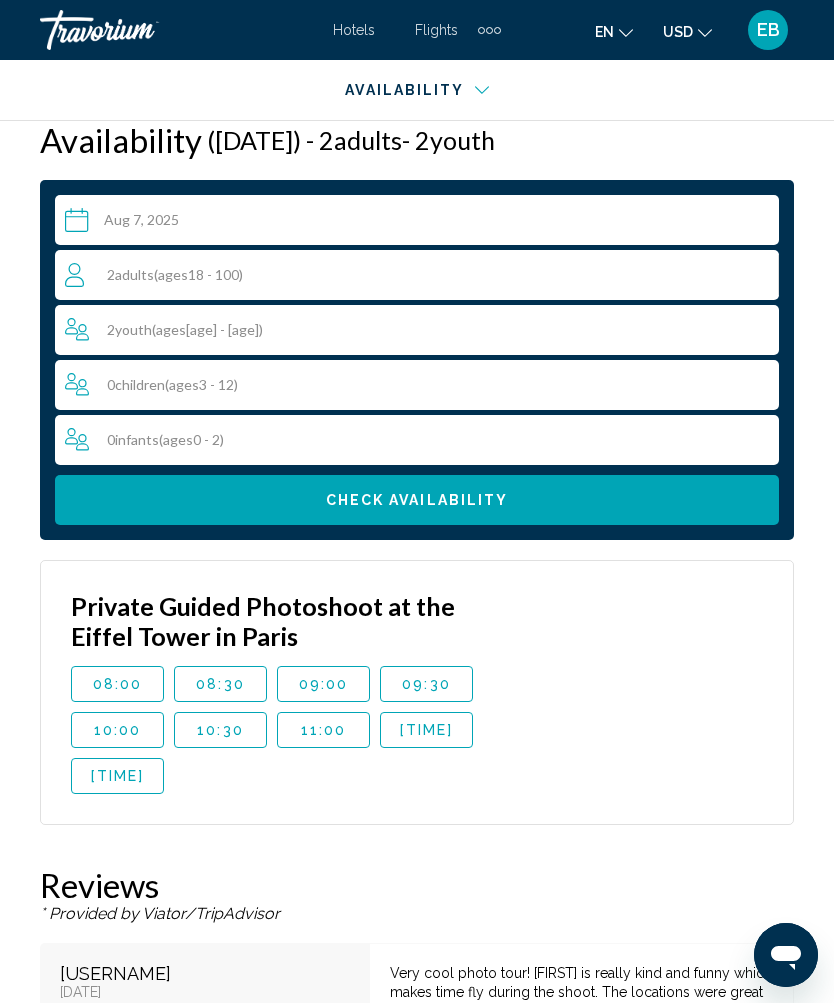 click on "[TIME]" at bounding box center (117, 776) 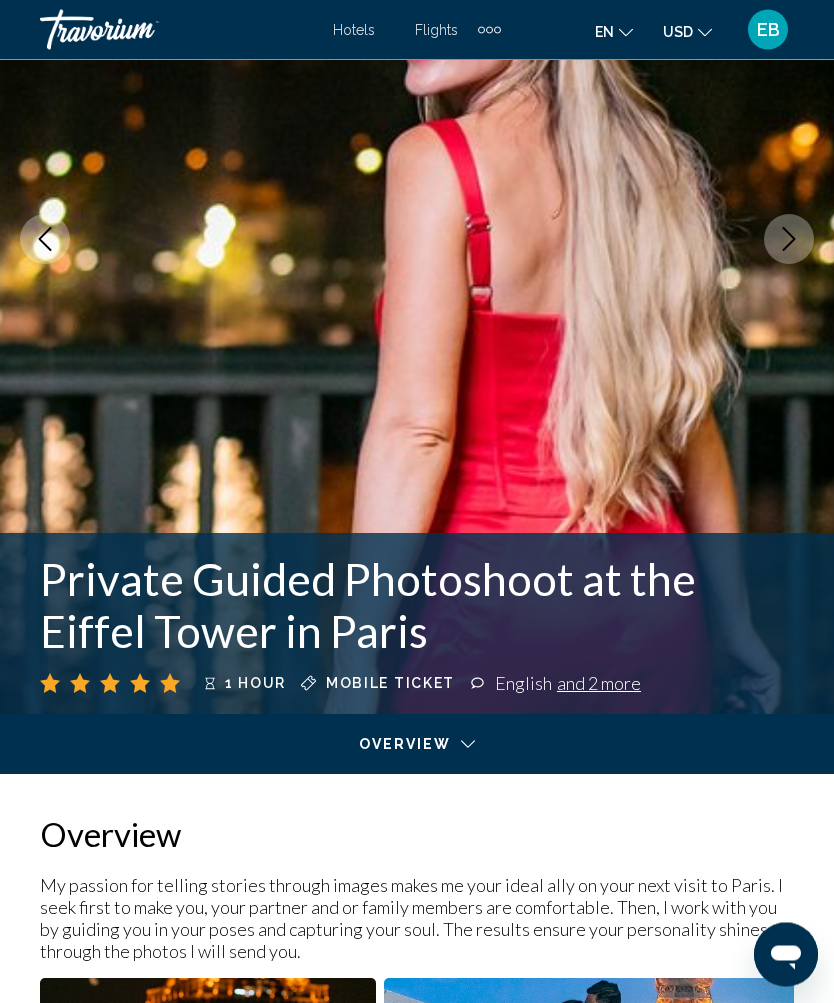 scroll, scrollTop: 248, scrollLeft: 0, axis: vertical 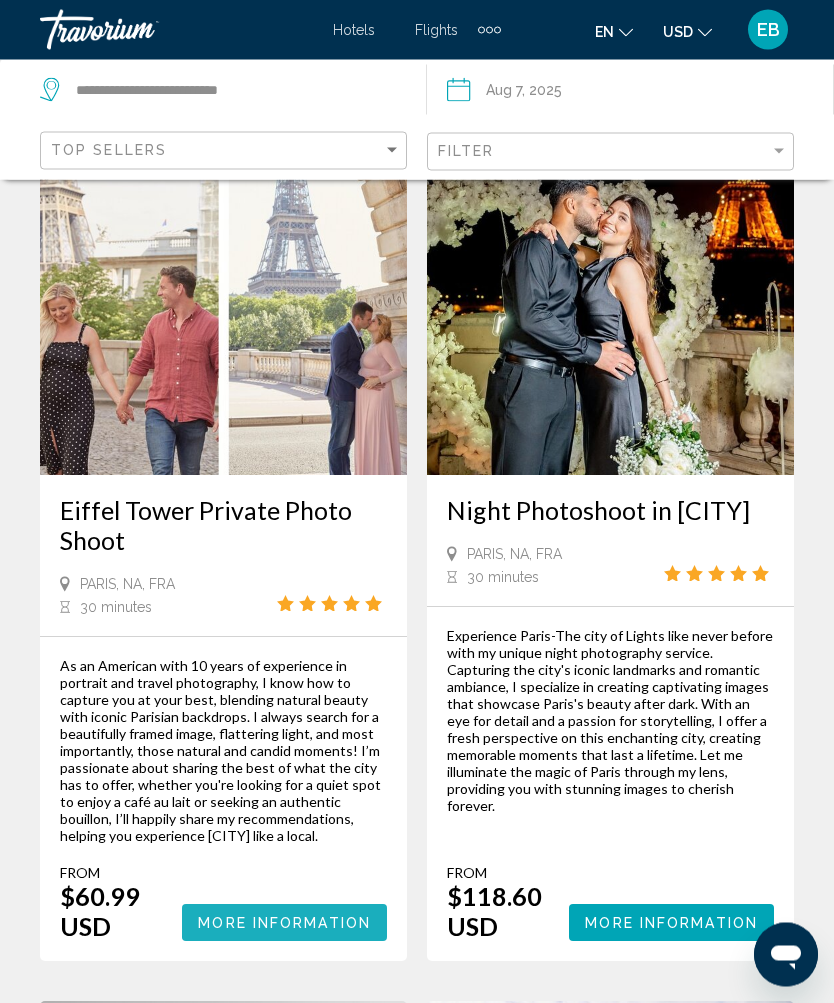click on "More Information" at bounding box center (284, 924) 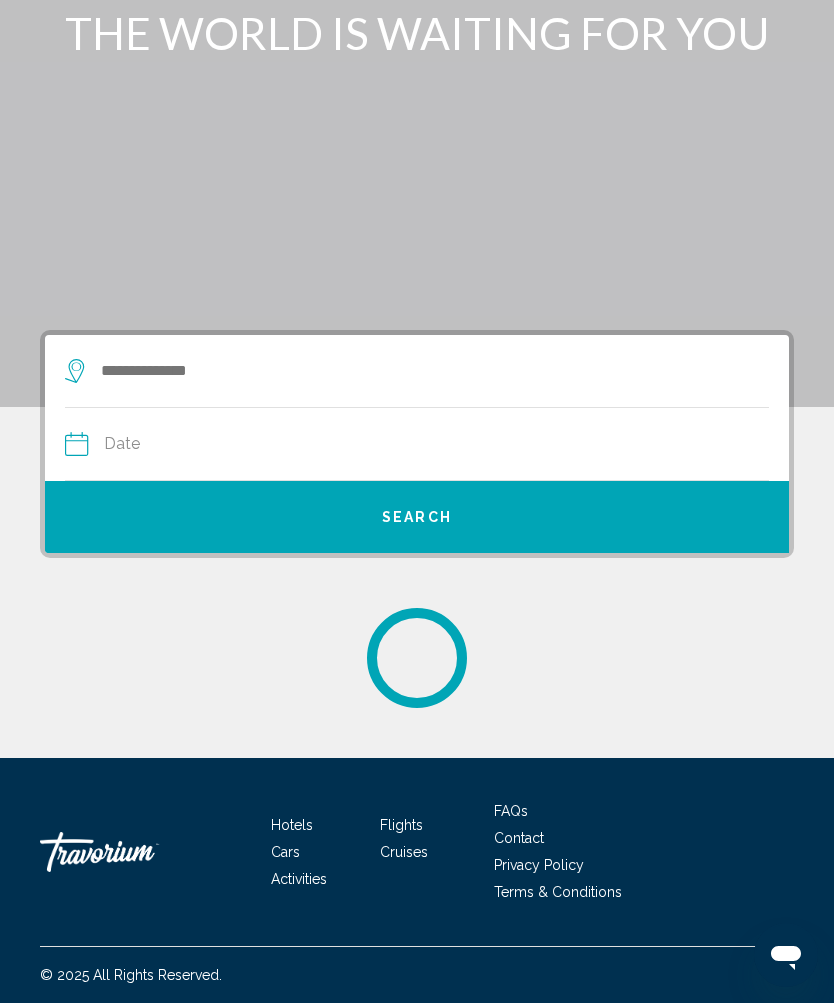 scroll, scrollTop: 0, scrollLeft: 0, axis: both 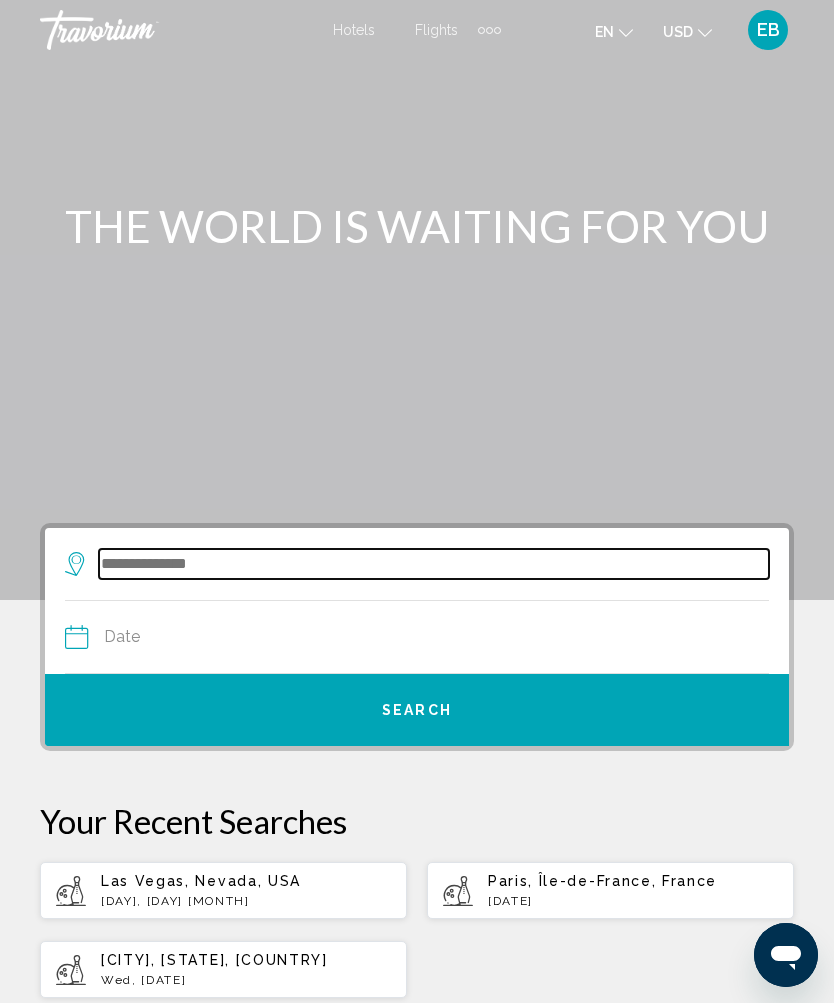 click at bounding box center (434, 564) 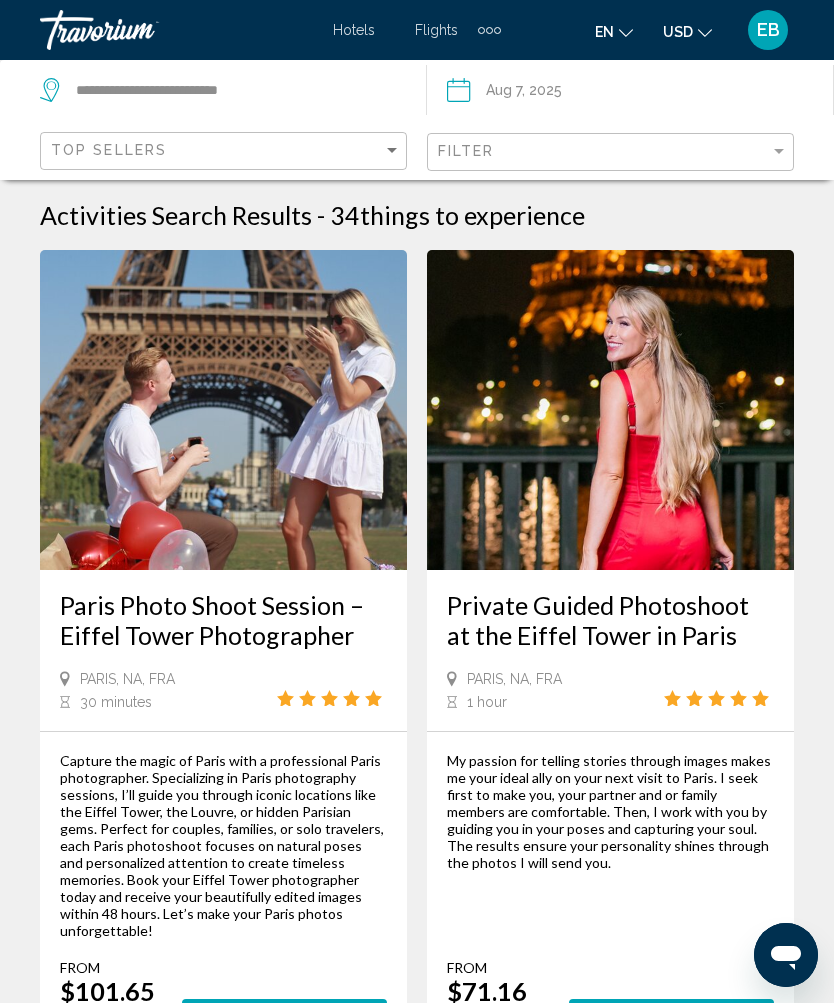 click at bounding box center (489, 30) 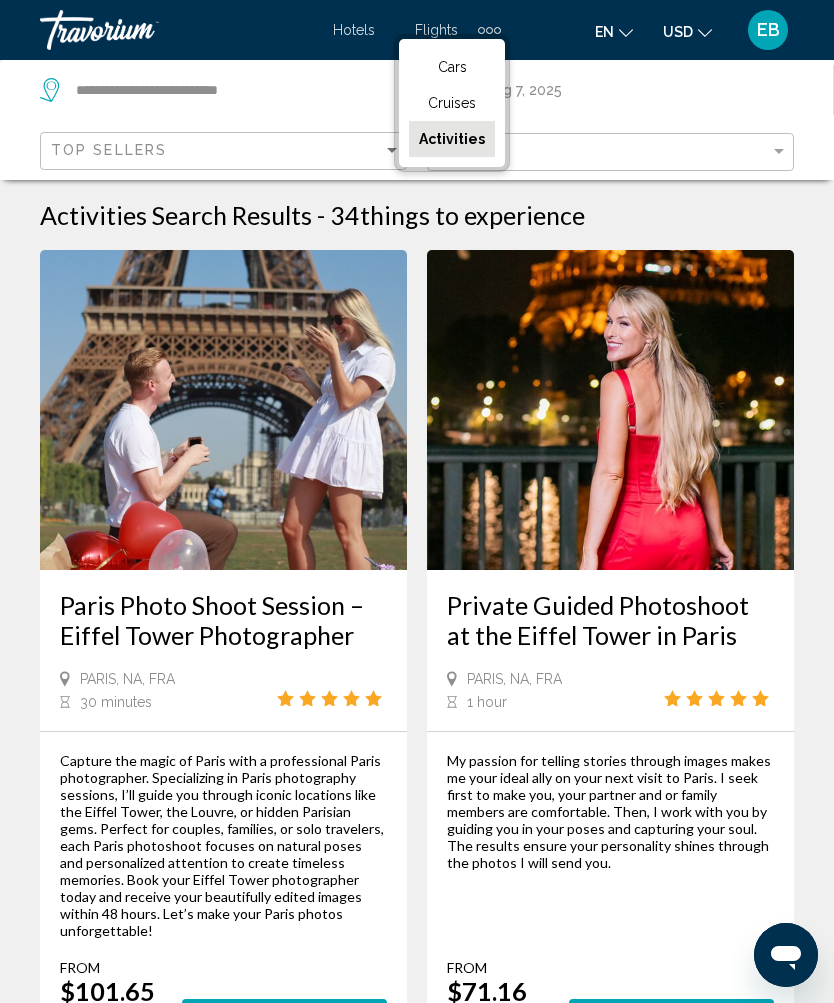 click on "Activities" at bounding box center [452, 139] 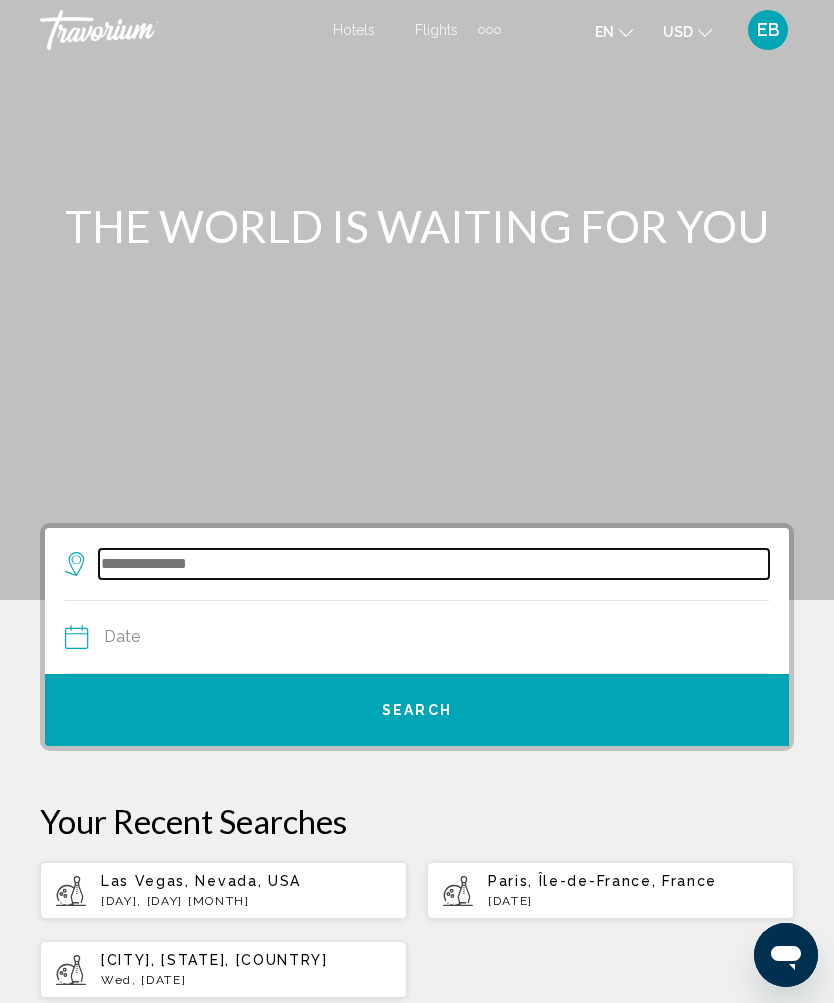 click at bounding box center (434, 564) 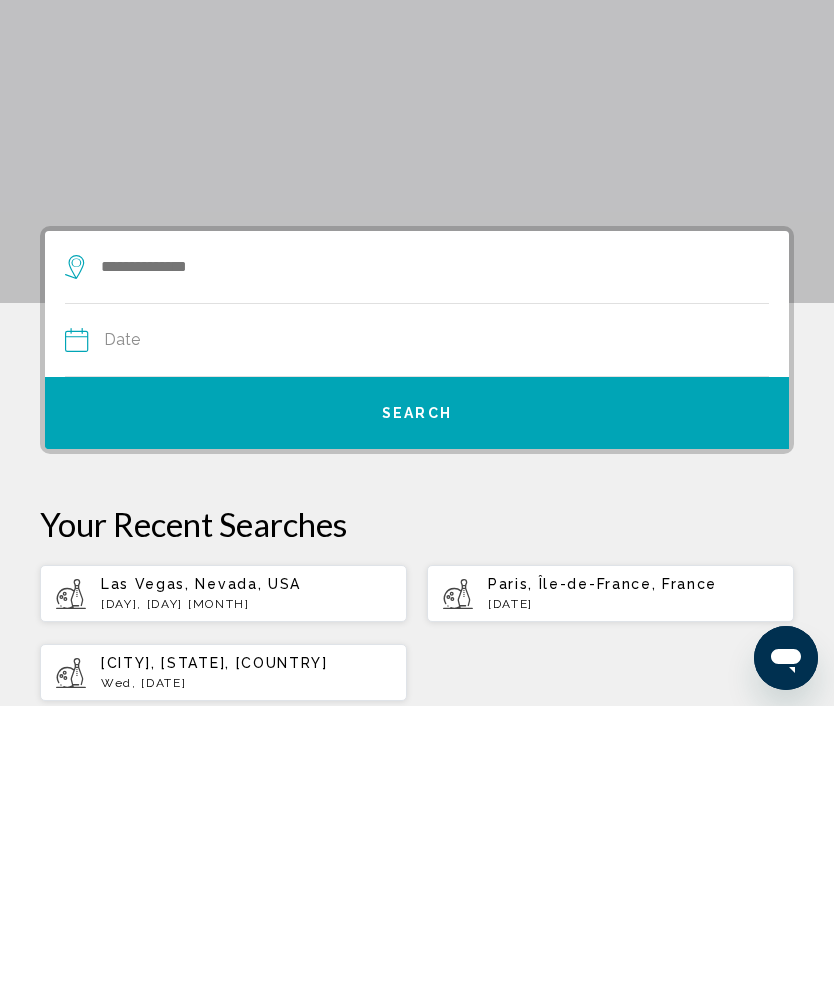 click on "Paris, Île-de-France, France" at bounding box center [602, 881] 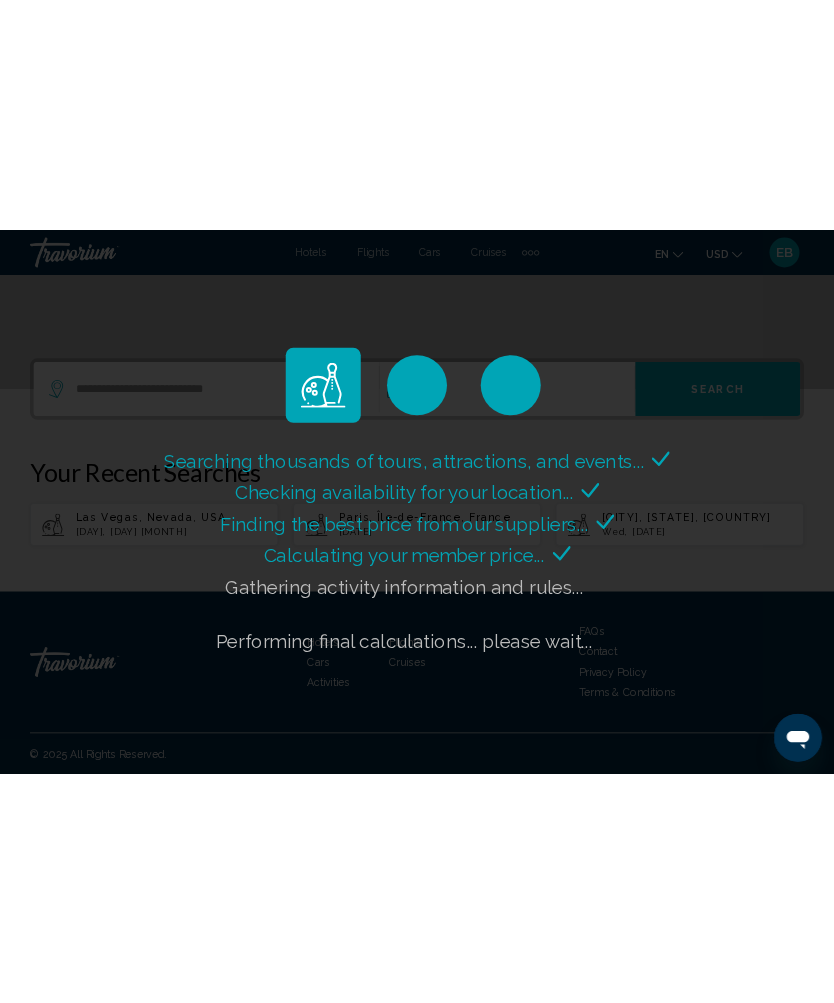 scroll, scrollTop: 297, scrollLeft: 0, axis: vertical 